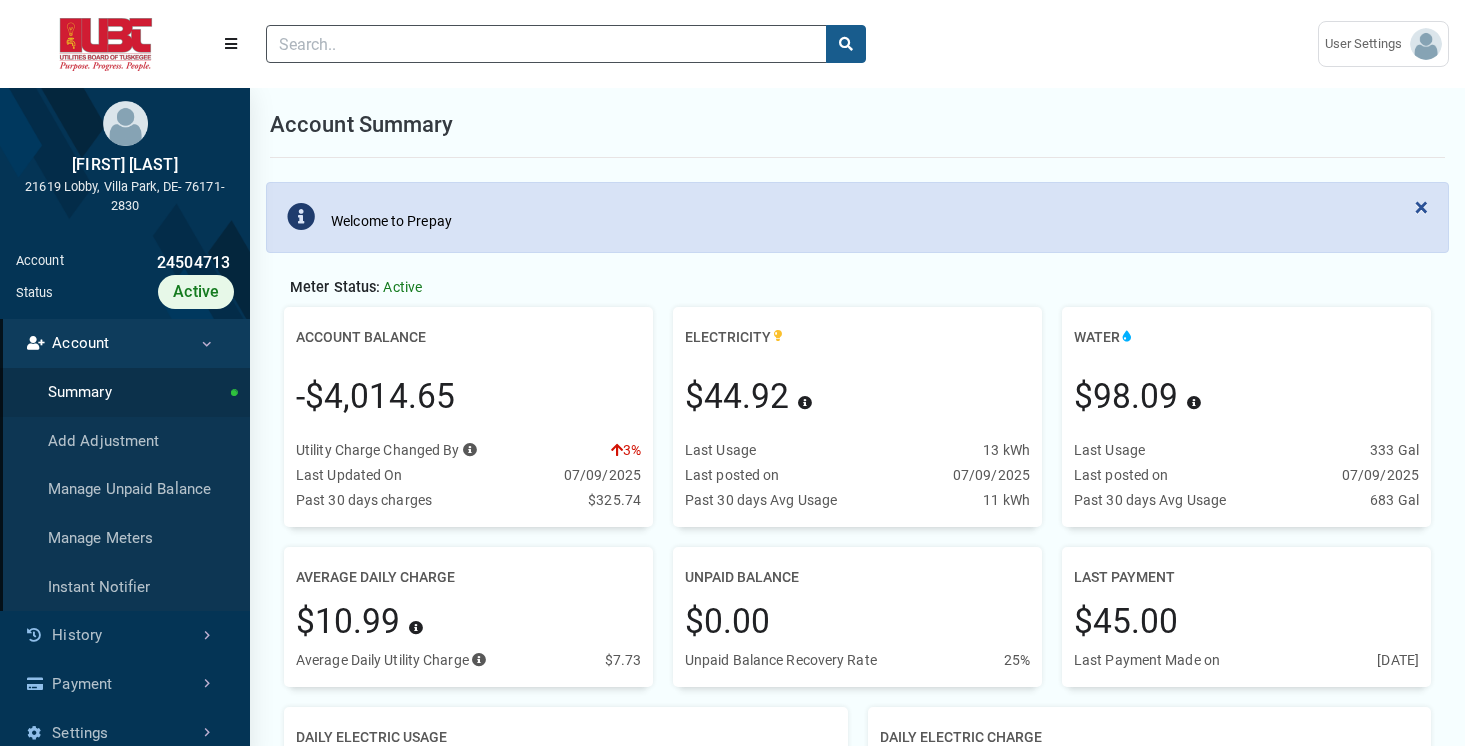 scroll, scrollTop: 0, scrollLeft: 0, axis: both 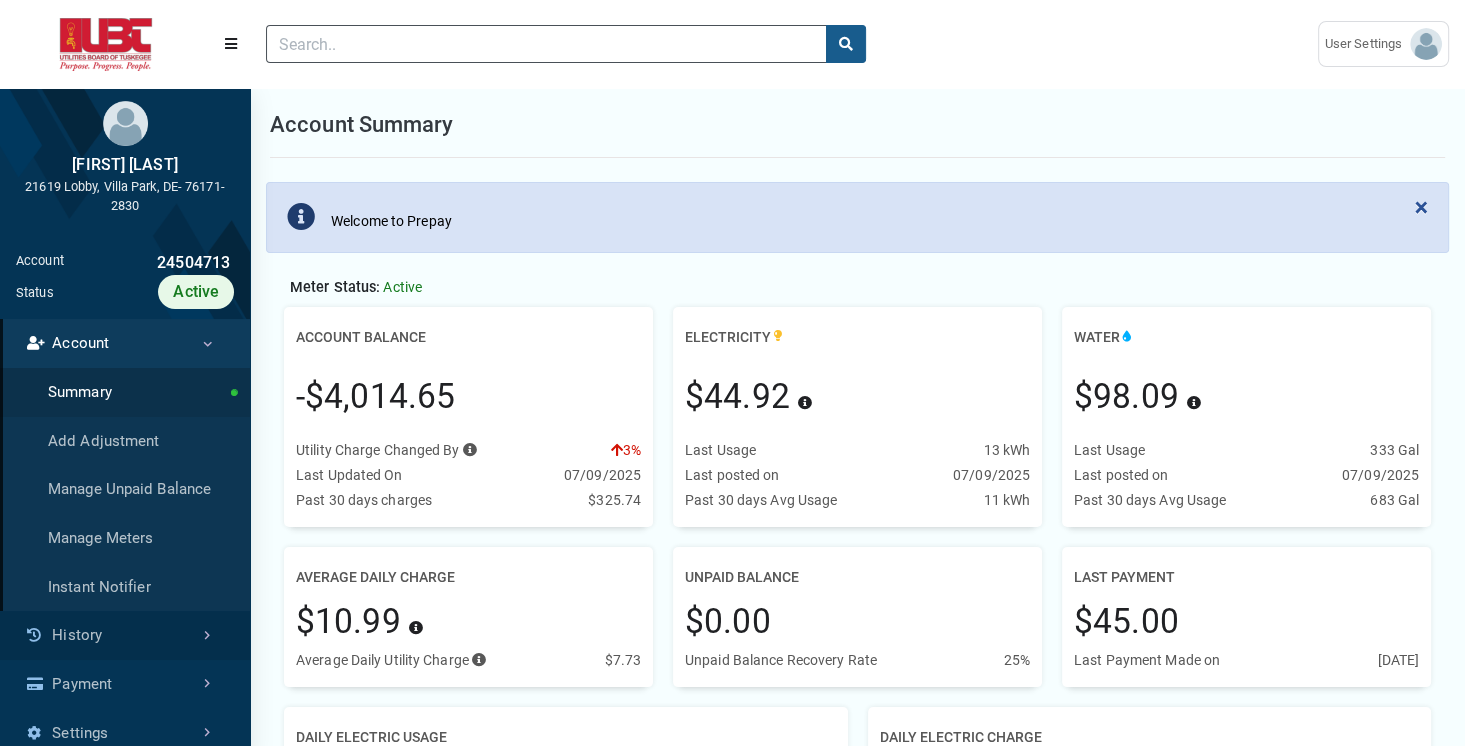 click on "History" at bounding box center (125, 635) 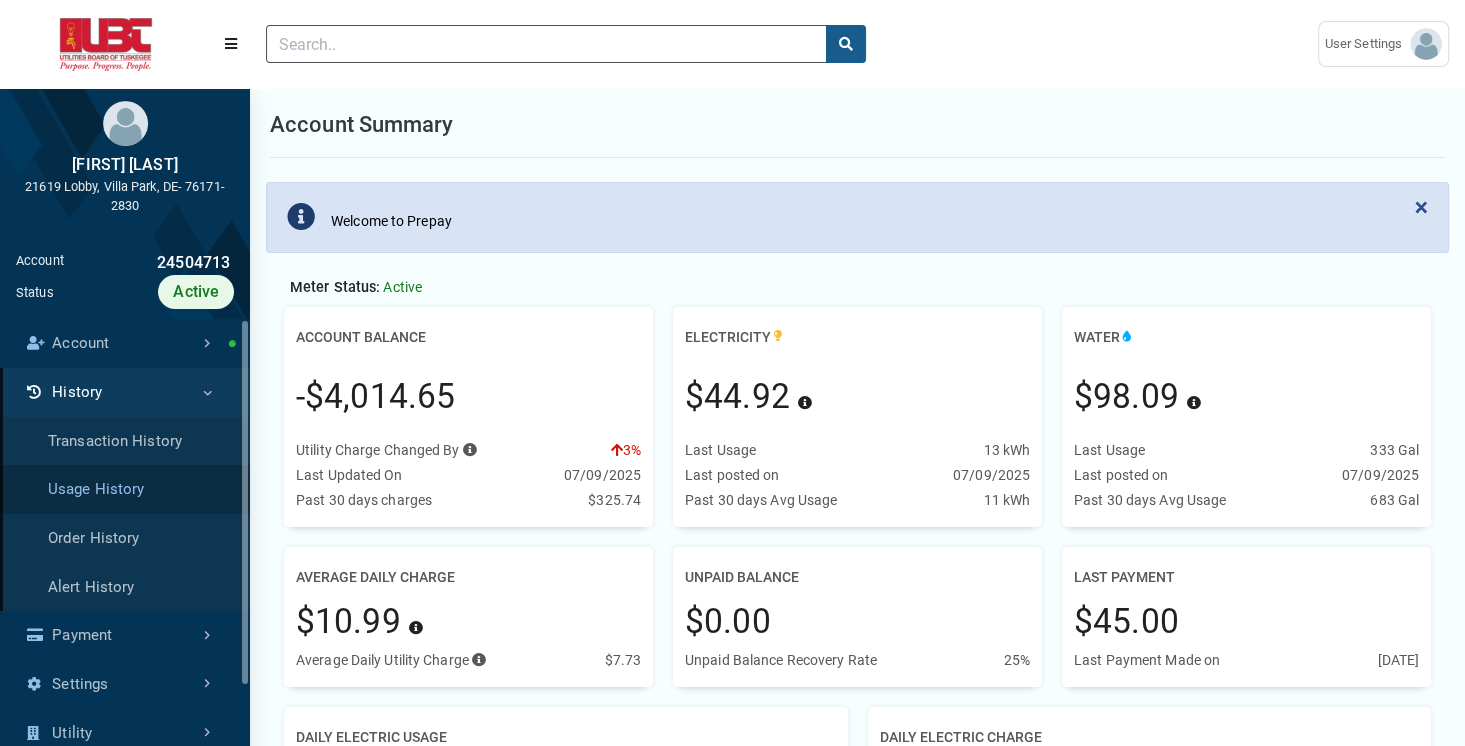 click on "Usage History" at bounding box center [125, 489] 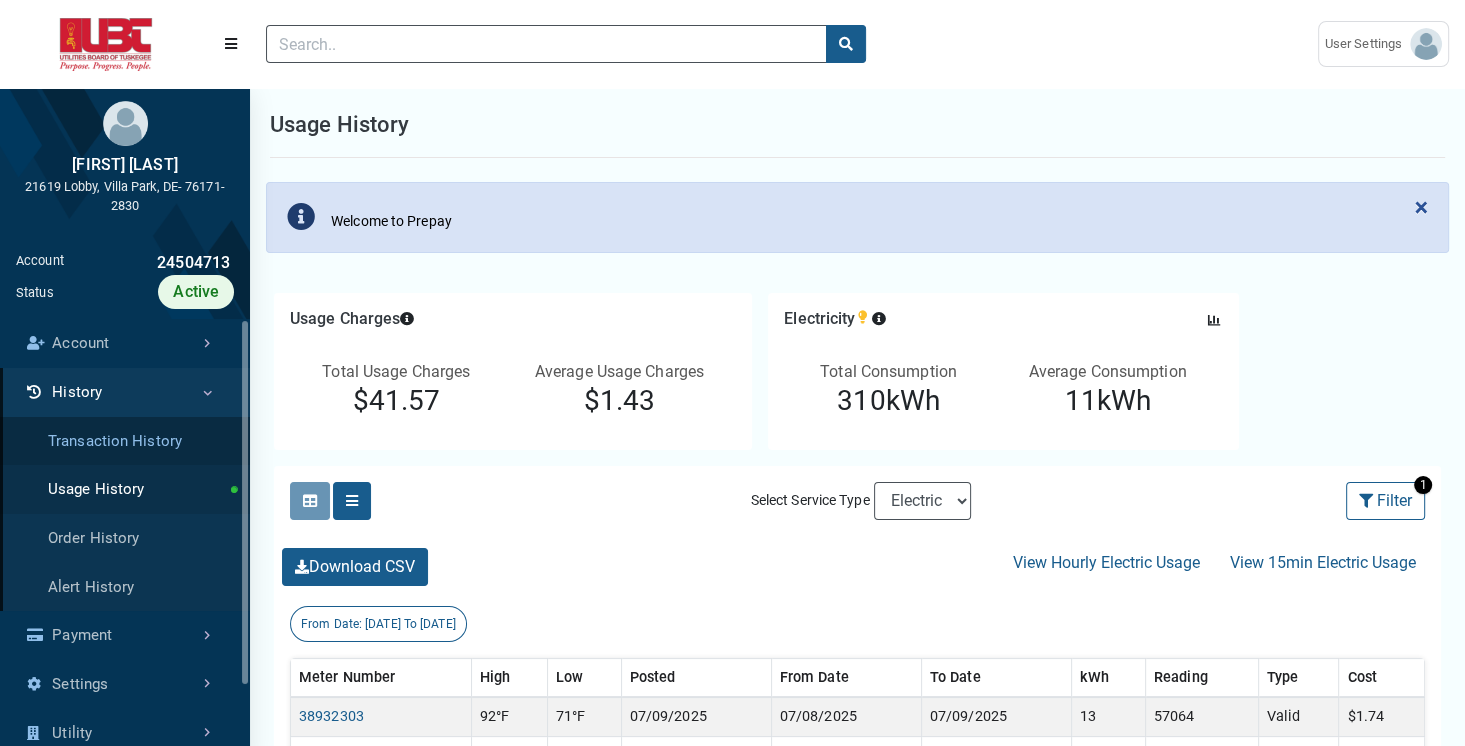 click on "Transaction History" at bounding box center (125, 441) 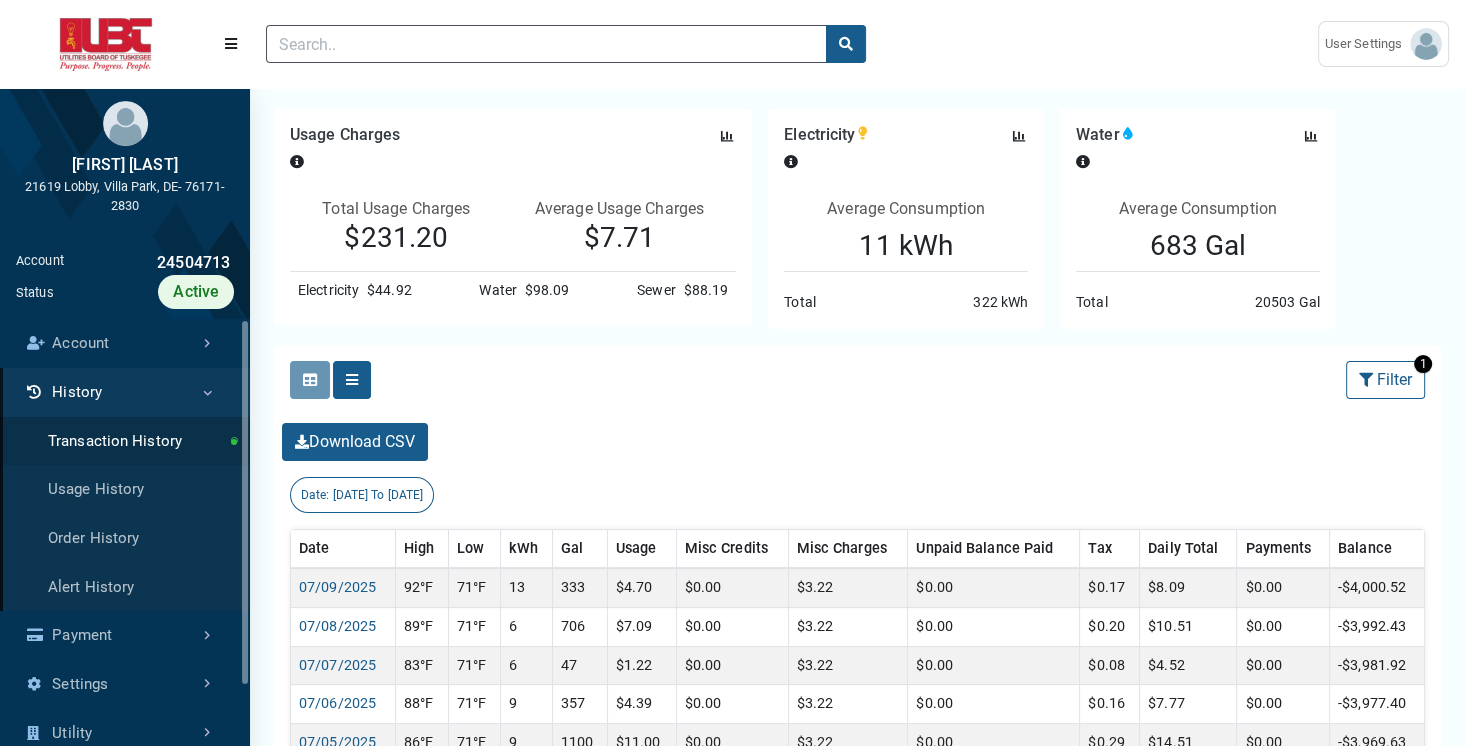 scroll, scrollTop: 180, scrollLeft: 0, axis: vertical 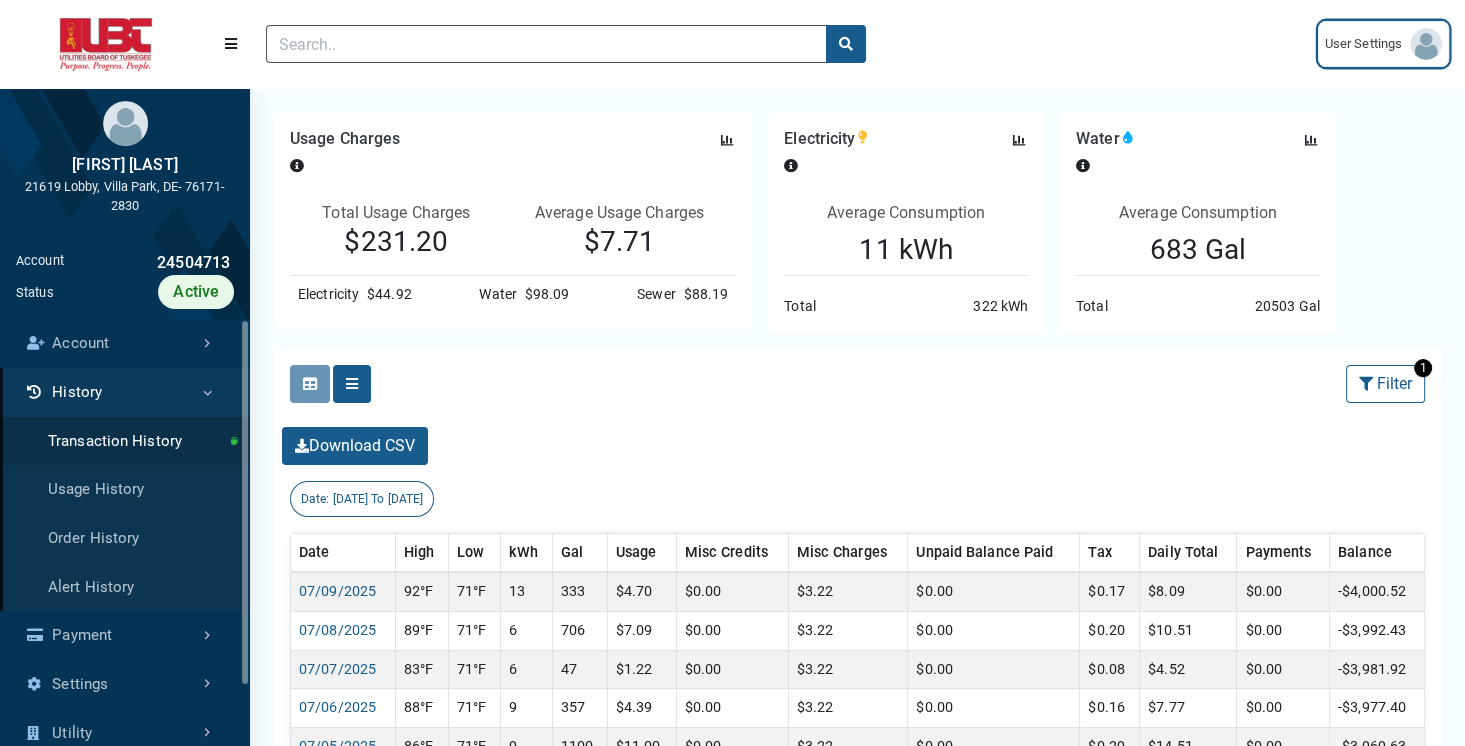 click on "User Settings" at bounding box center (1367, 44) 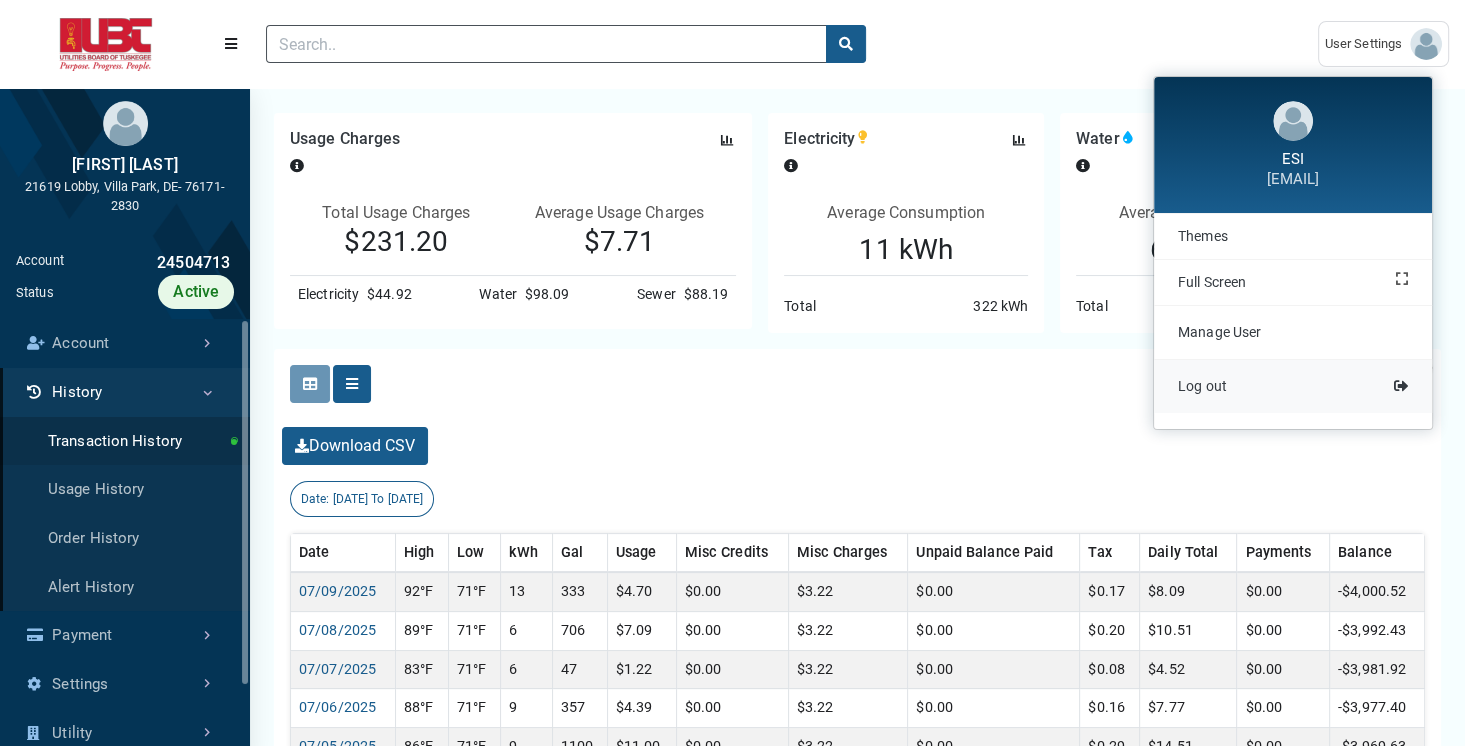 click on "Log out" at bounding box center [1202, 386] 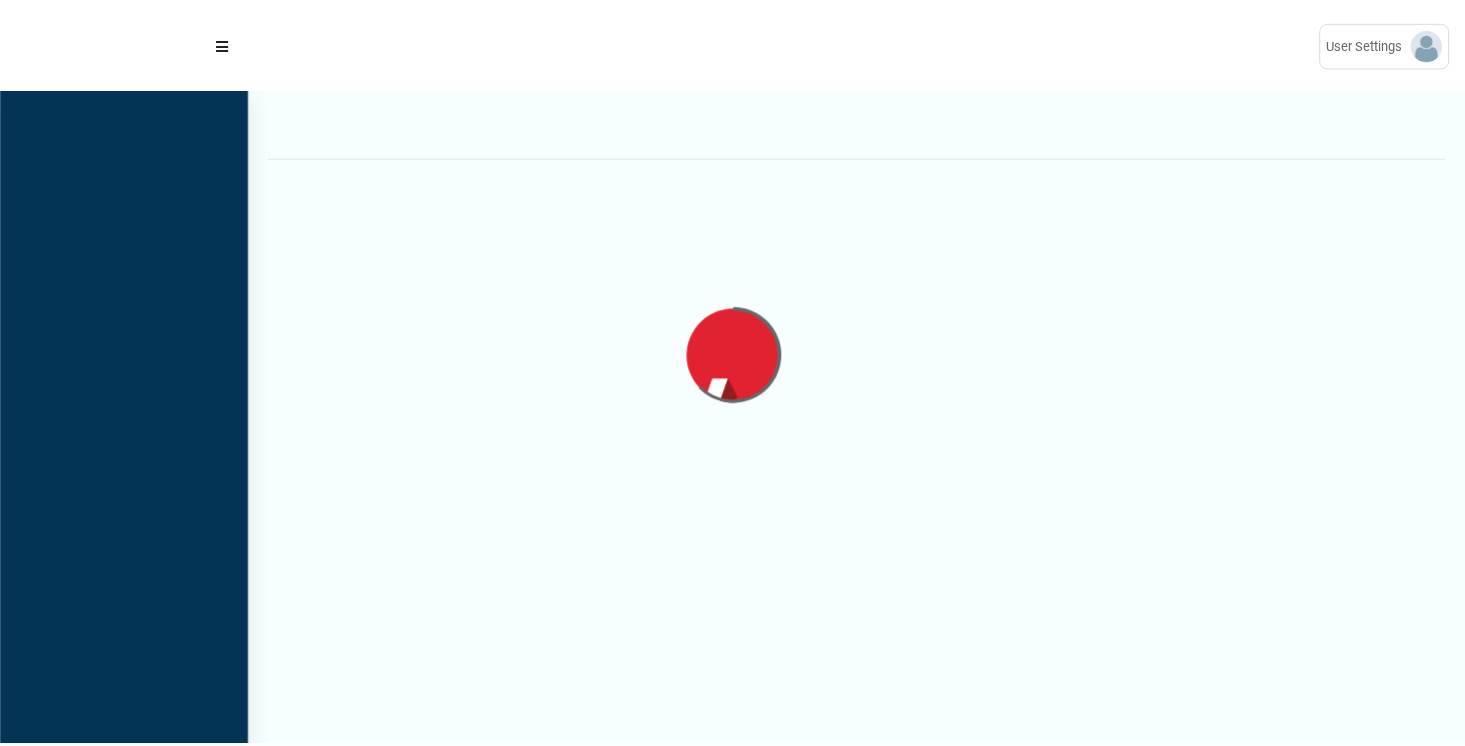 scroll, scrollTop: 0, scrollLeft: 0, axis: both 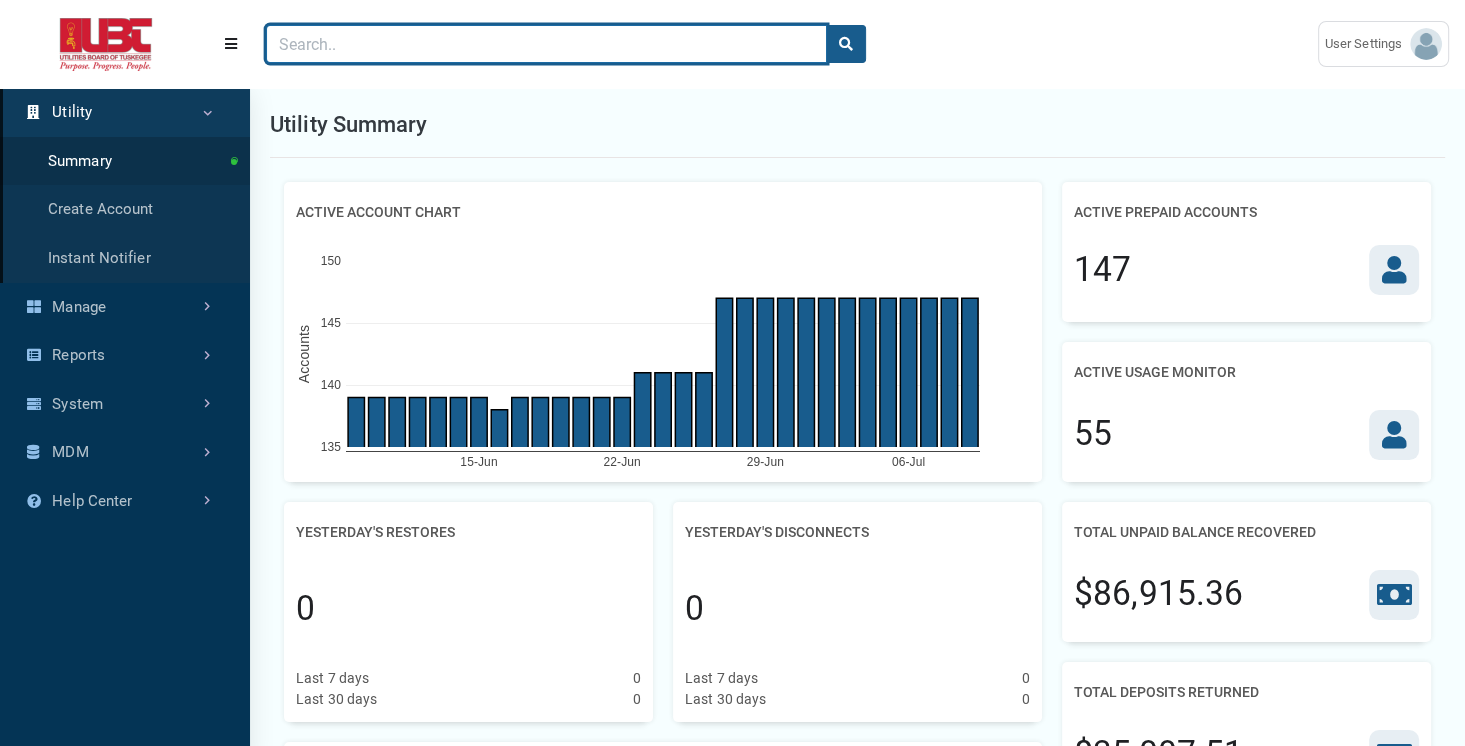 click at bounding box center (546, 44) 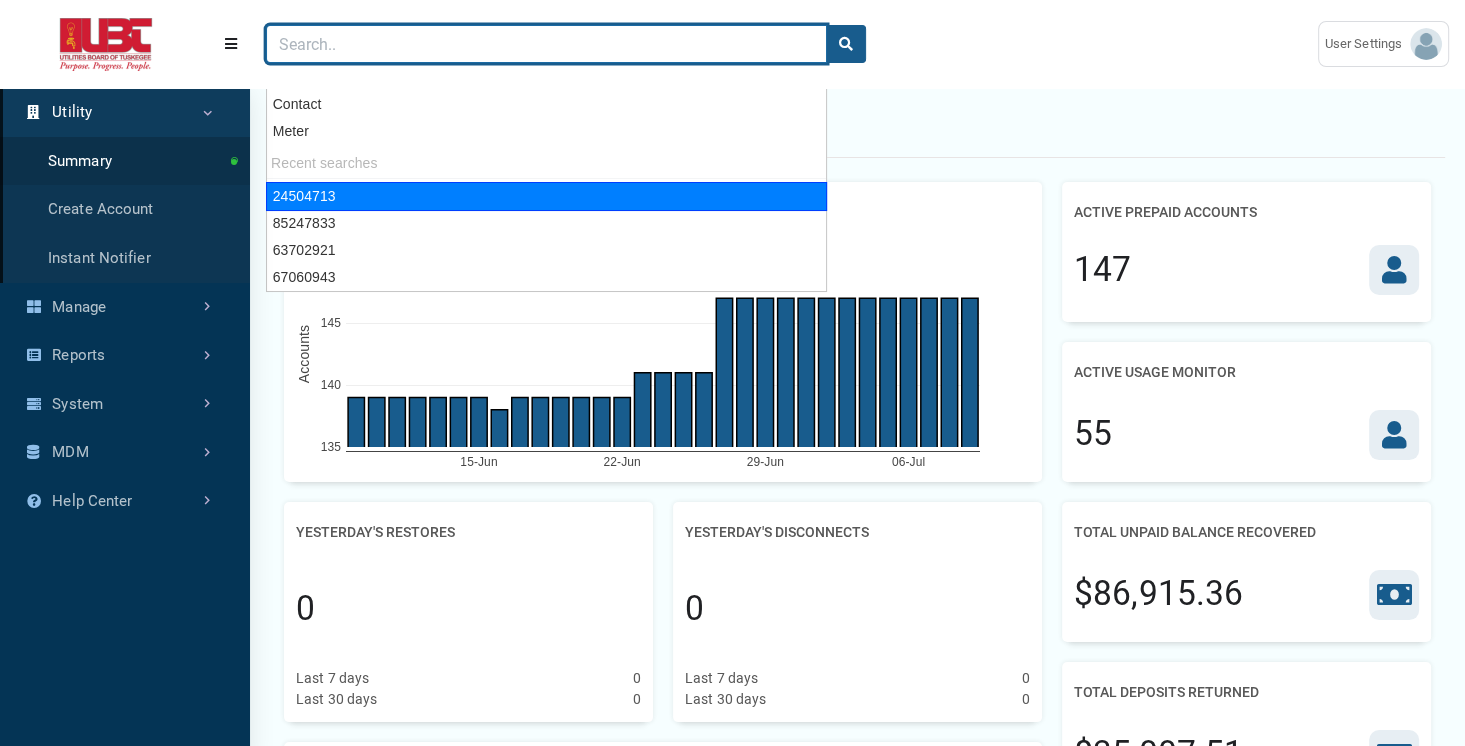 click on "24504713" at bounding box center (546, 196) 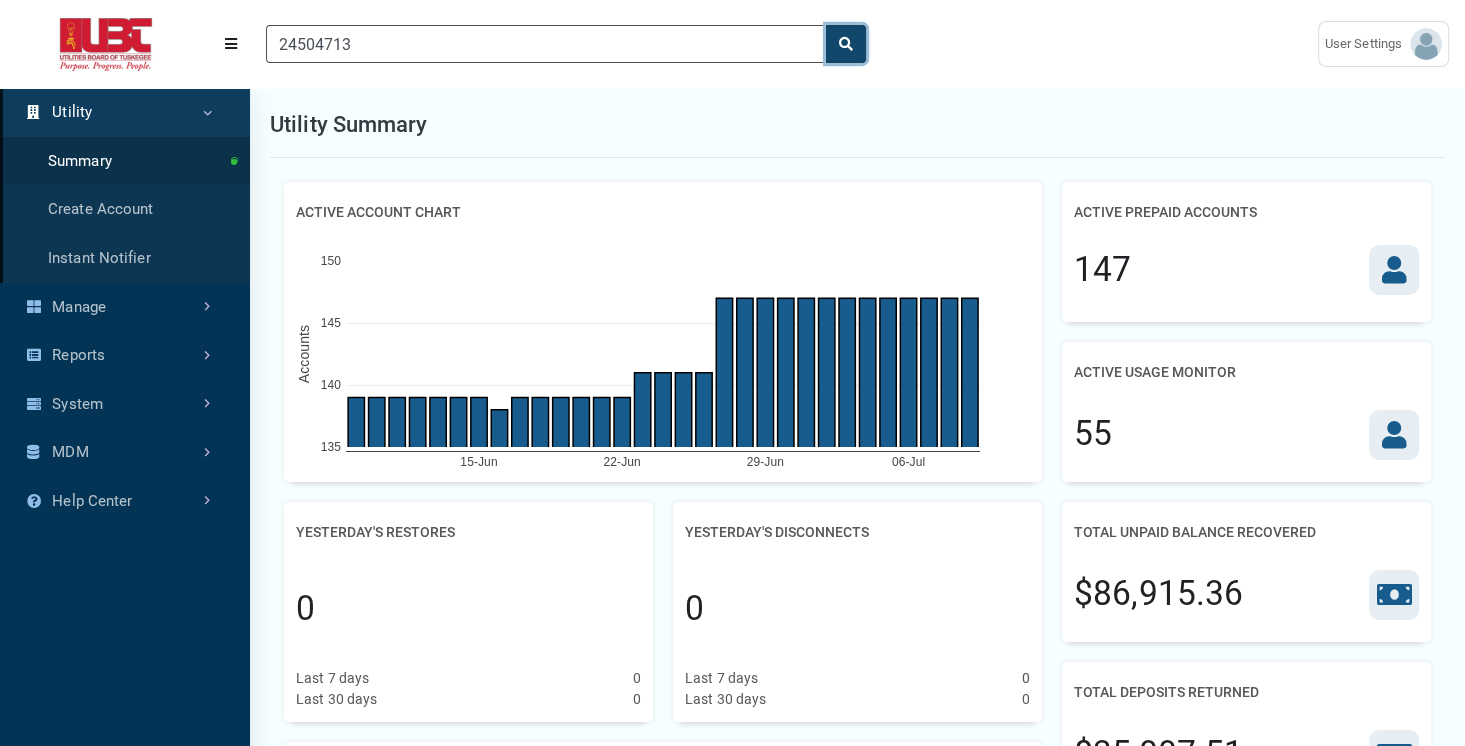 click at bounding box center [846, 44] 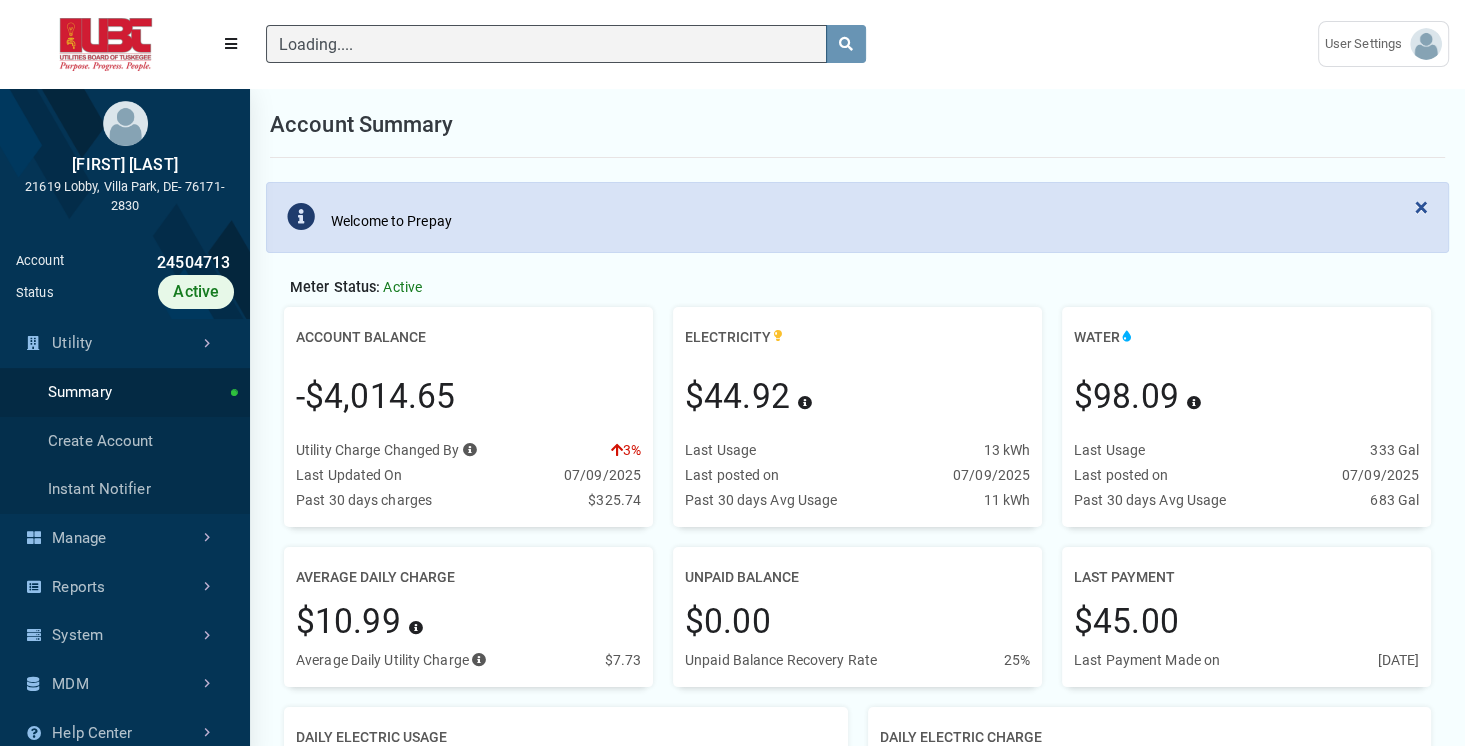 scroll, scrollTop: 442, scrollLeft: 249, axis: both 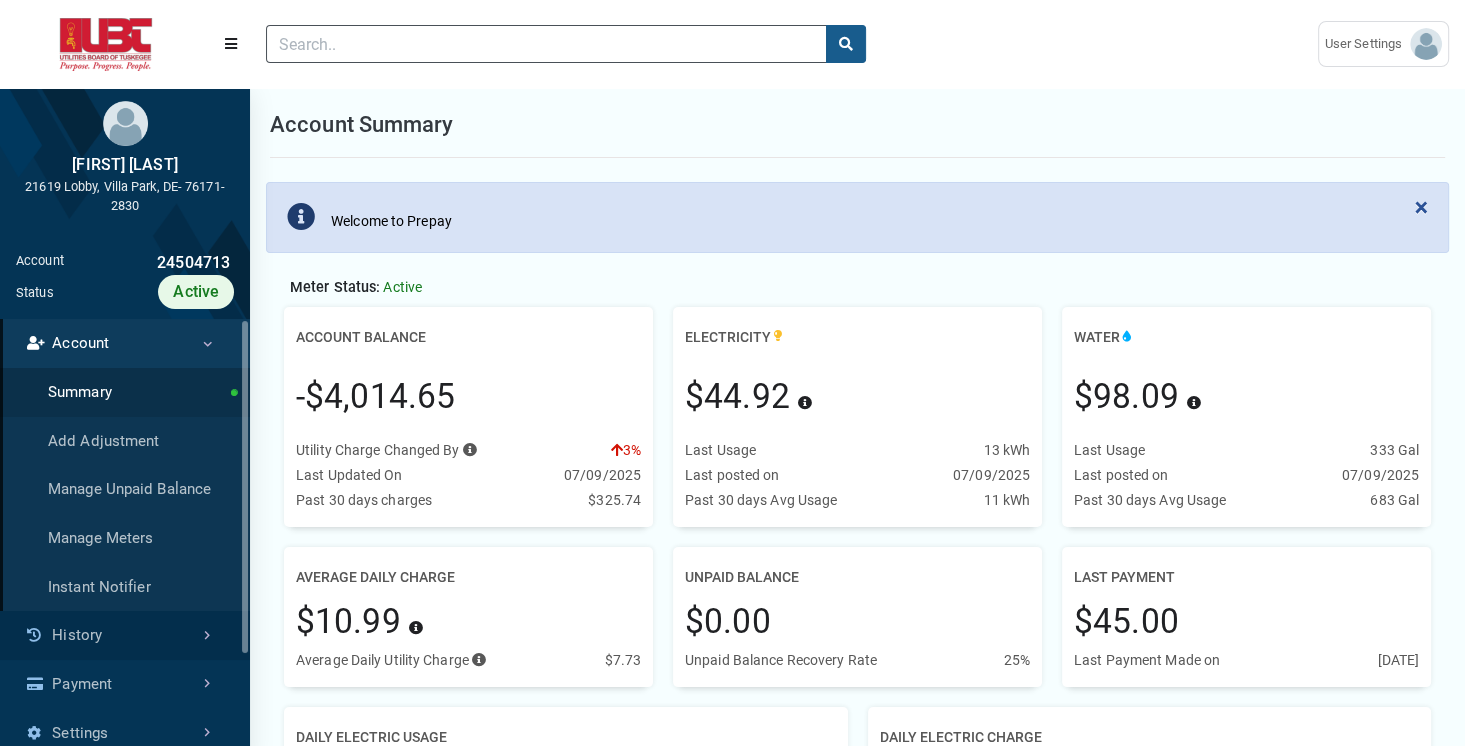 click on "History" at bounding box center (125, 635) 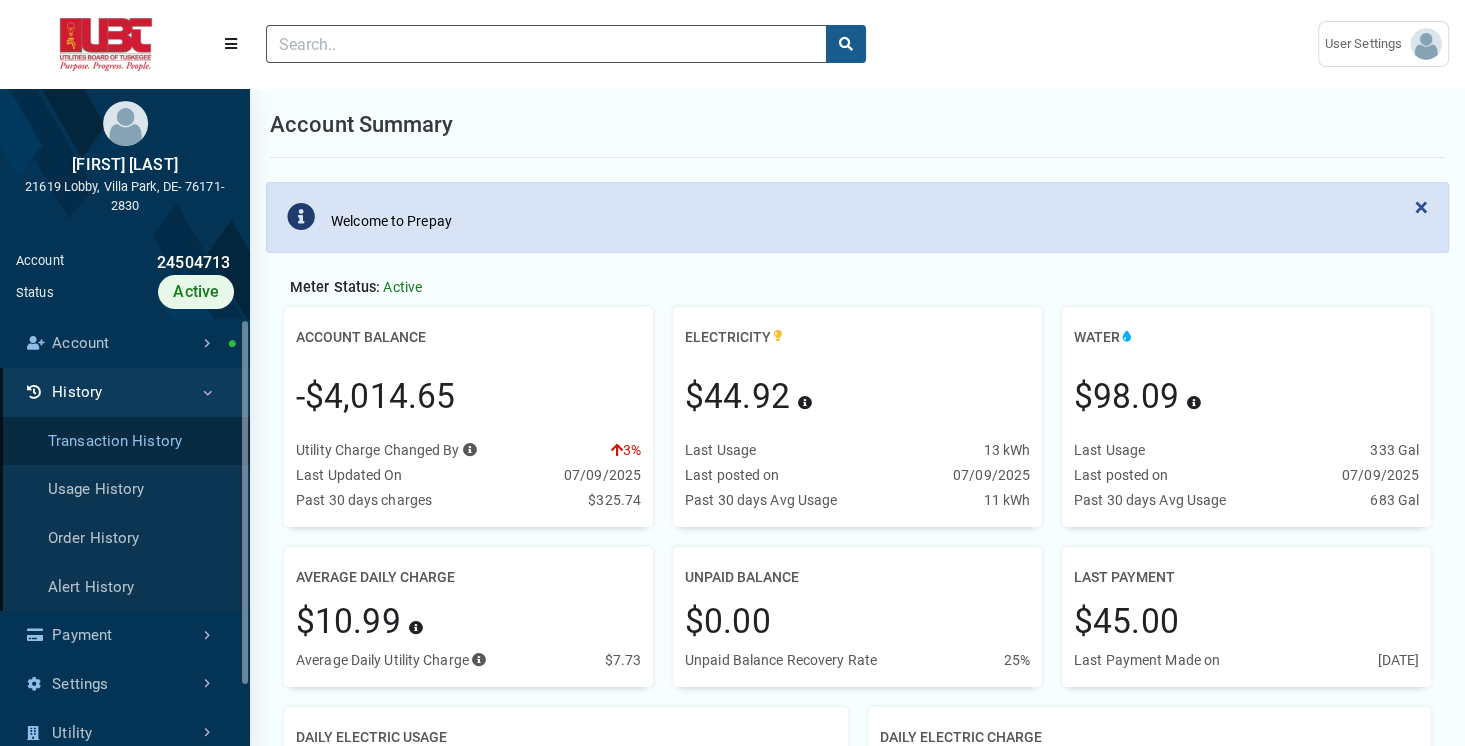 click on "Transaction History" at bounding box center [125, 441] 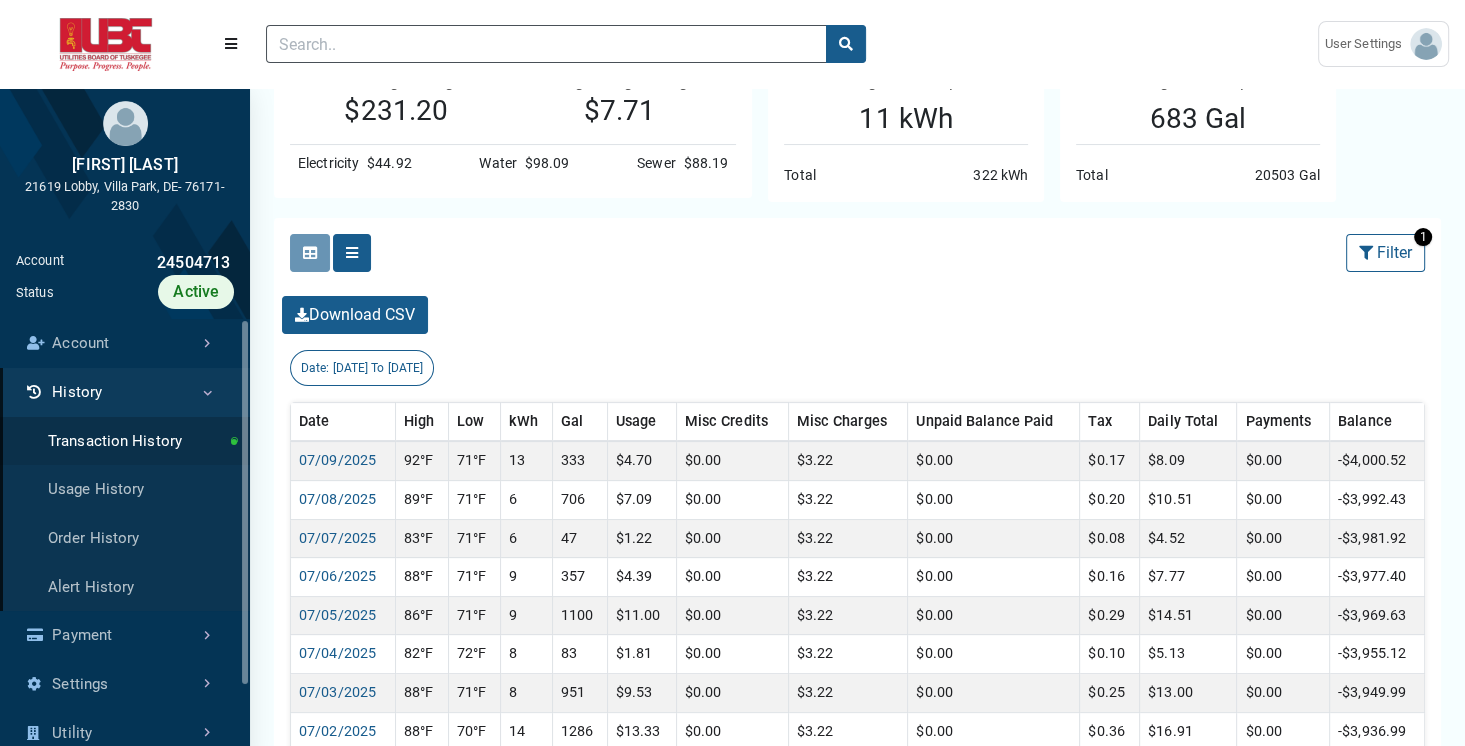 scroll, scrollTop: 322, scrollLeft: 0, axis: vertical 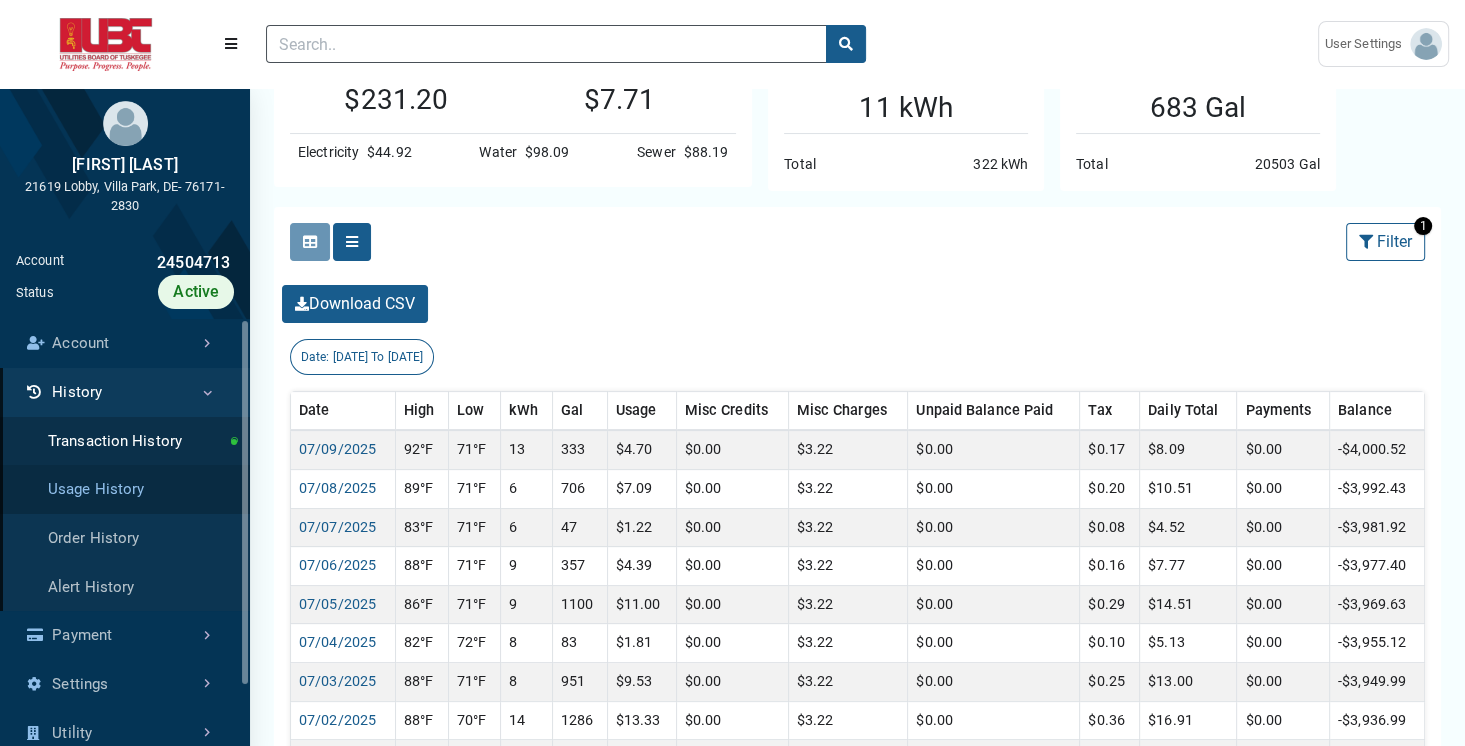 click on "Usage History" at bounding box center [125, 489] 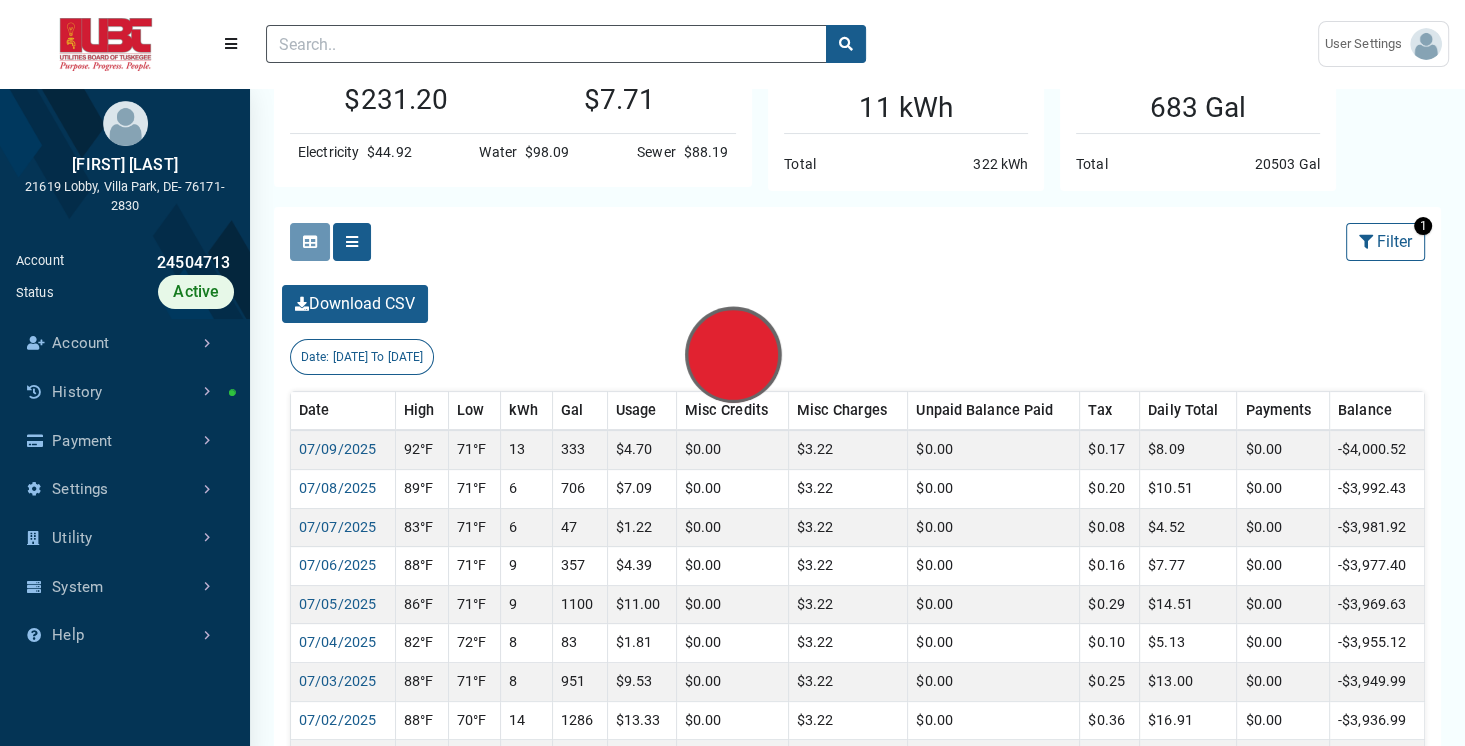 scroll, scrollTop: 0, scrollLeft: 0, axis: both 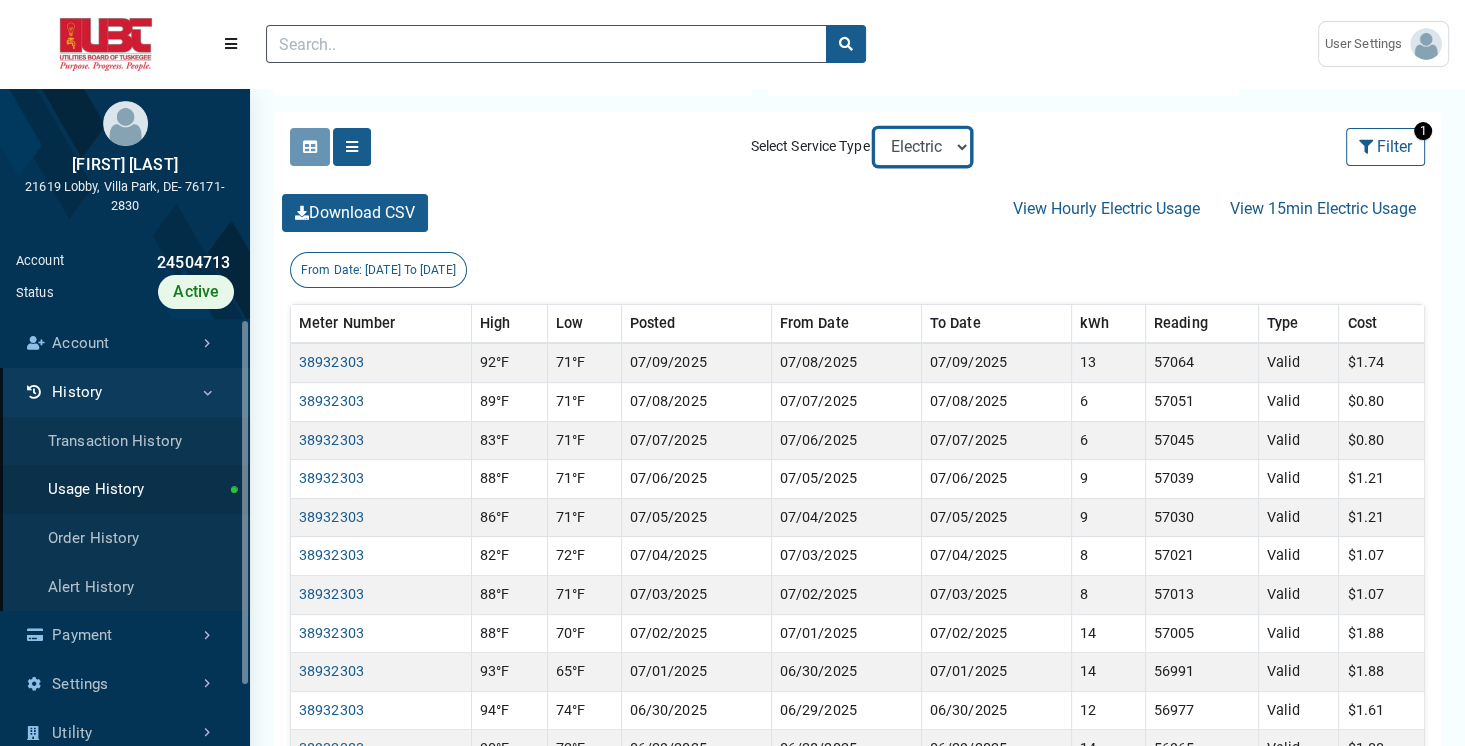 select on "Water" 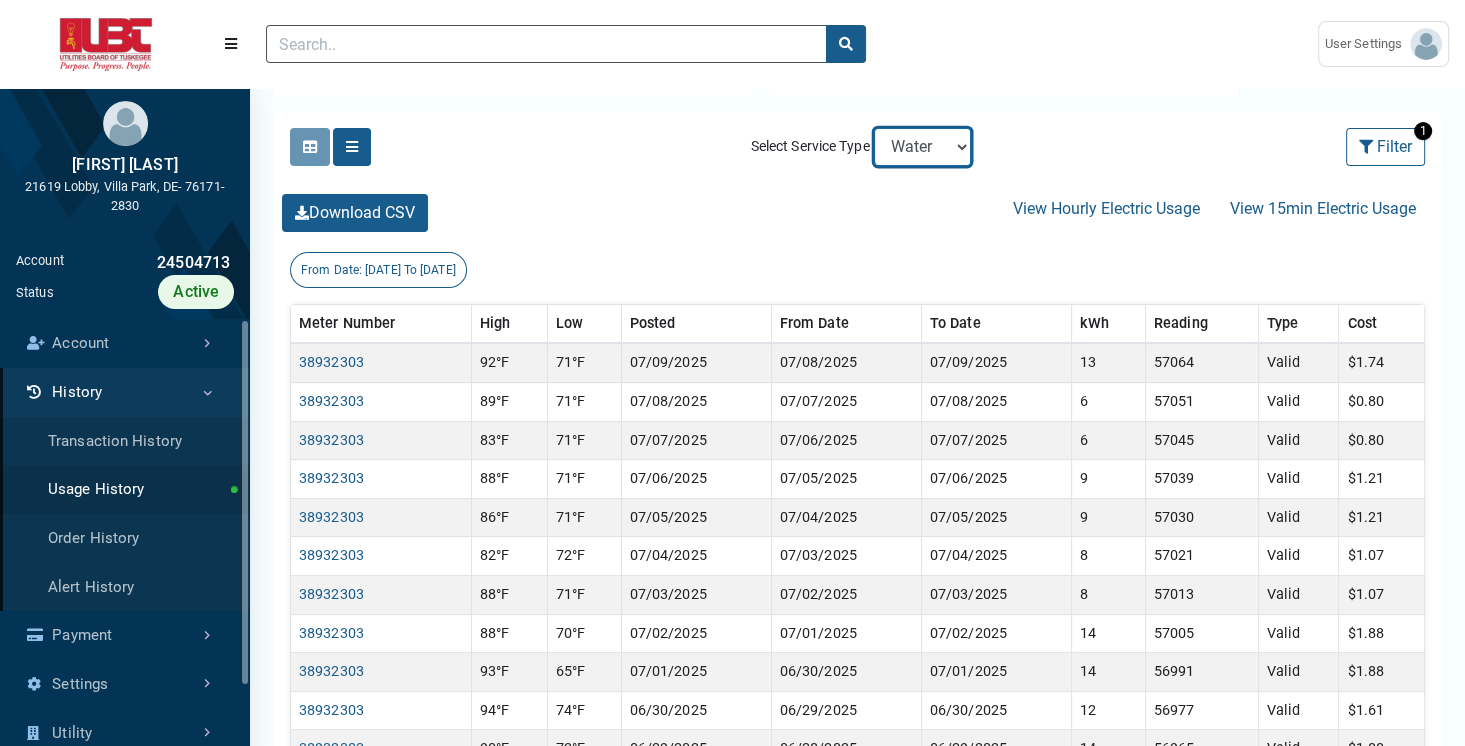 click on "Electric
Sewer
Water" at bounding box center (922, 147) 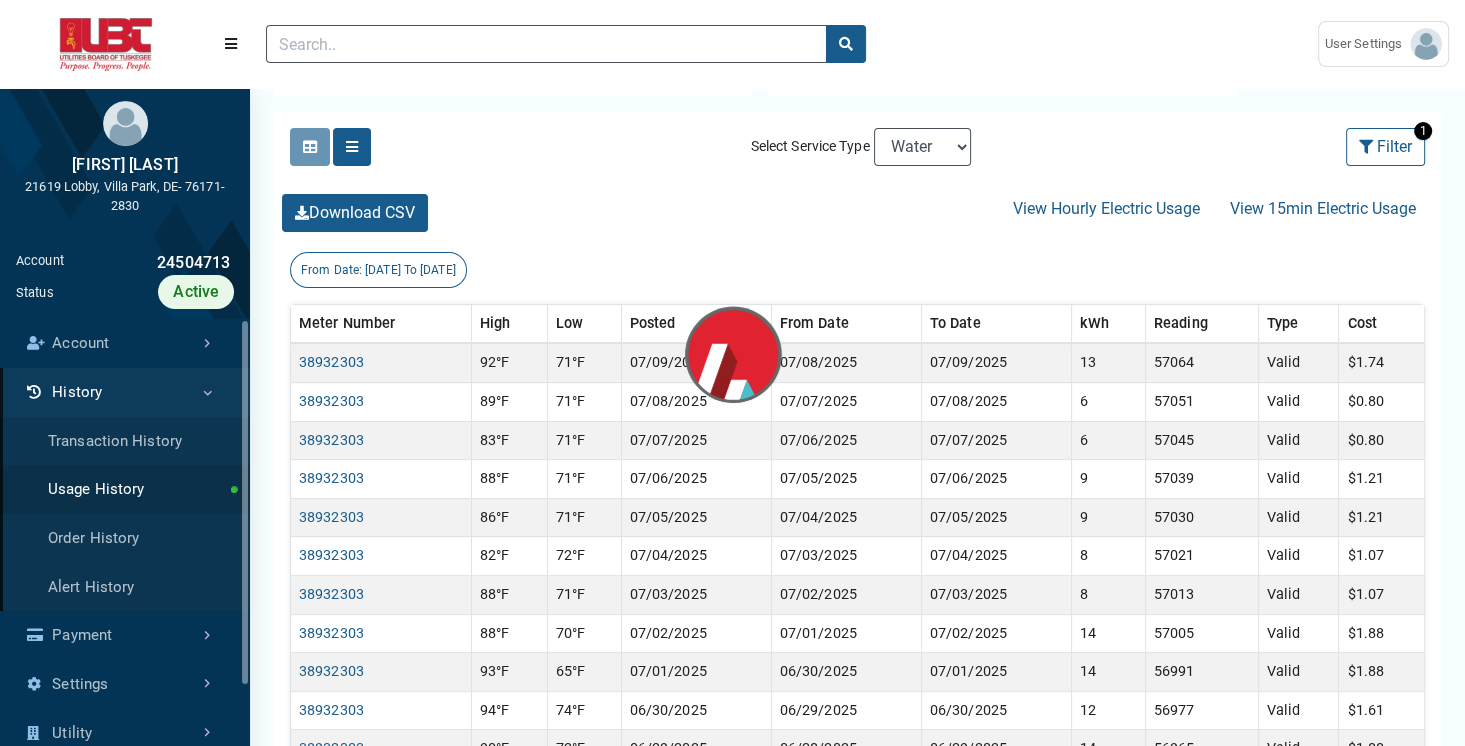 scroll, scrollTop: 0, scrollLeft: 0, axis: both 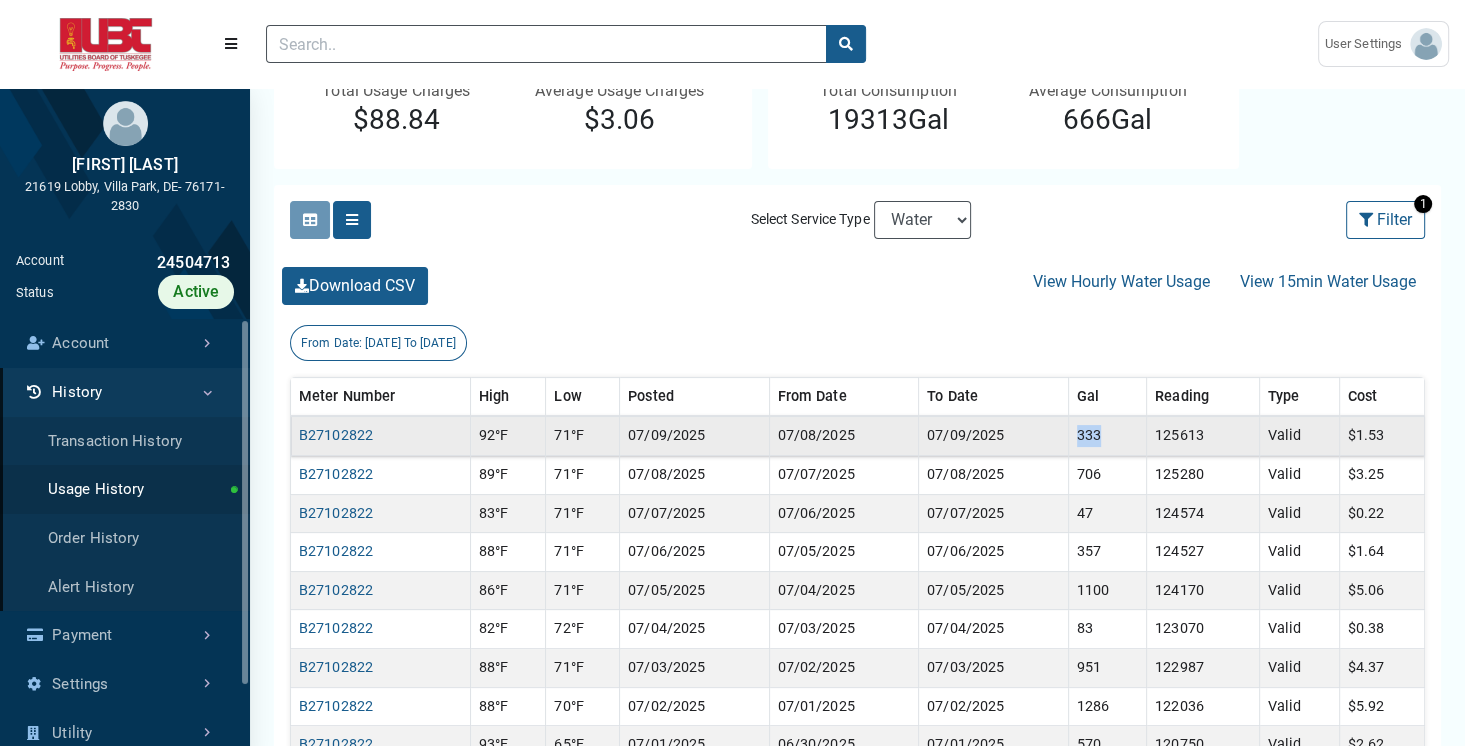 drag, startPoint x: 1072, startPoint y: 431, endPoint x: 1121, endPoint y: 431, distance: 49 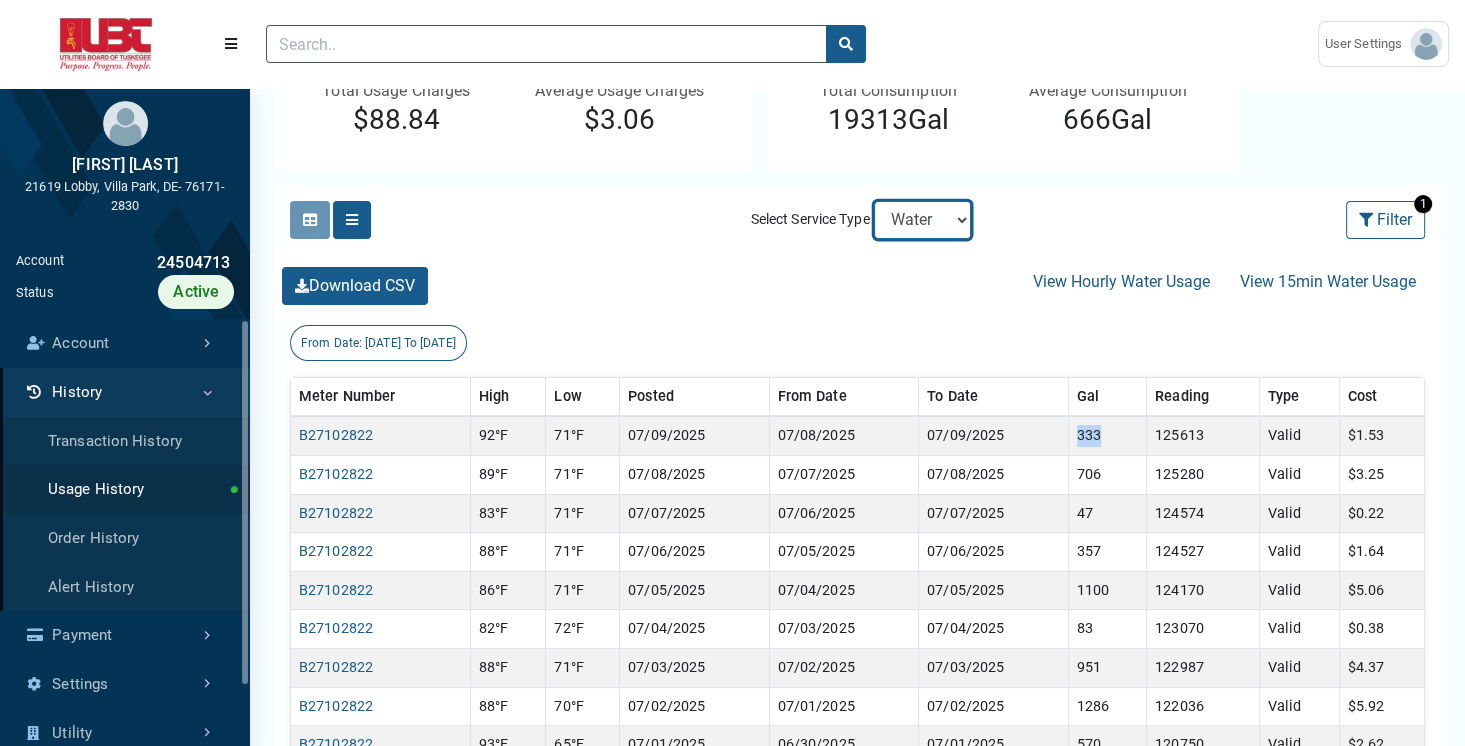 select on "Sewer" 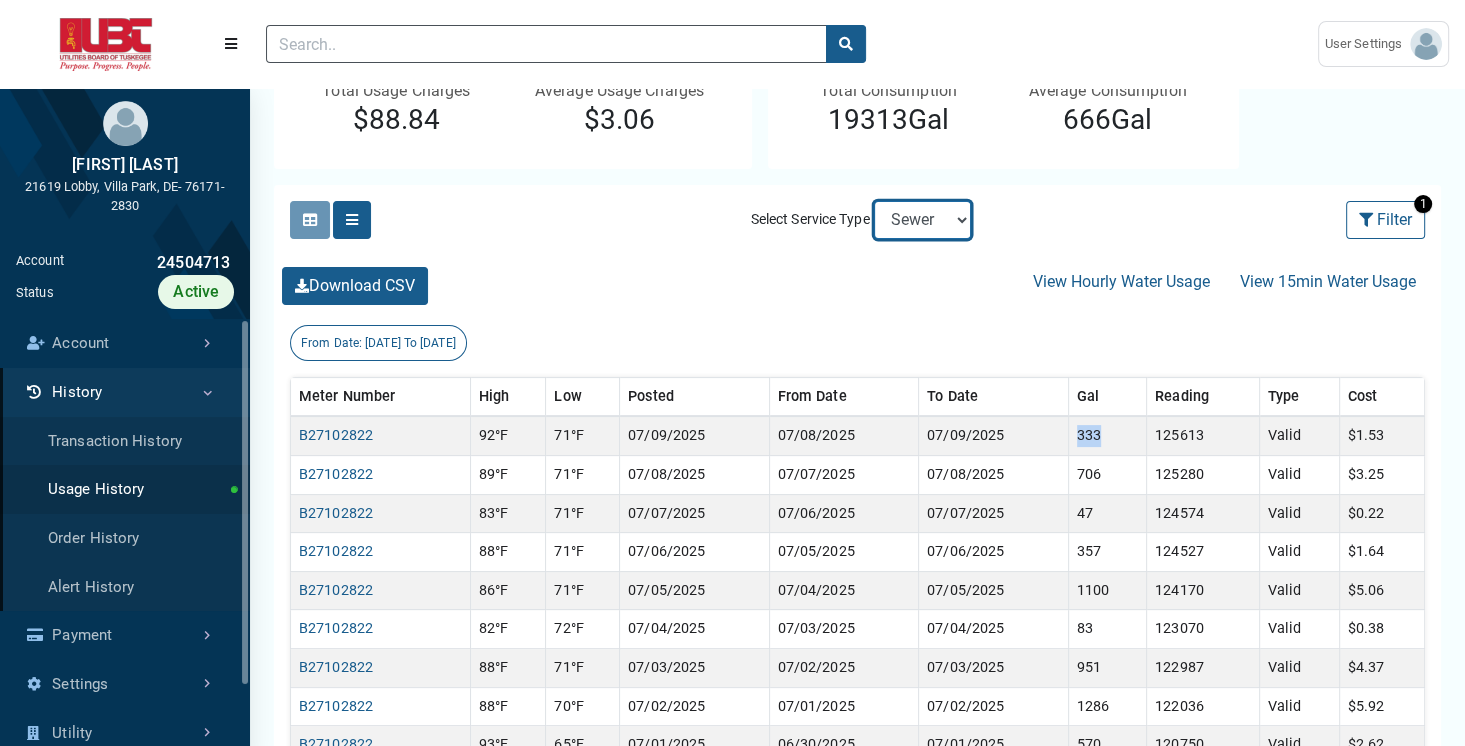 click on "Electric
Sewer
Water" at bounding box center [922, 220] 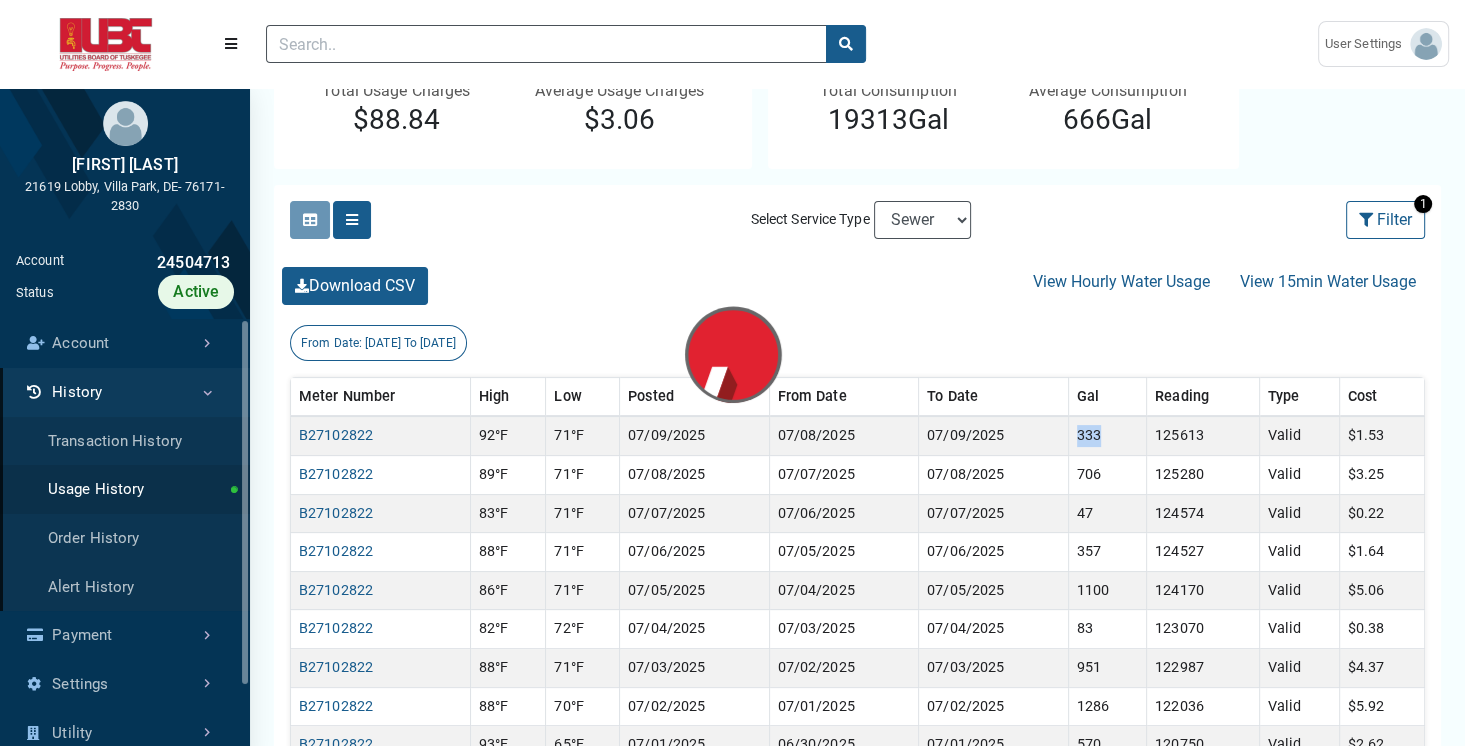 scroll, scrollTop: 0, scrollLeft: 0, axis: both 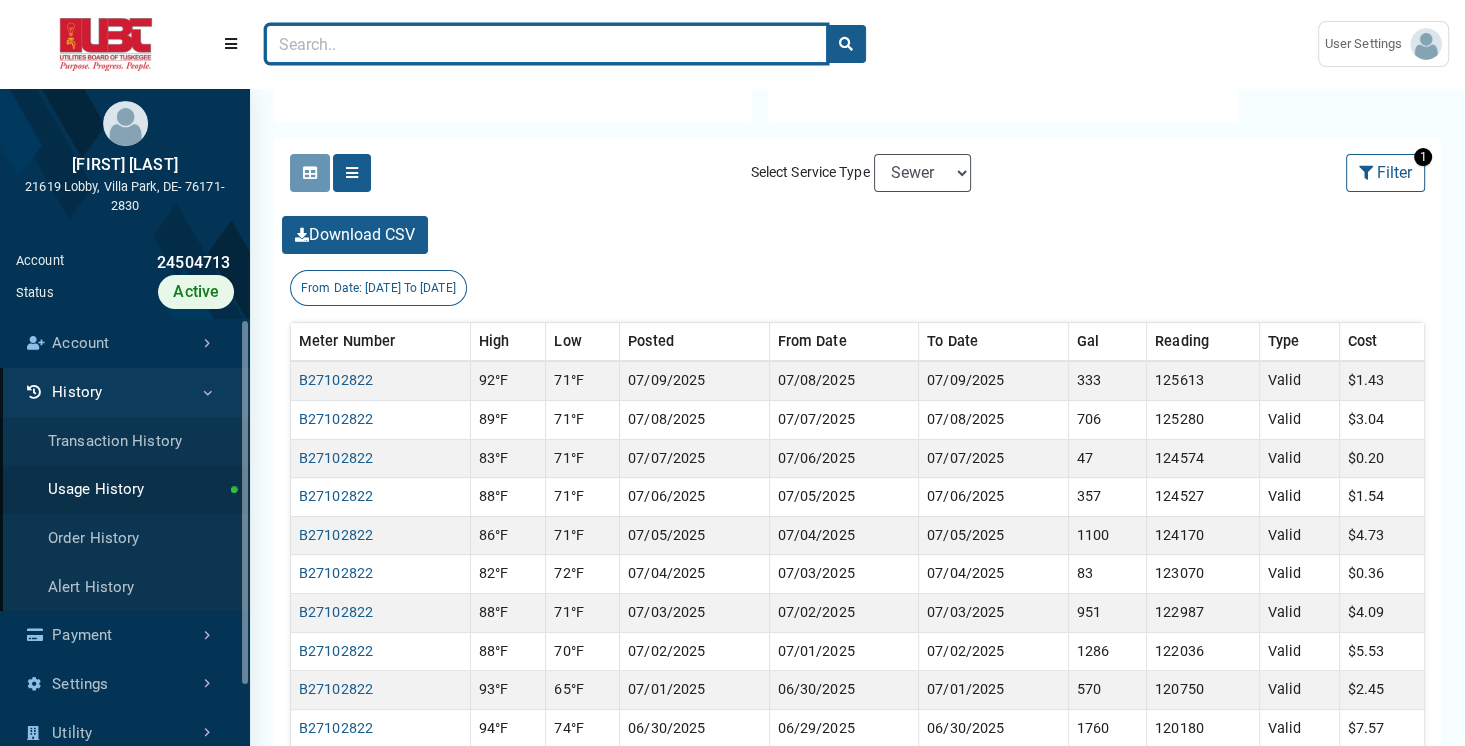 click at bounding box center [546, 44] 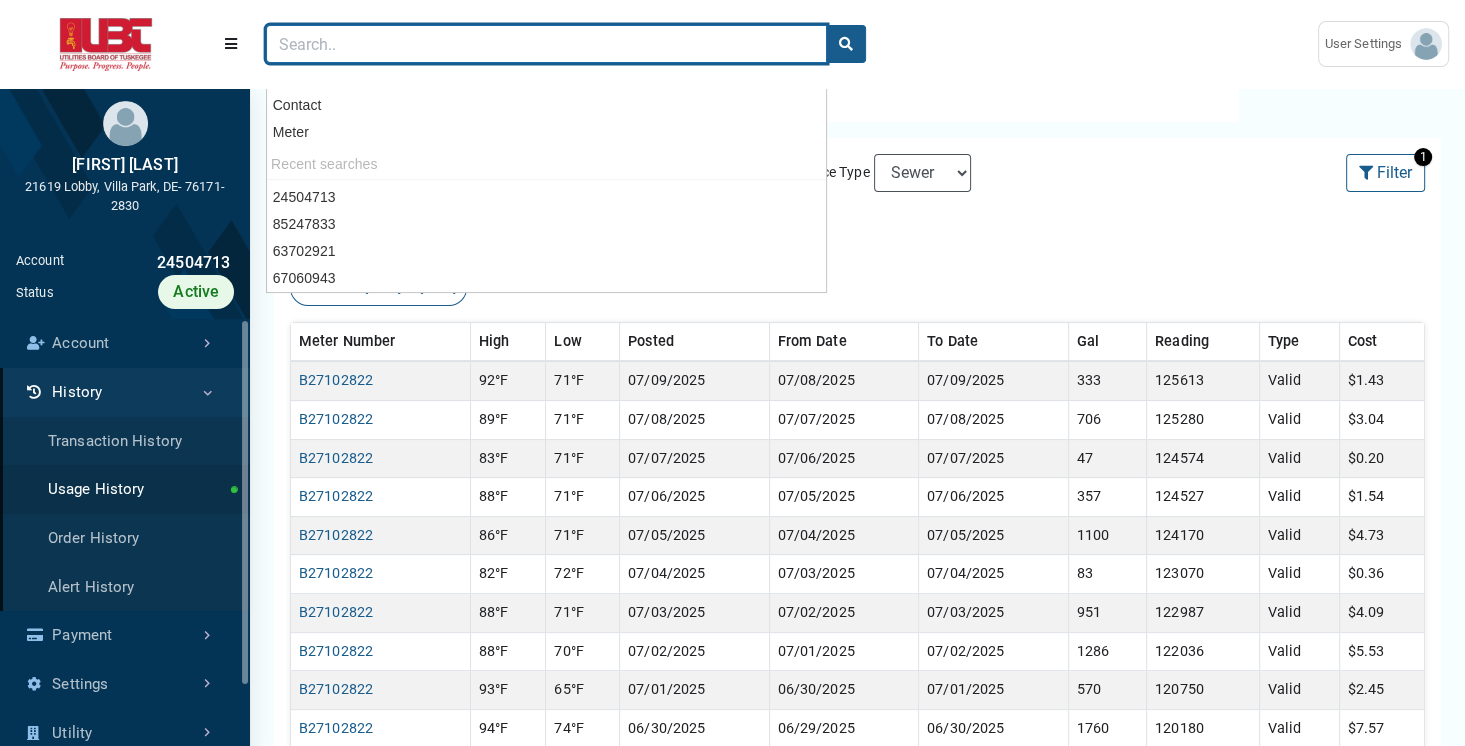 paste on "27912260" 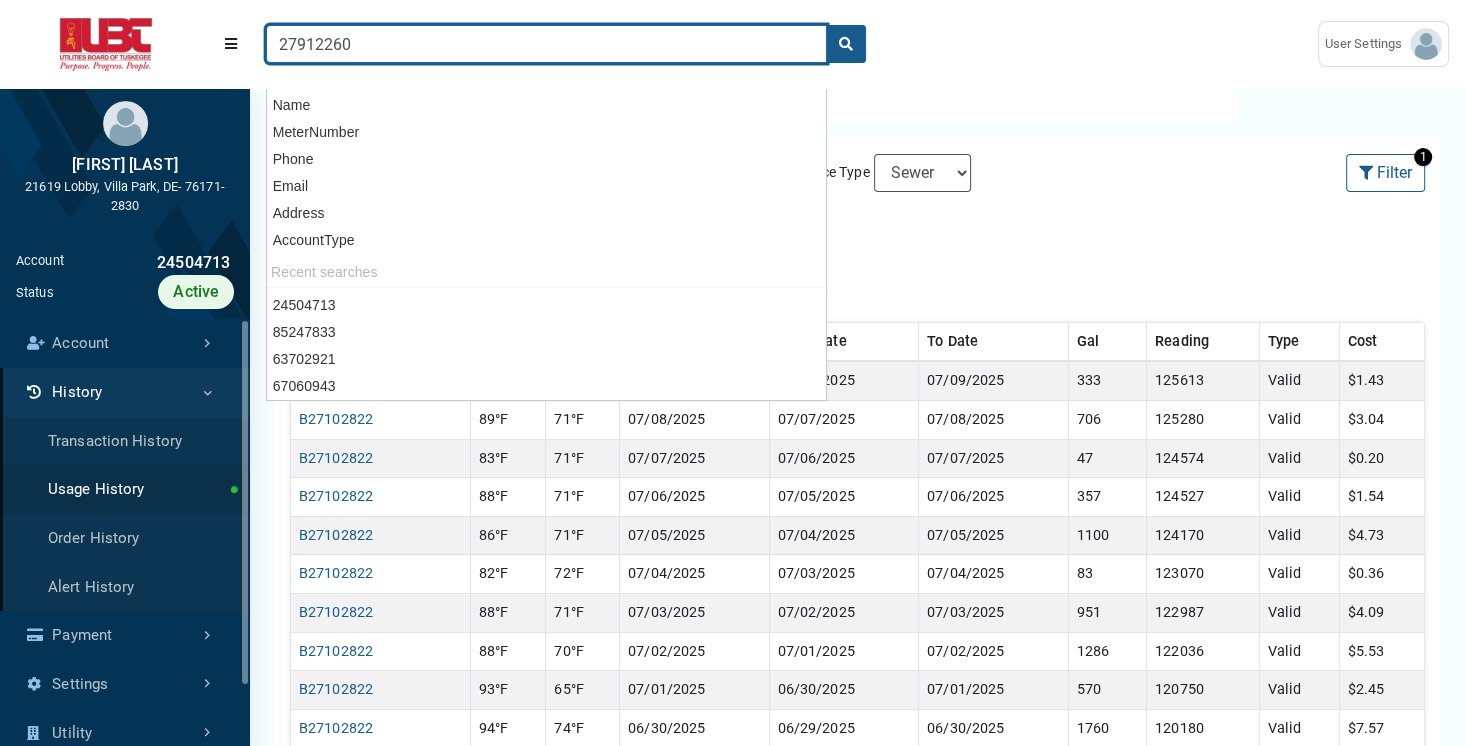 type on "27912260" 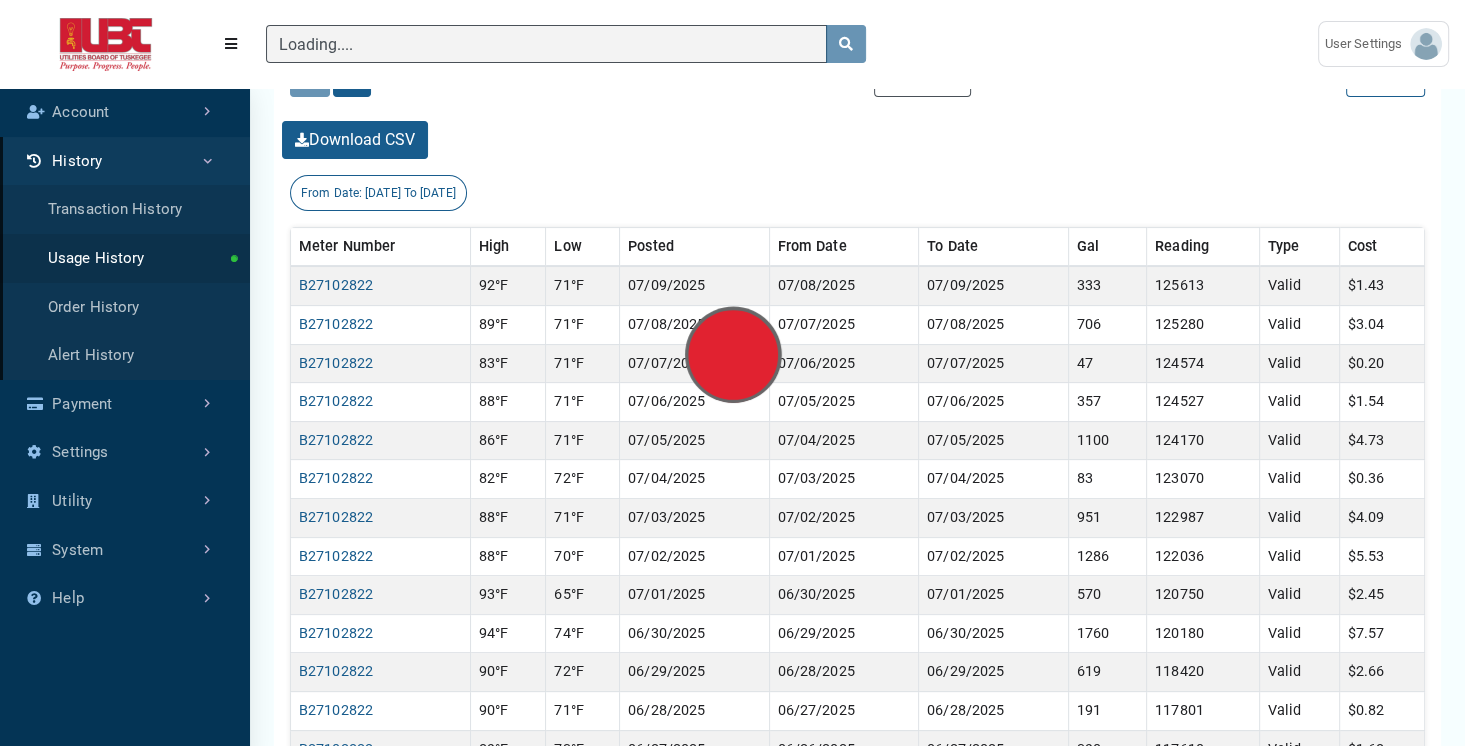 scroll, scrollTop: 234, scrollLeft: 0, axis: vertical 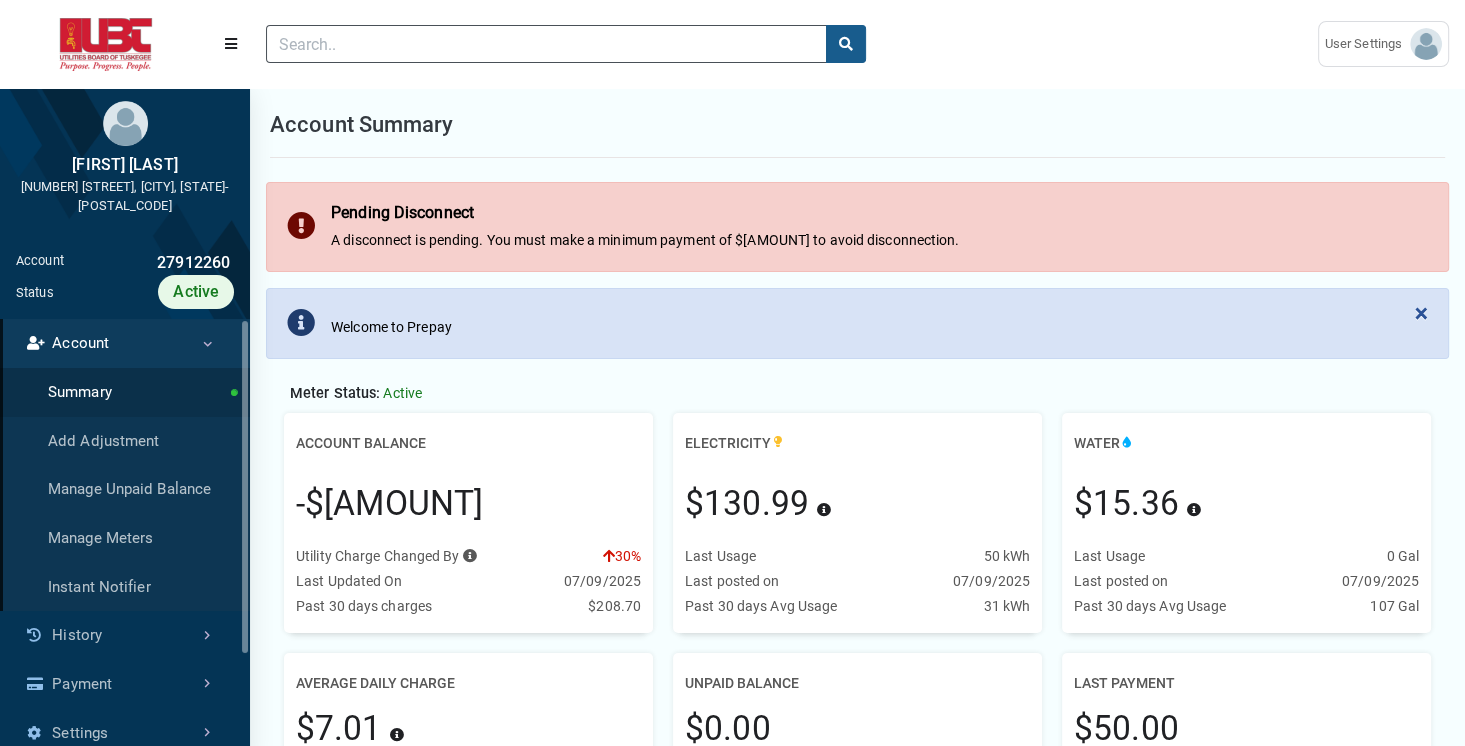 drag, startPoint x: 295, startPoint y: 500, endPoint x: 470, endPoint y: 484, distance: 175.7299 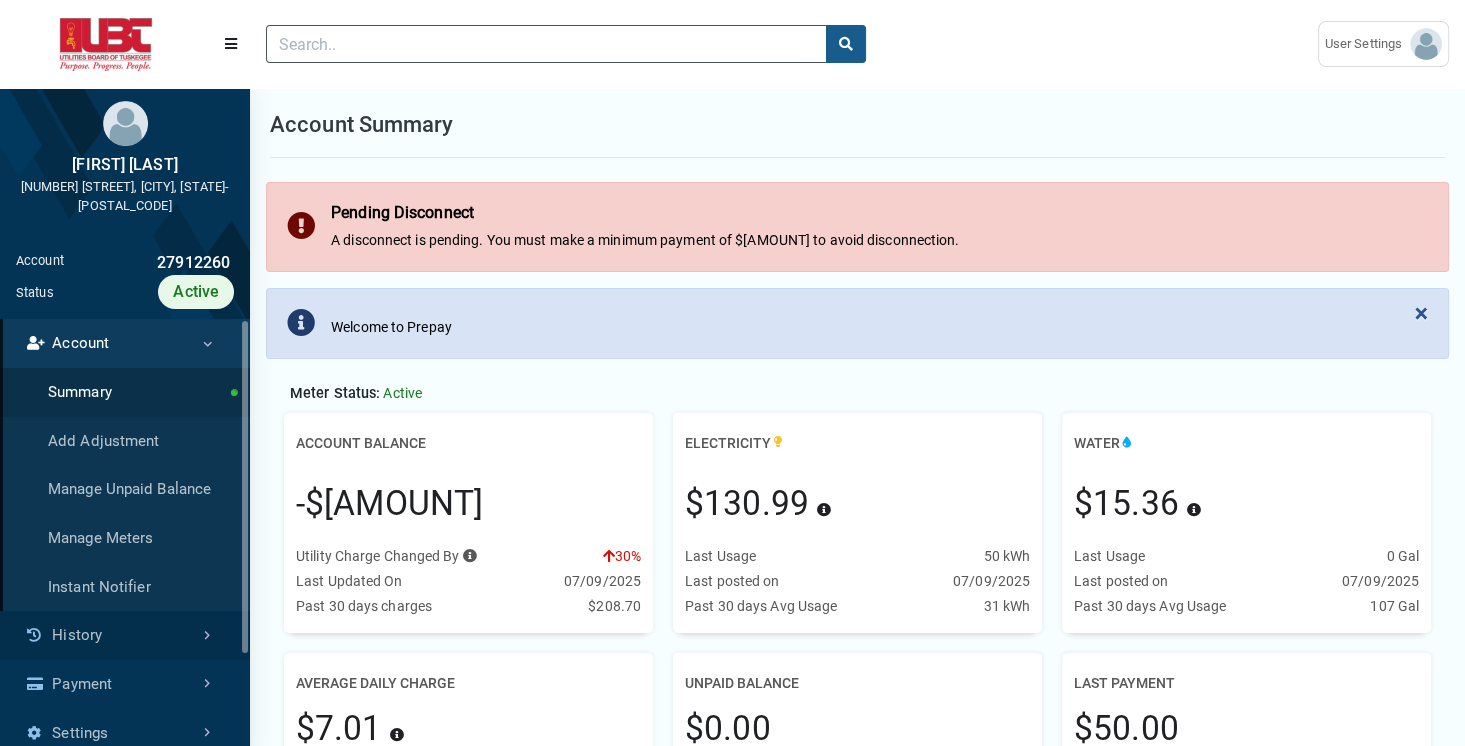 click on "History" at bounding box center (125, 635) 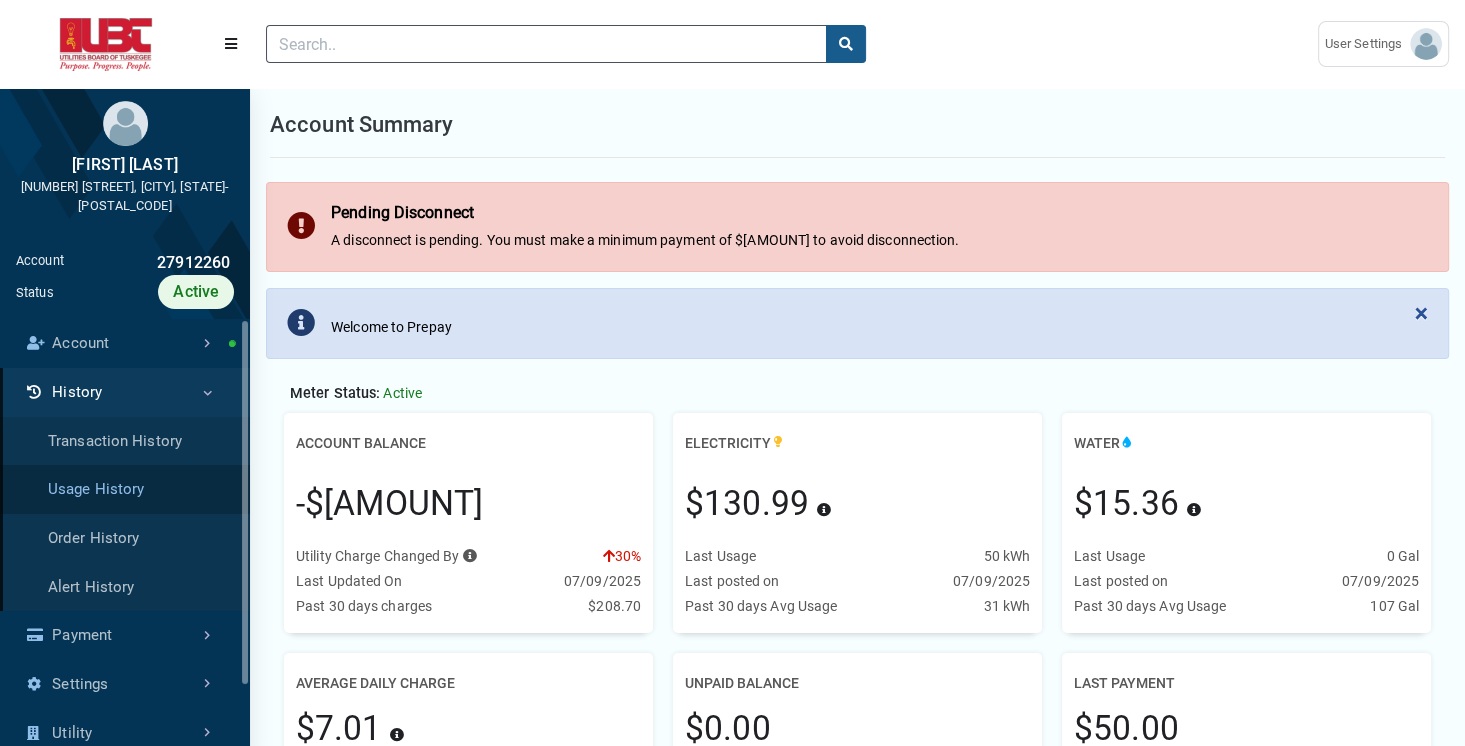 click on "Usage History" at bounding box center (125, 489) 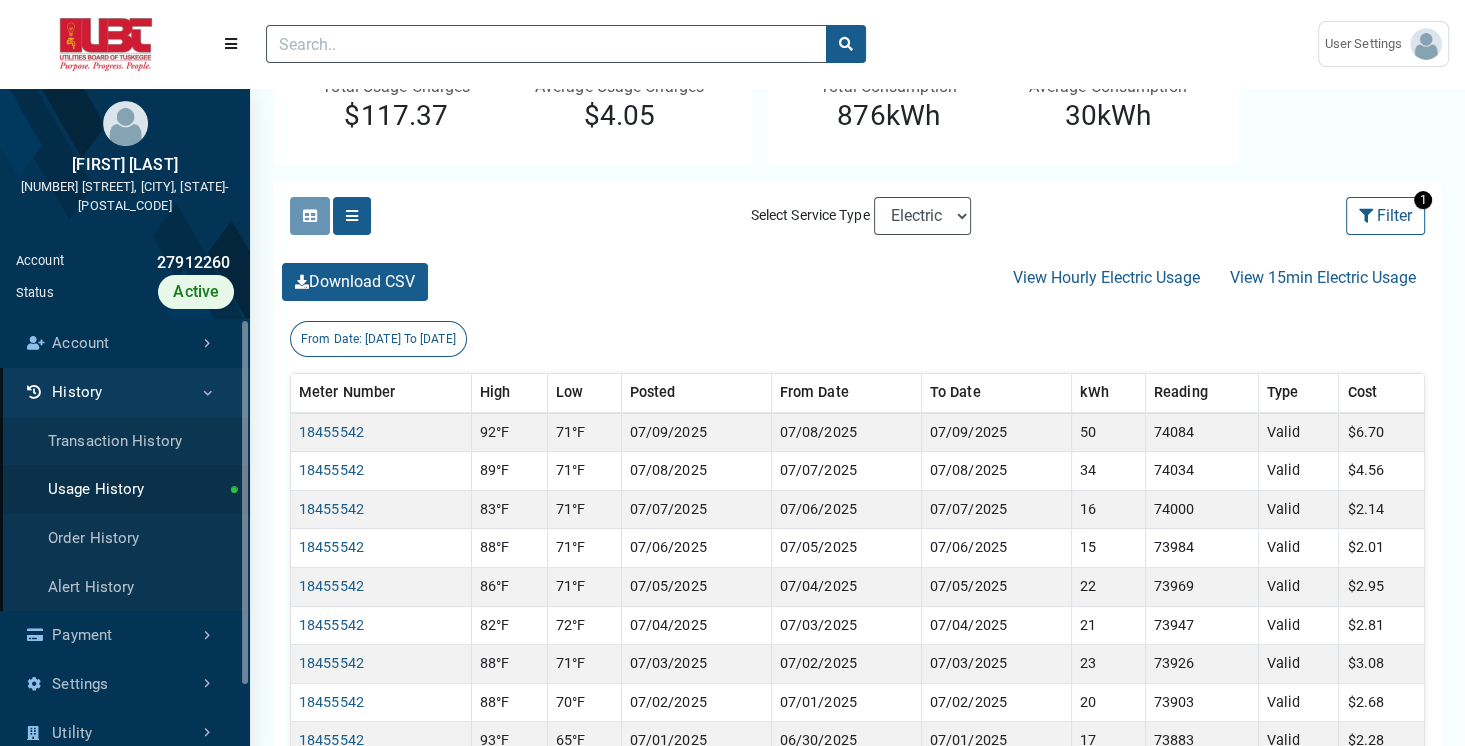 scroll, scrollTop: 396, scrollLeft: 0, axis: vertical 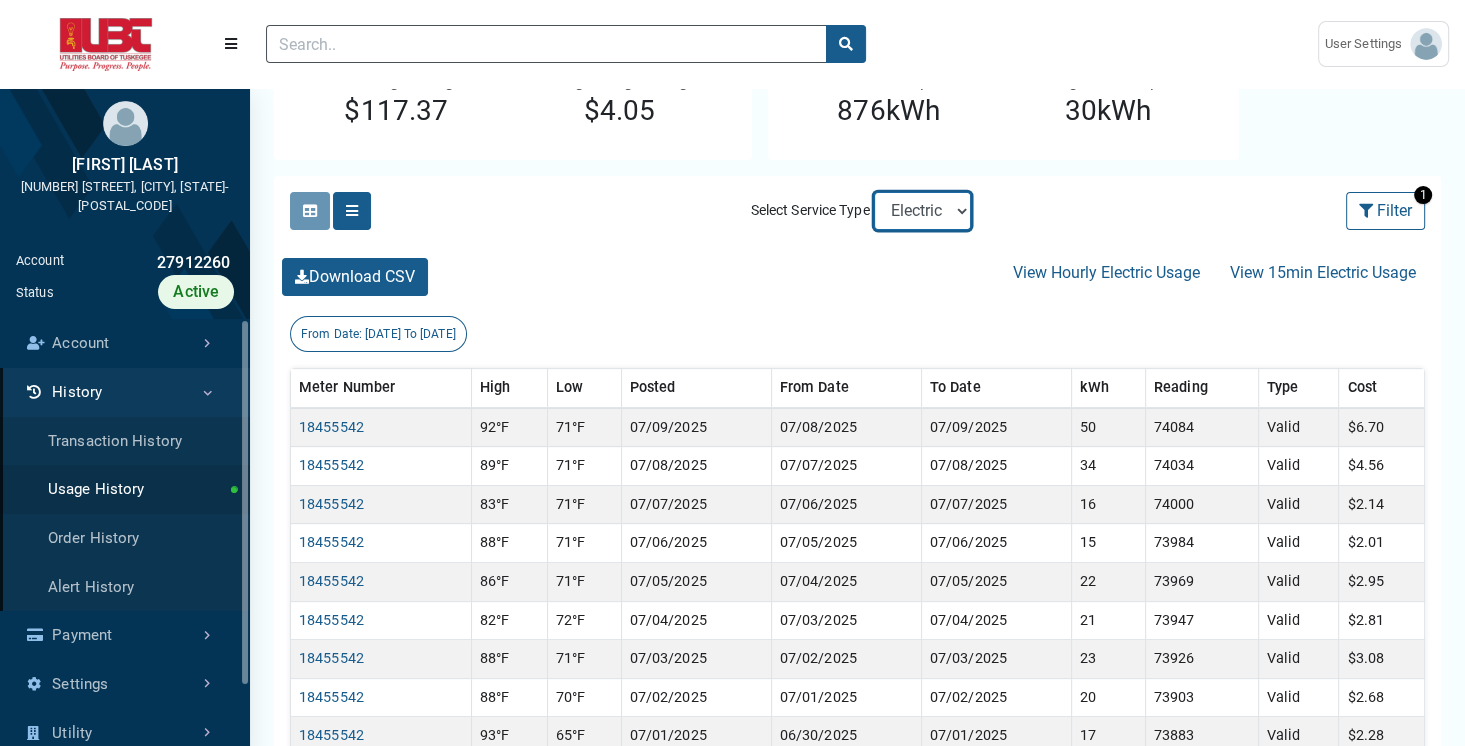 select on "Water" 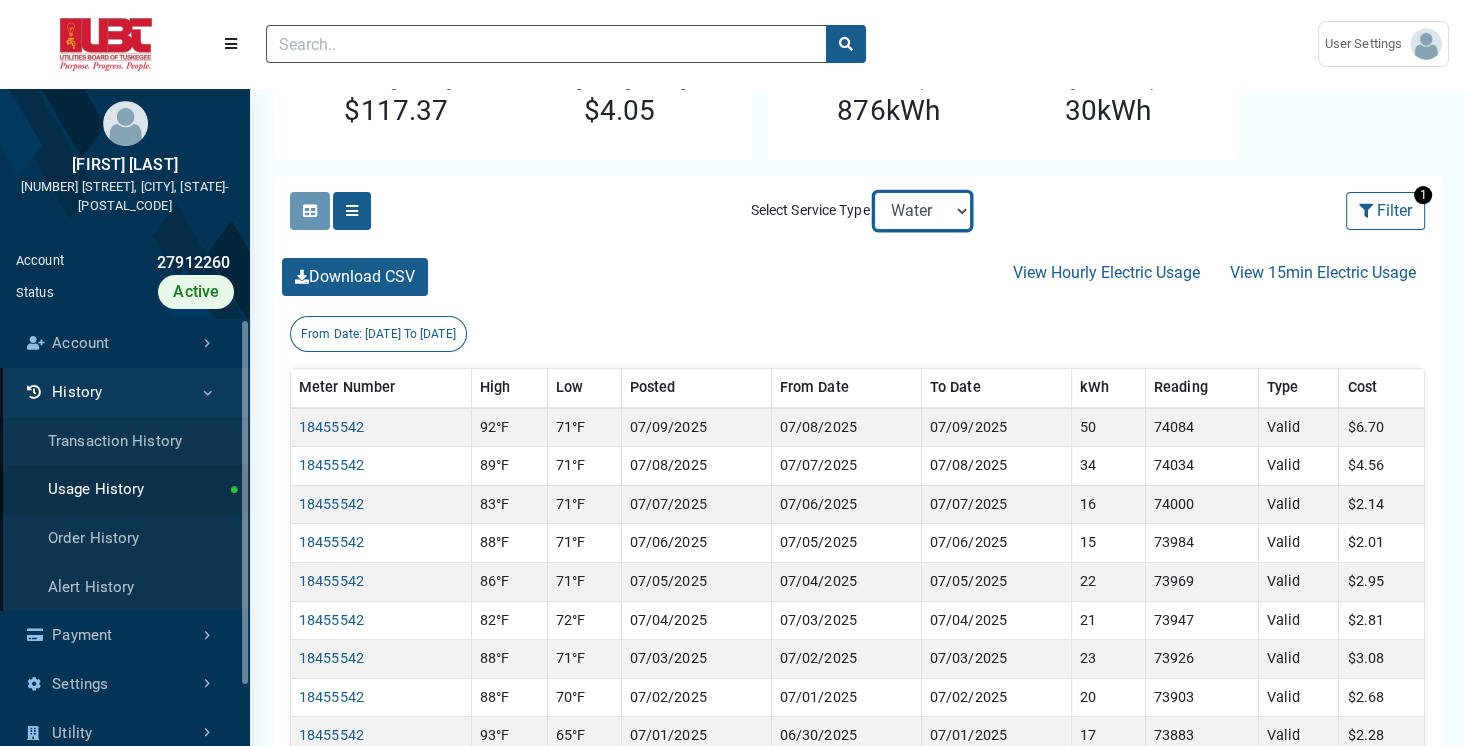 click on "Electric
Water" at bounding box center (922, 211) 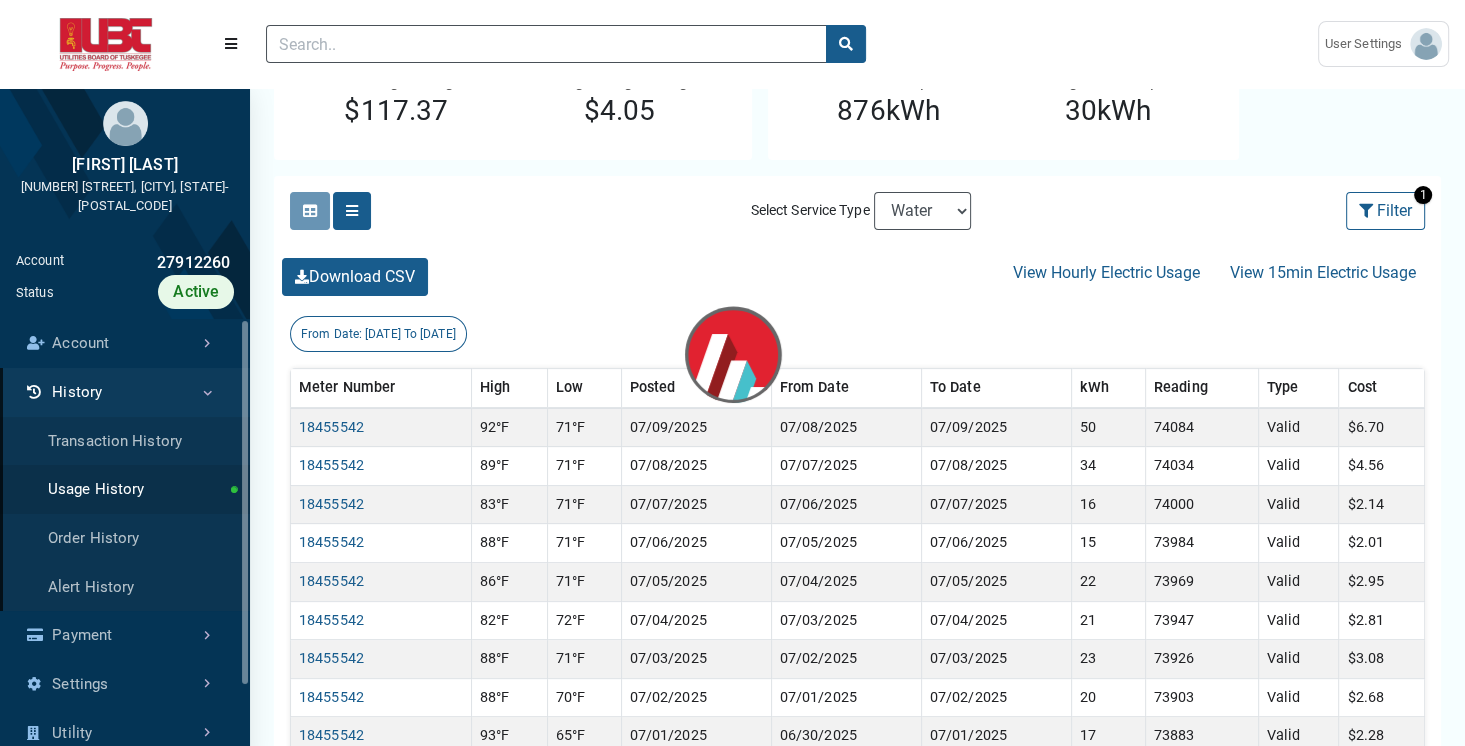 scroll, scrollTop: 0, scrollLeft: 0, axis: both 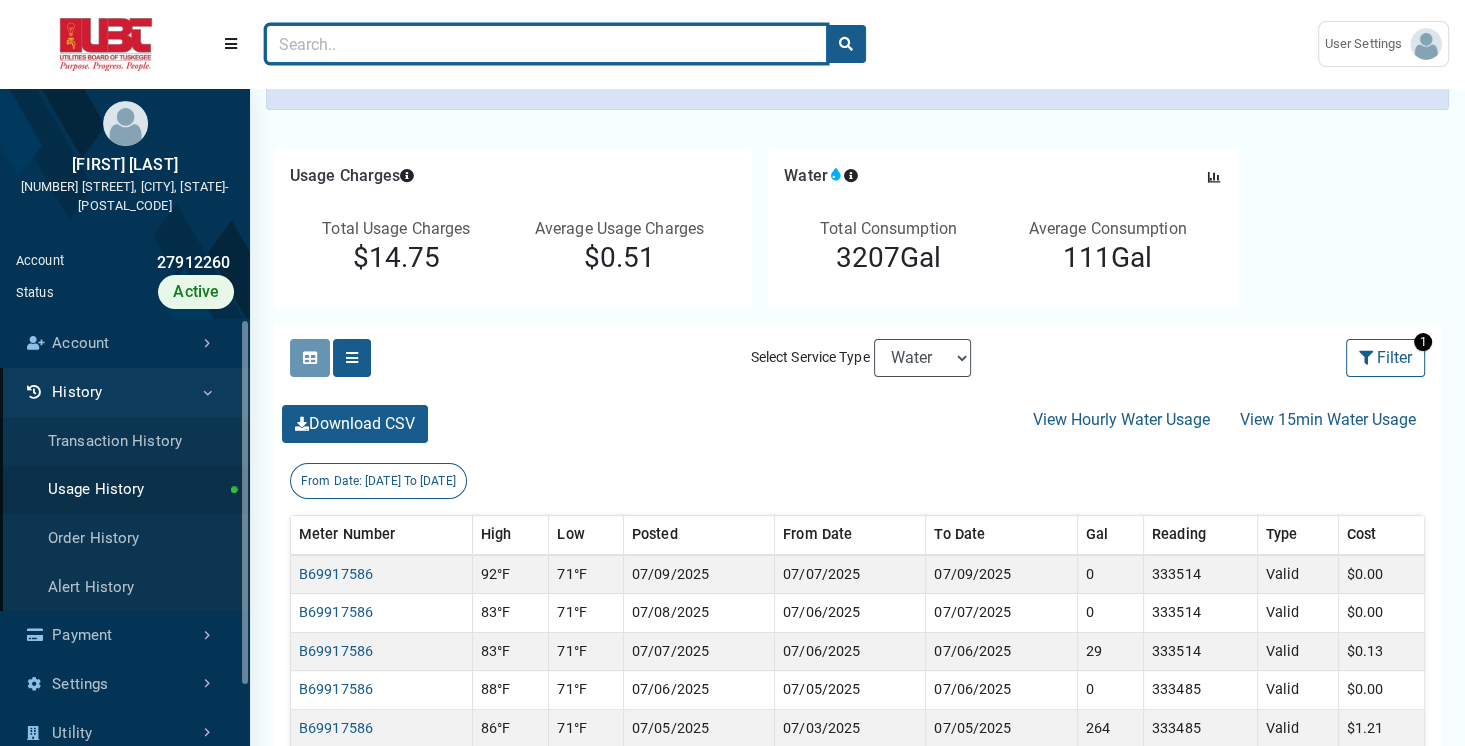 click at bounding box center (546, 44) 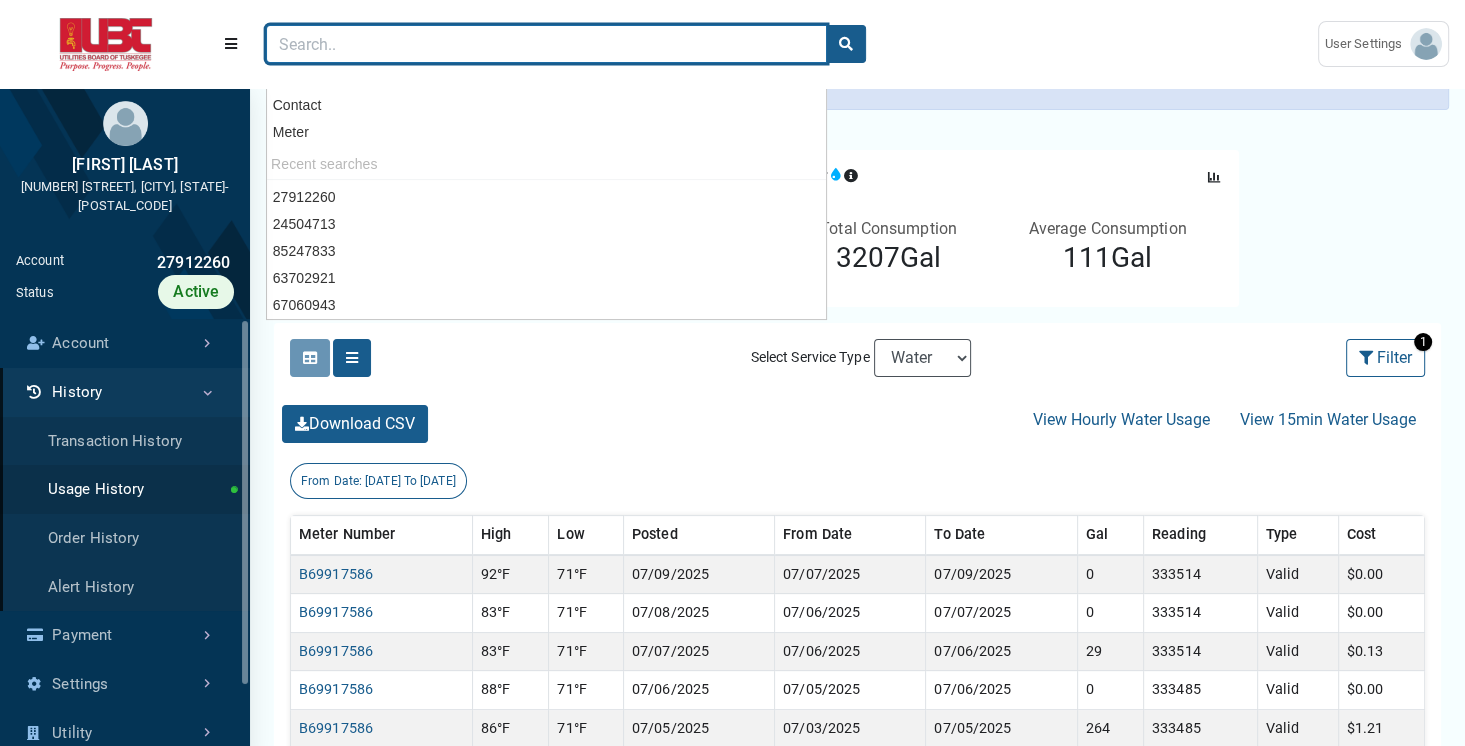 paste on "78607523" 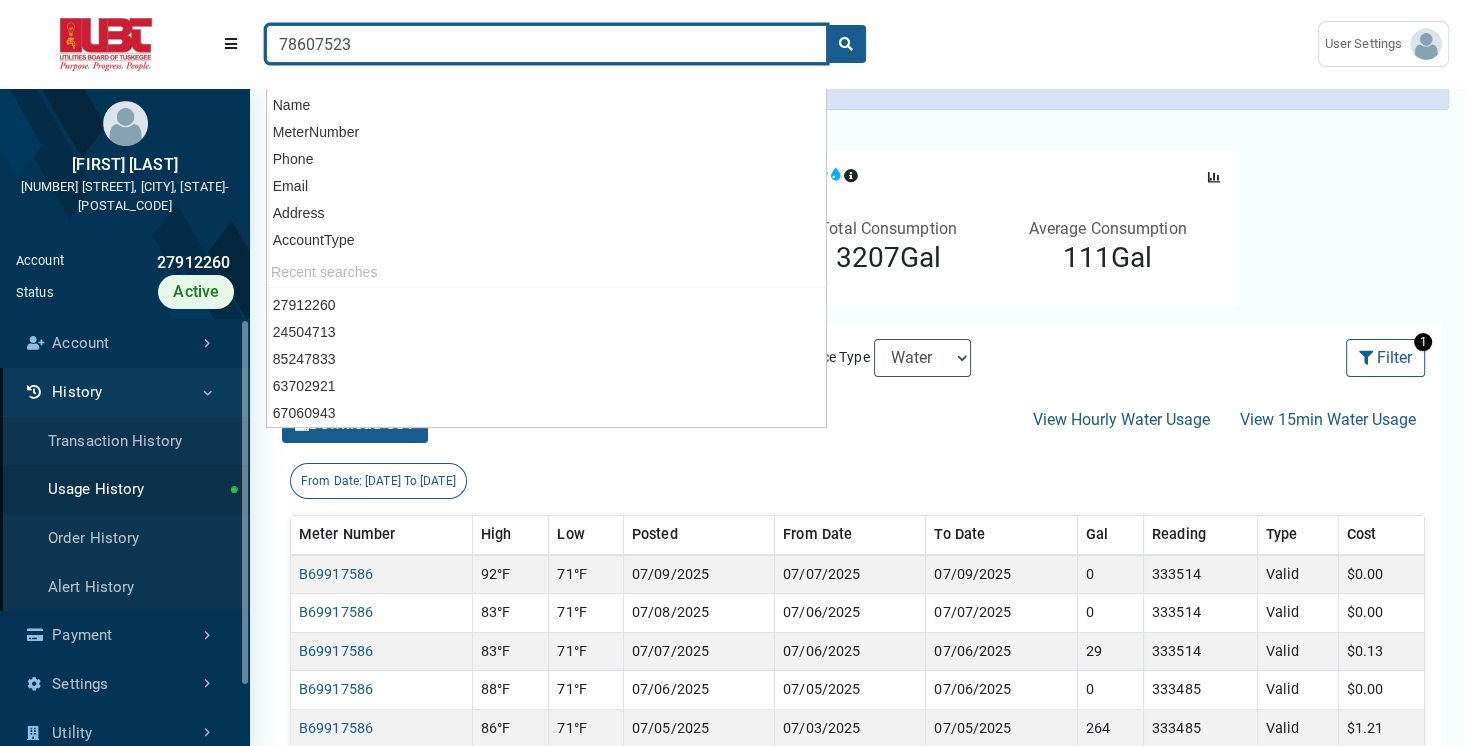 type on "78607523" 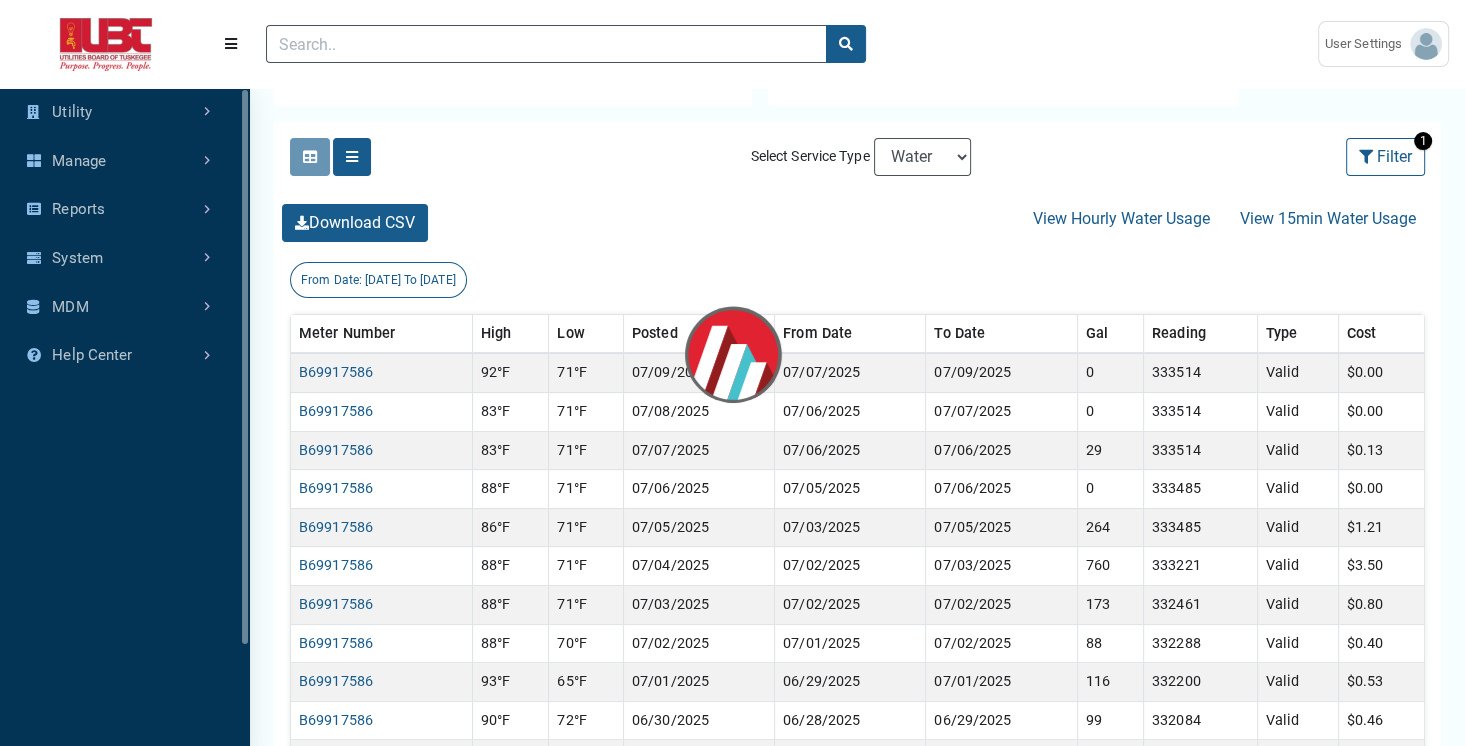 scroll, scrollTop: 49, scrollLeft: 0, axis: vertical 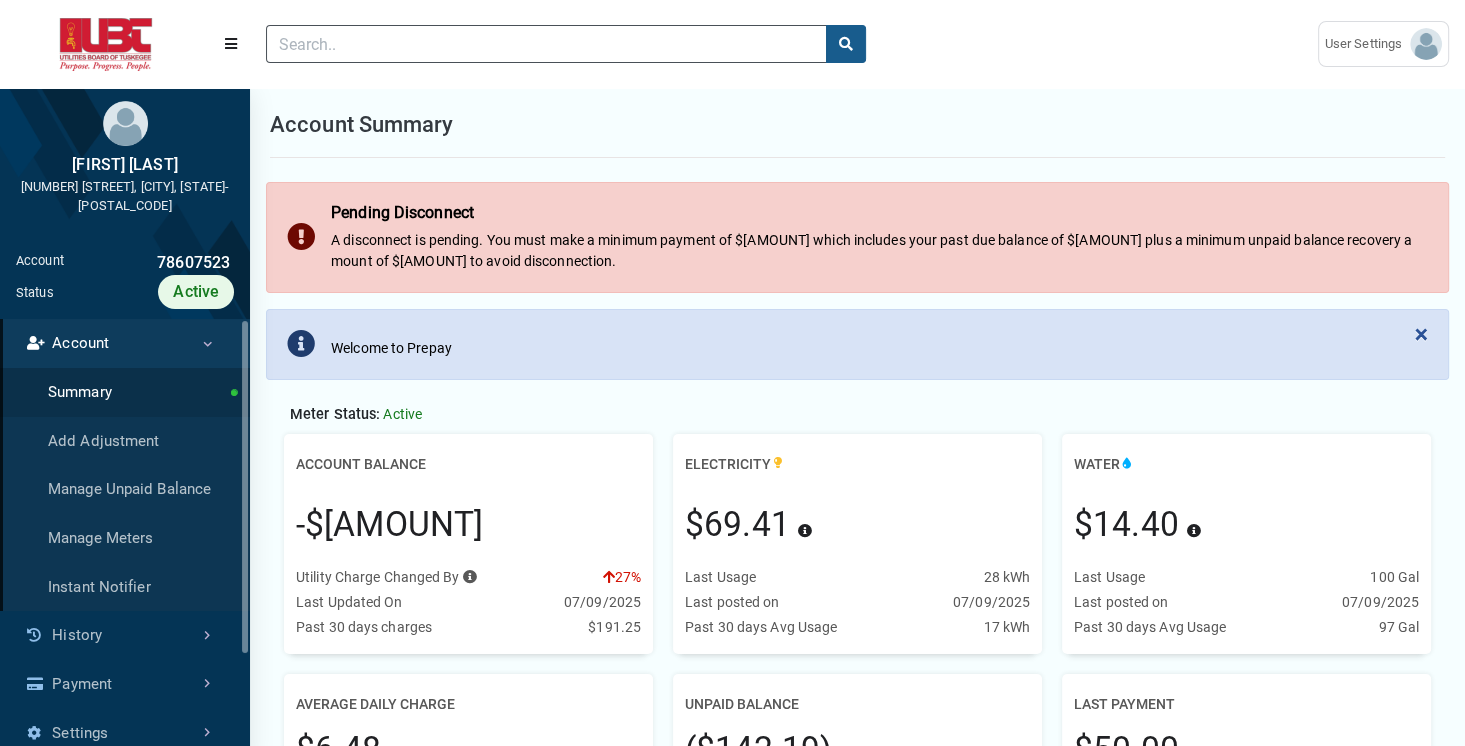 drag, startPoint x: 296, startPoint y: 526, endPoint x: 452, endPoint y: 520, distance: 156.11534 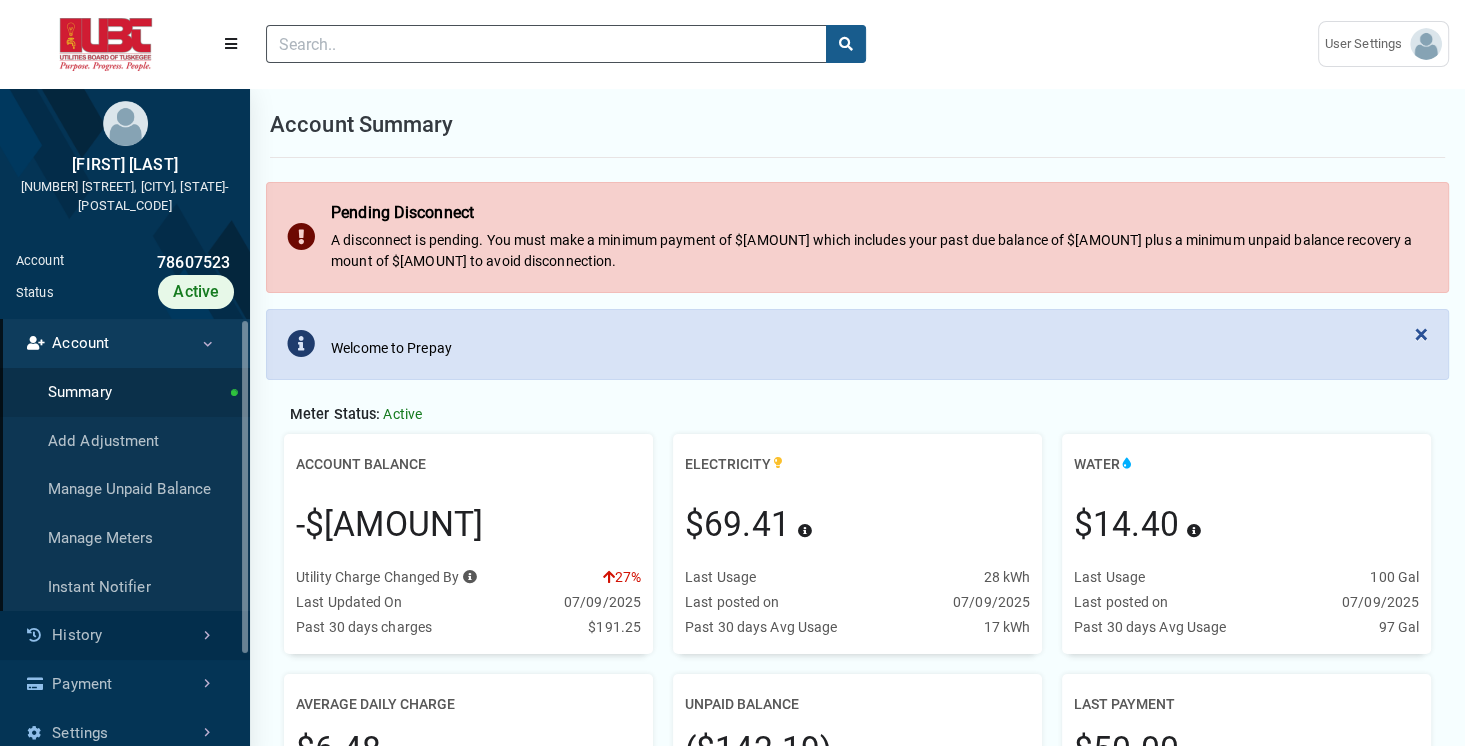 click on "History" at bounding box center (125, 635) 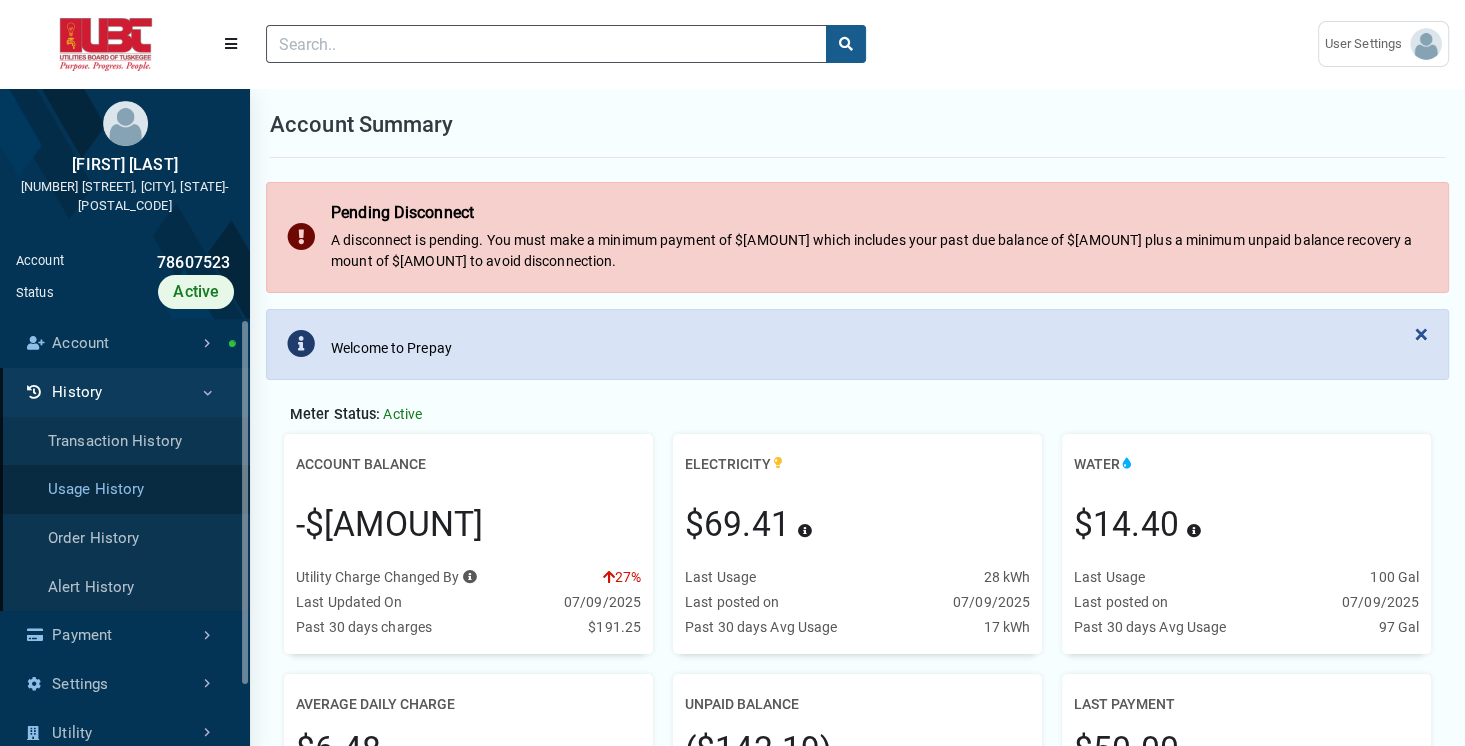 click on "Usage History" at bounding box center [125, 489] 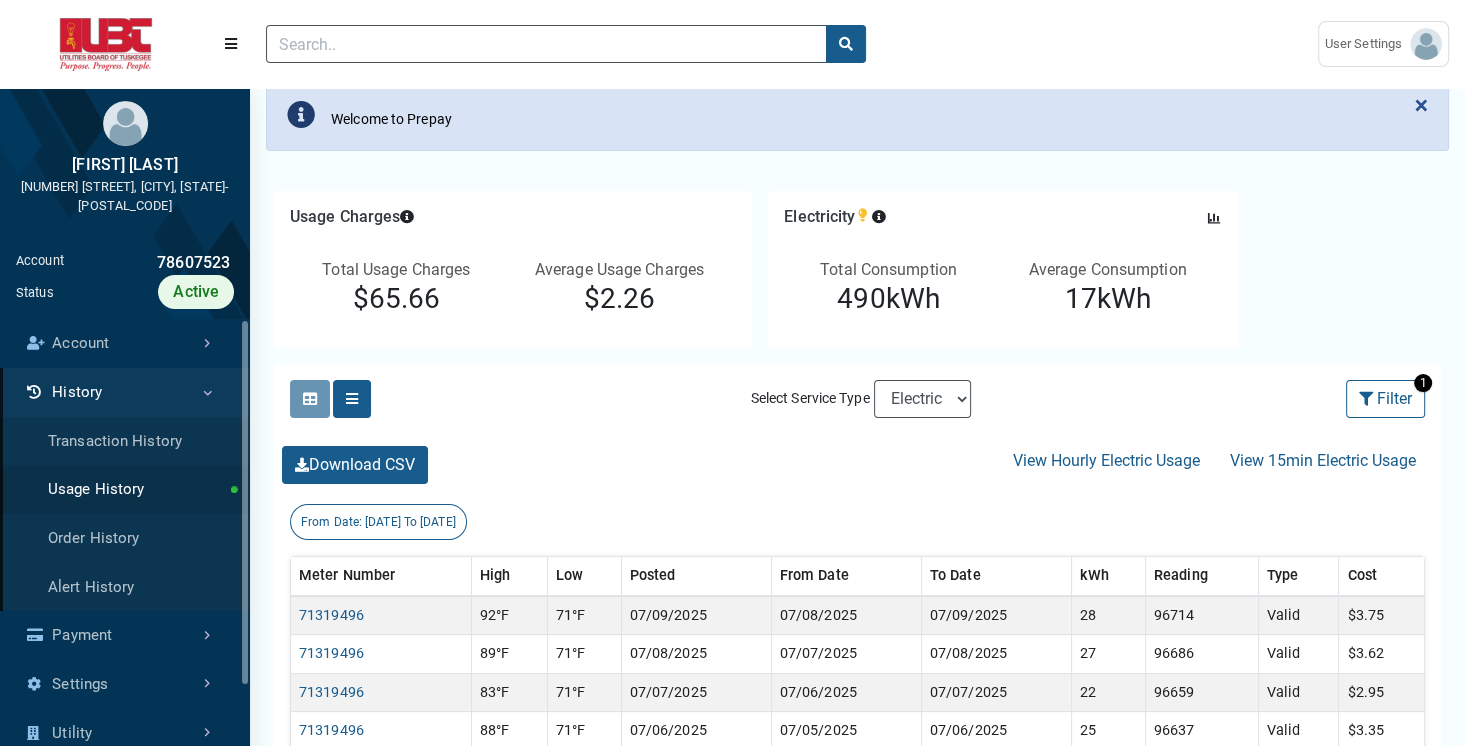scroll, scrollTop: 243, scrollLeft: 0, axis: vertical 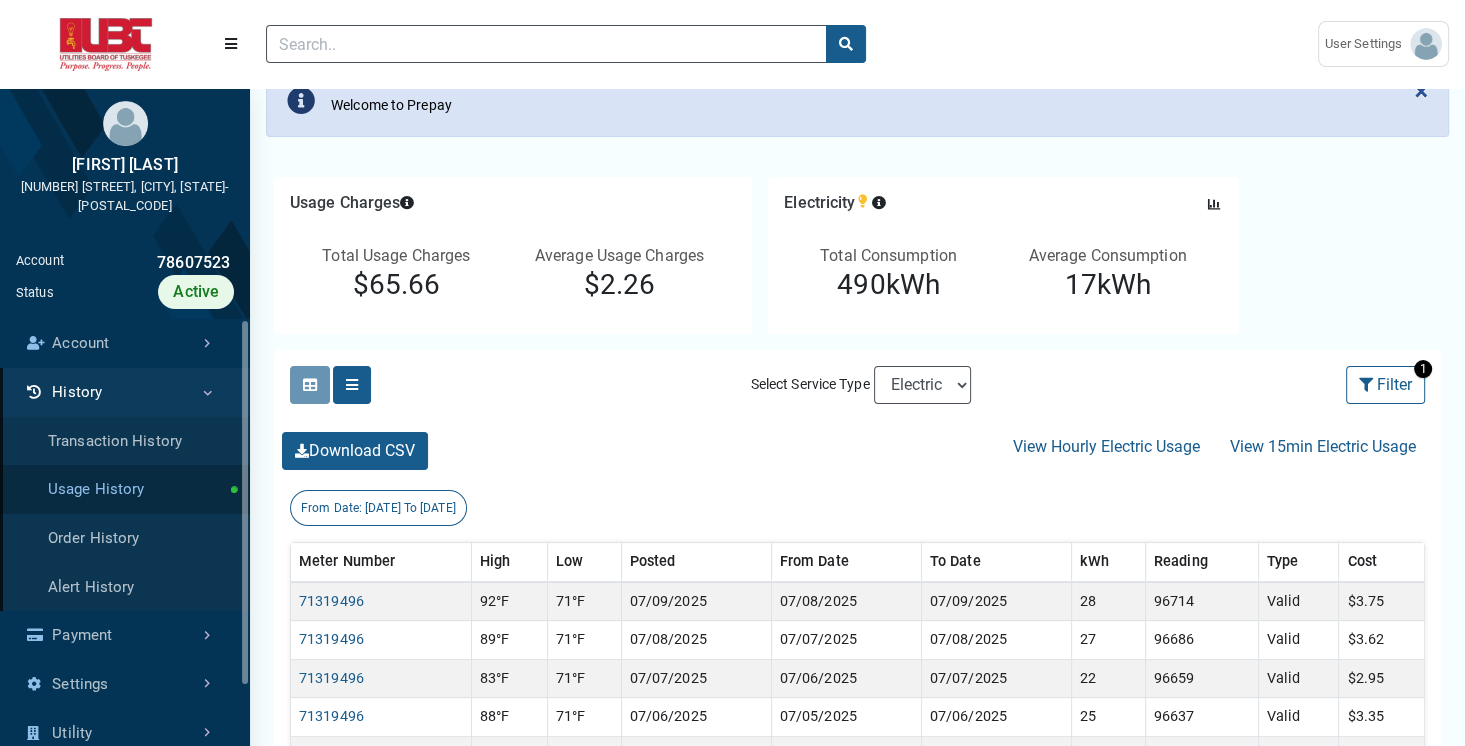 click on "Usage History" at bounding box center [125, 489] 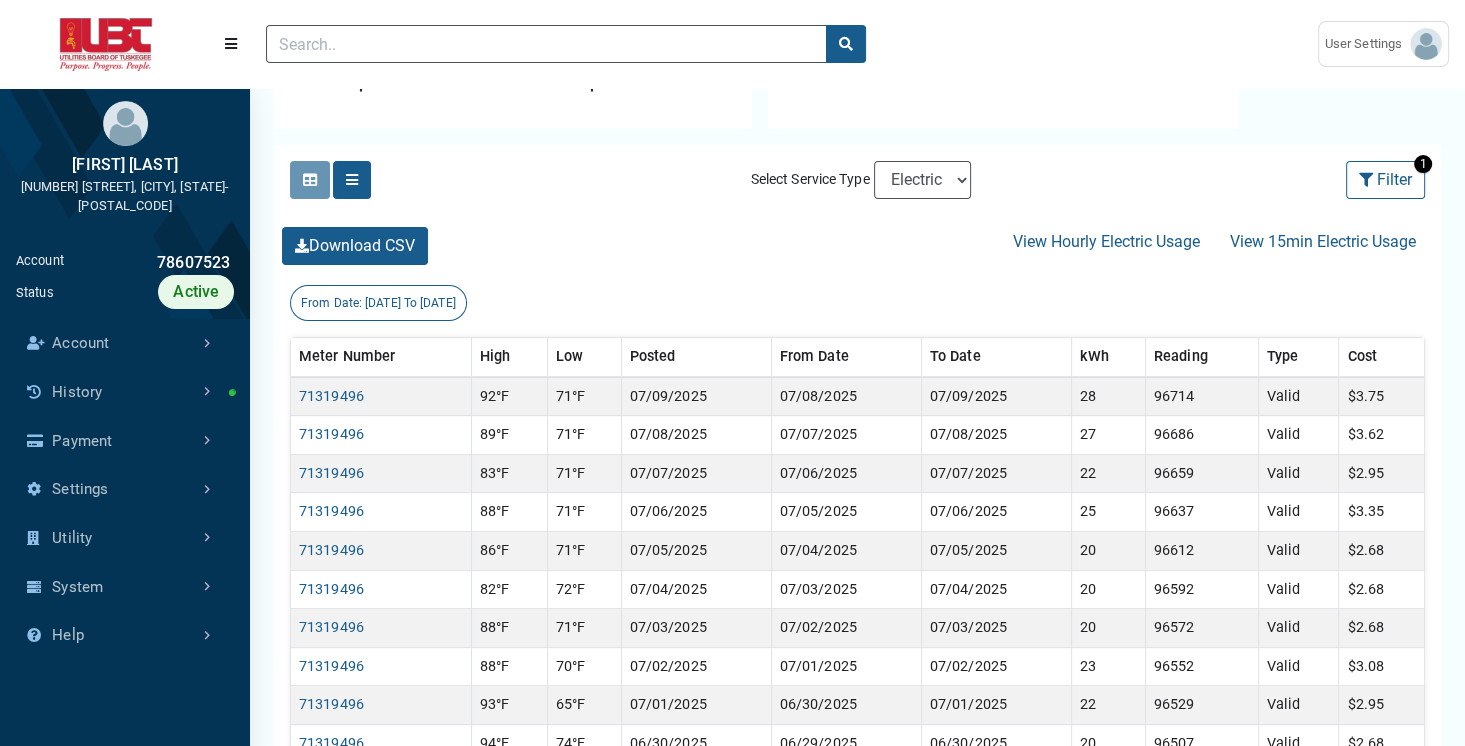 scroll, scrollTop: 466, scrollLeft: 0, axis: vertical 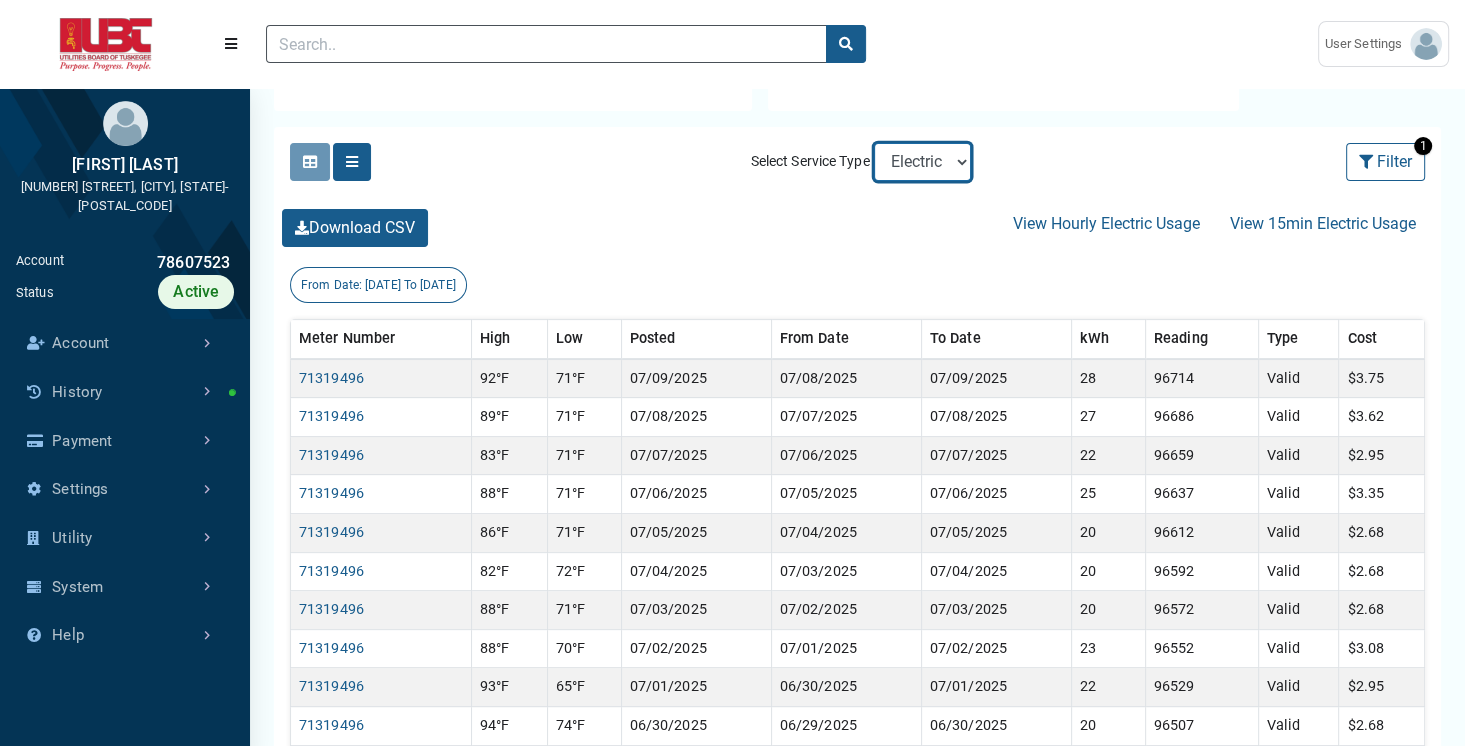 select on "Water" 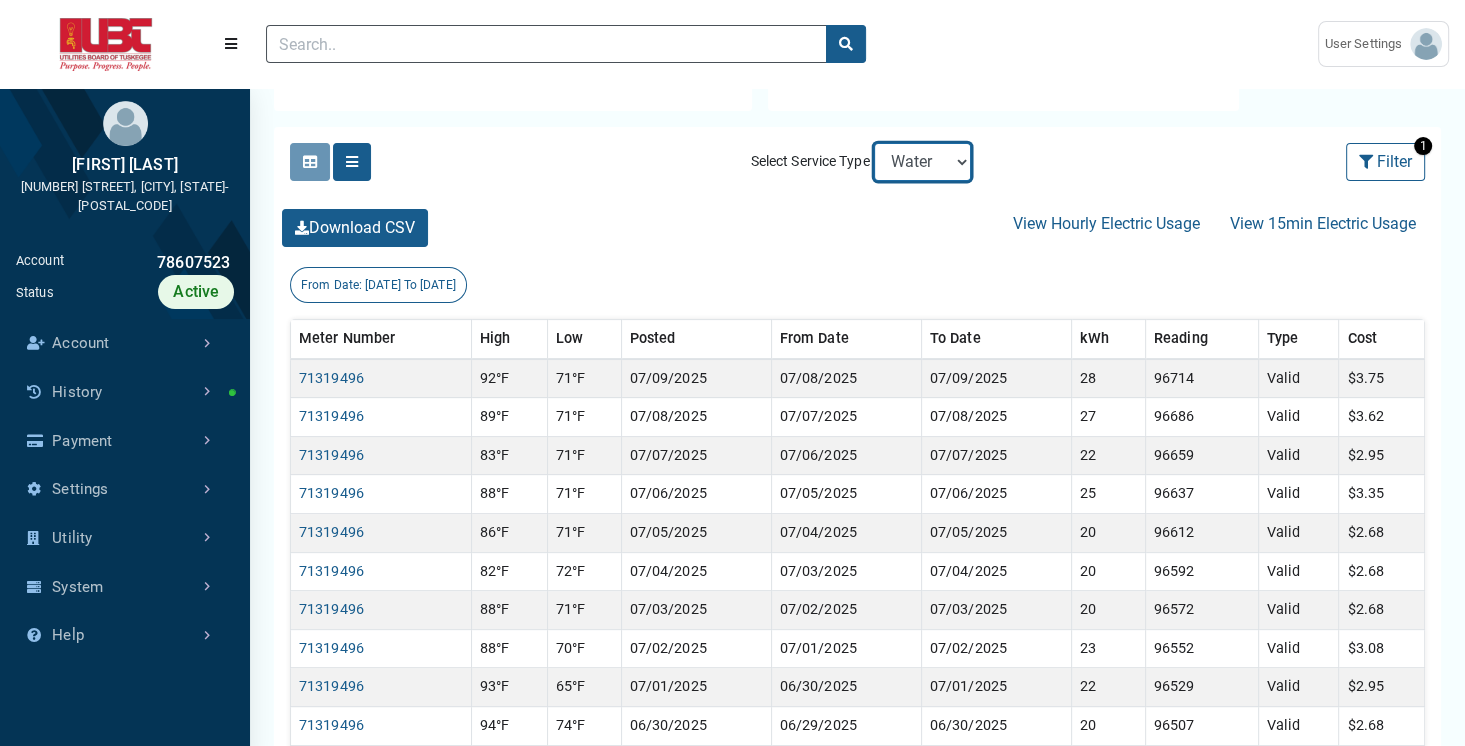 click on "Electric
Sewer
Water" at bounding box center (922, 162) 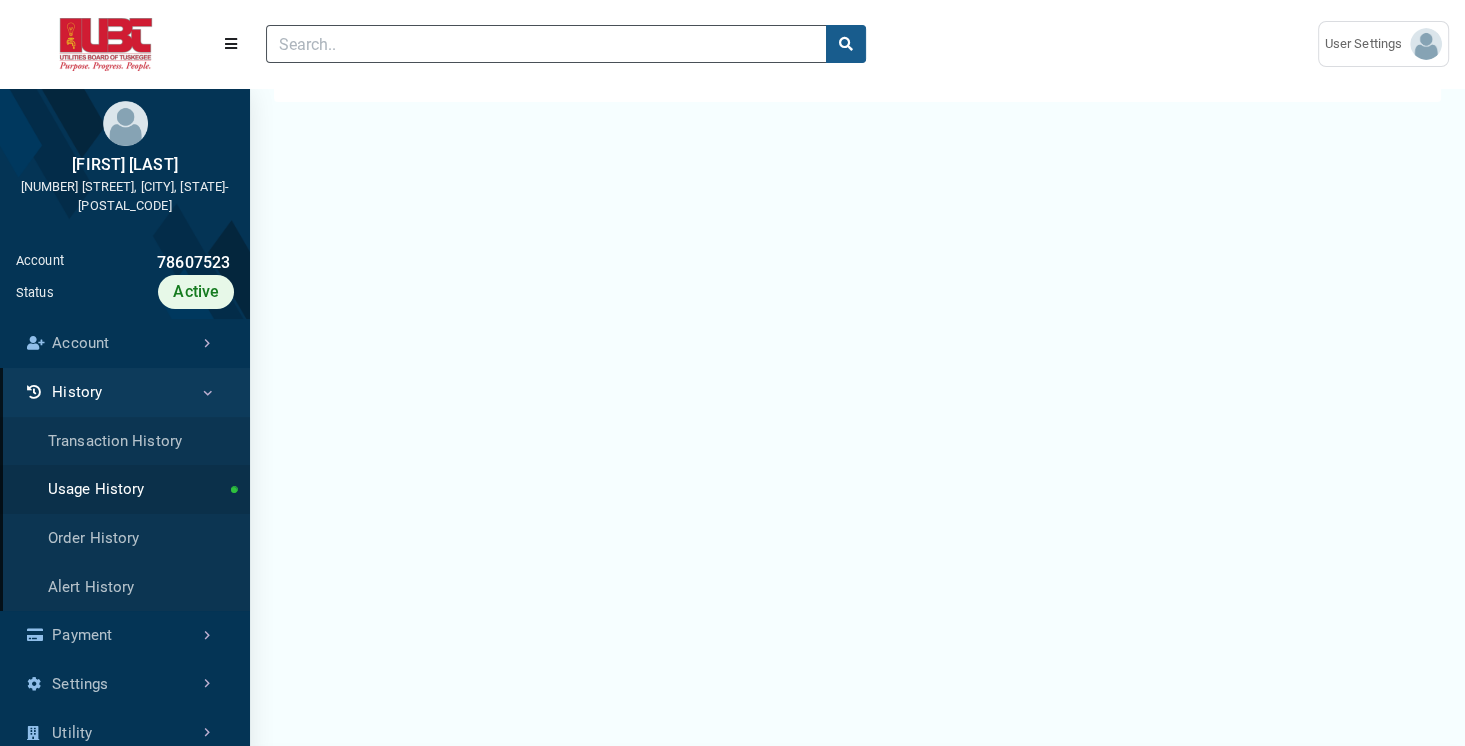 scroll, scrollTop: 0, scrollLeft: 0, axis: both 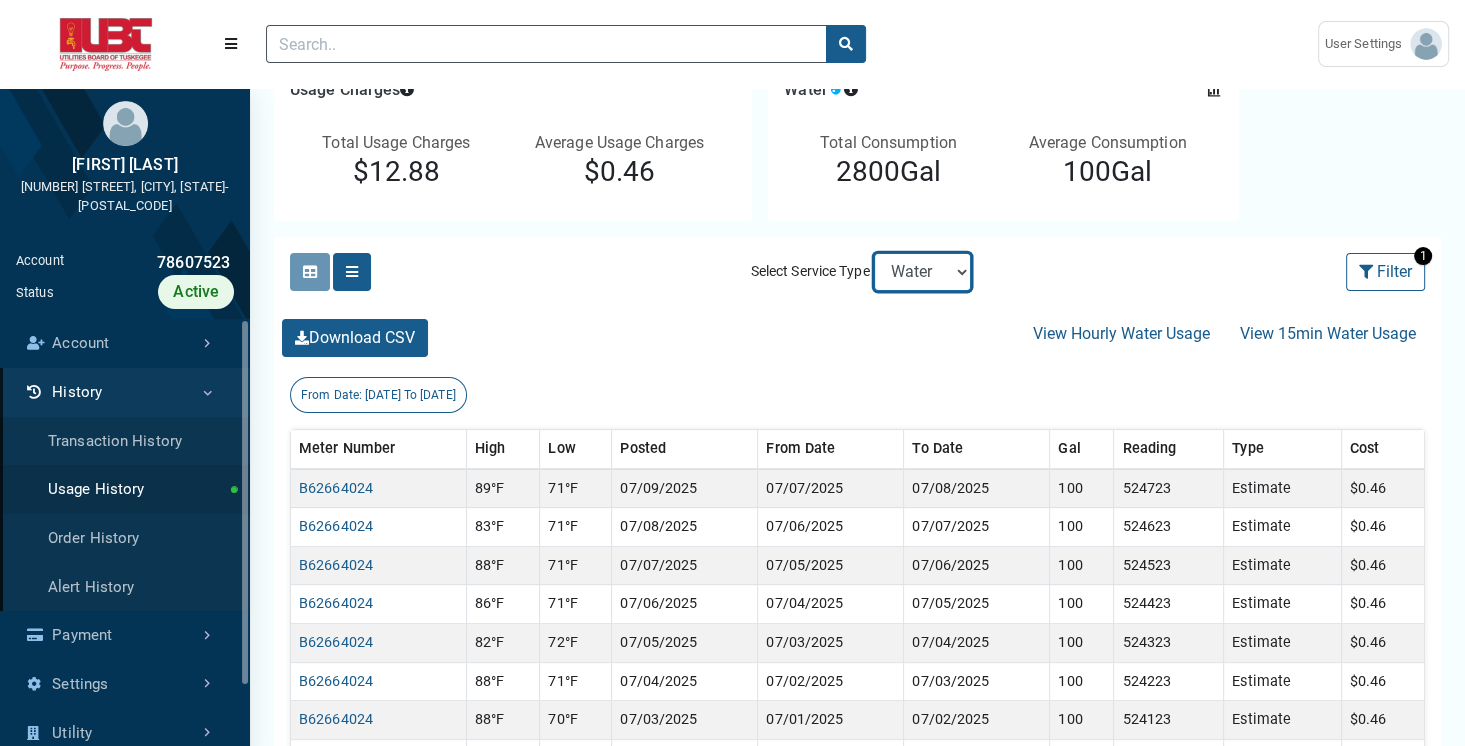 select on "Sewer" 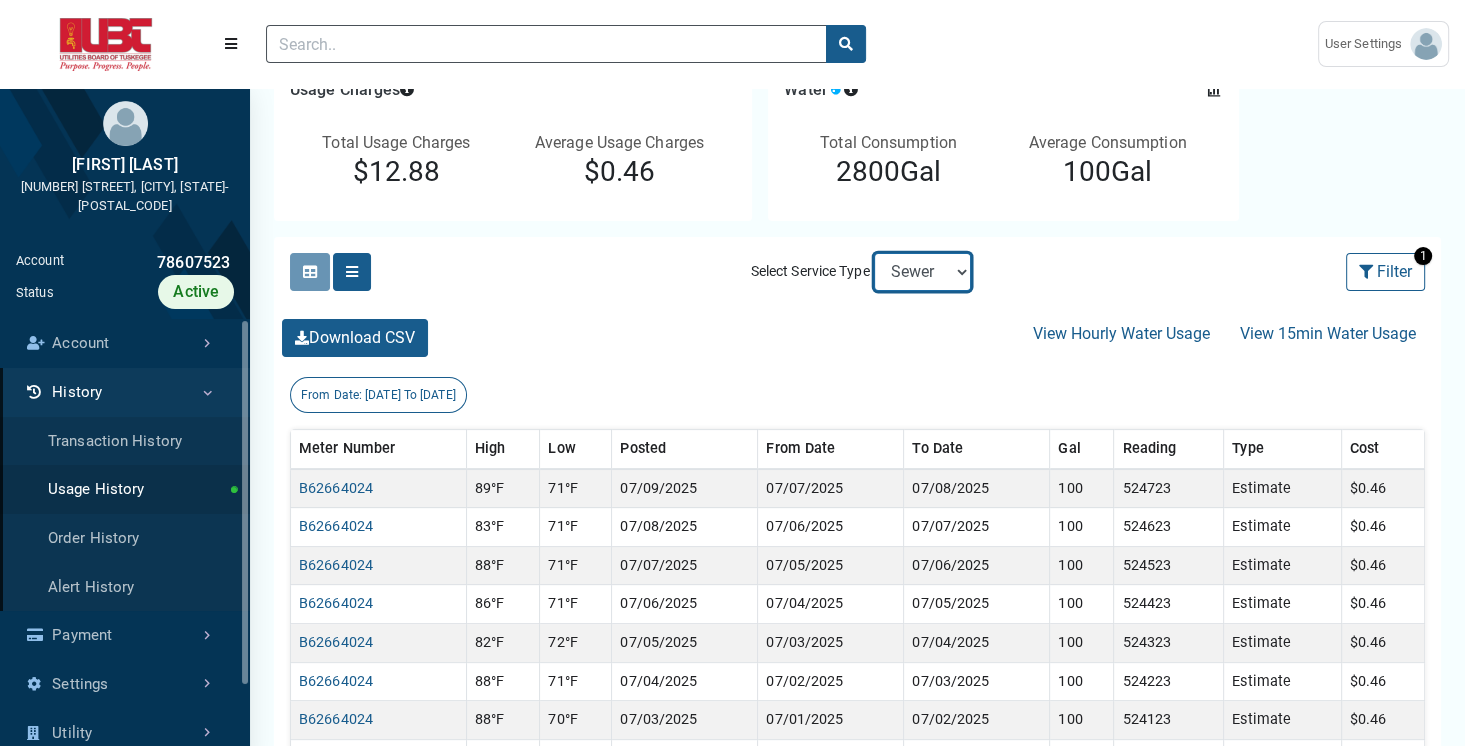 click on "Electric
Sewer
Water" at bounding box center (922, 272) 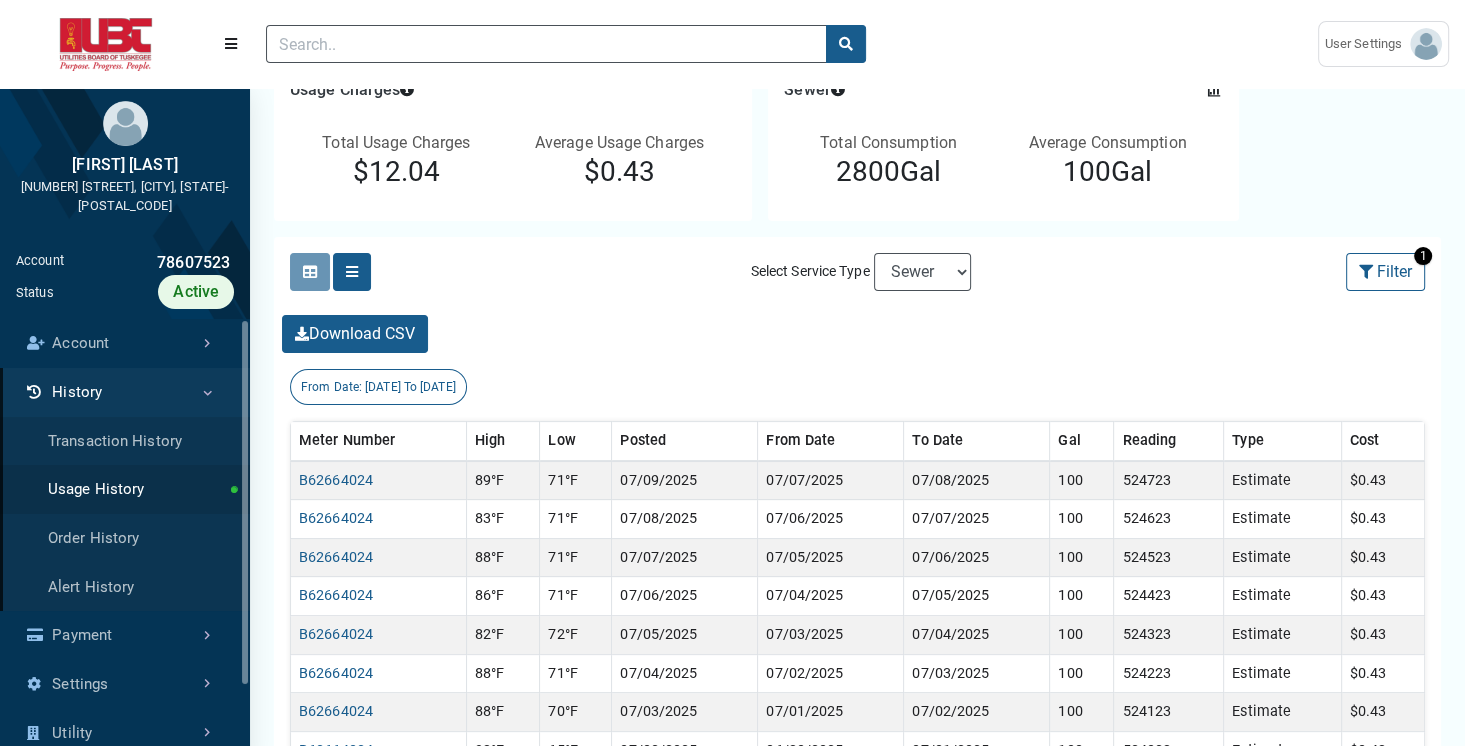 scroll, scrollTop: 0, scrollLeft: 0, axis: both 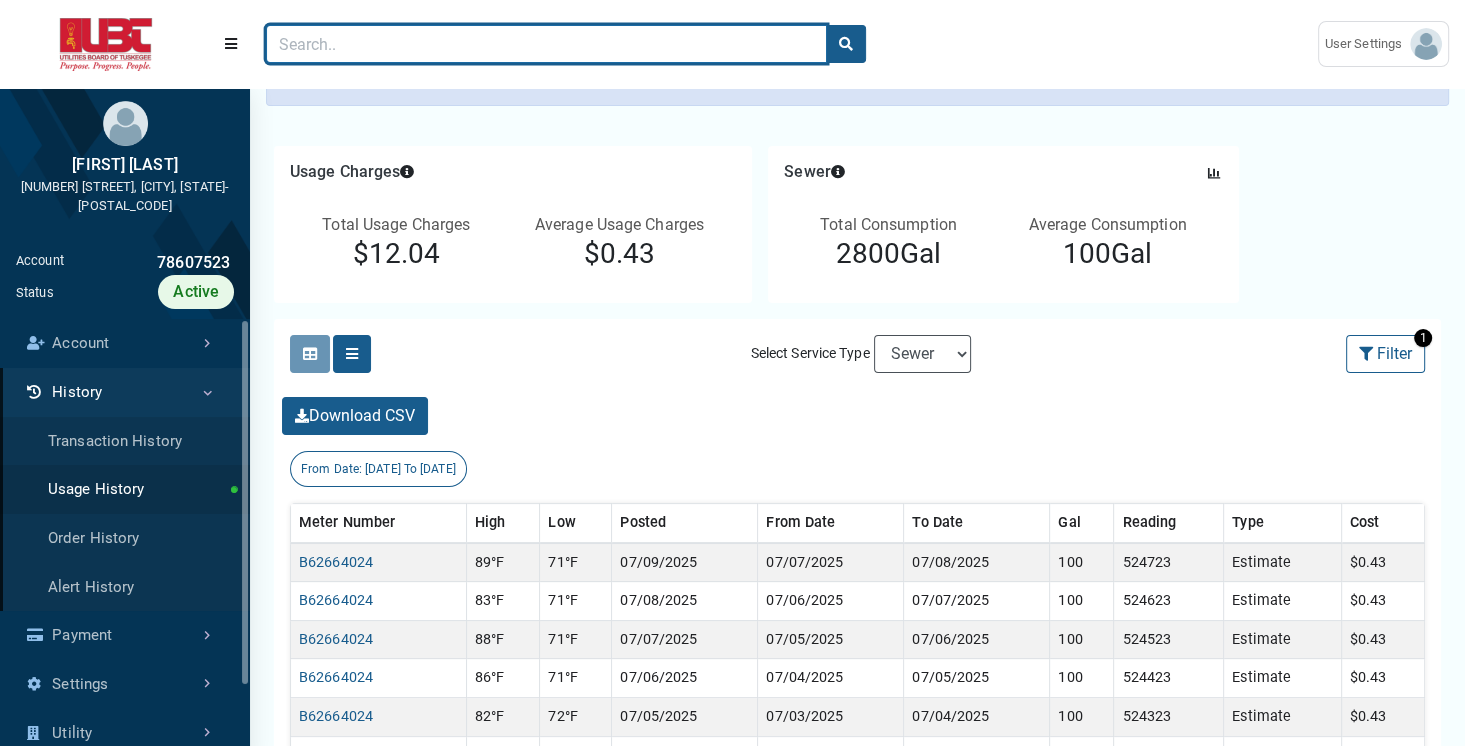 click at bounding box center [546, 44] 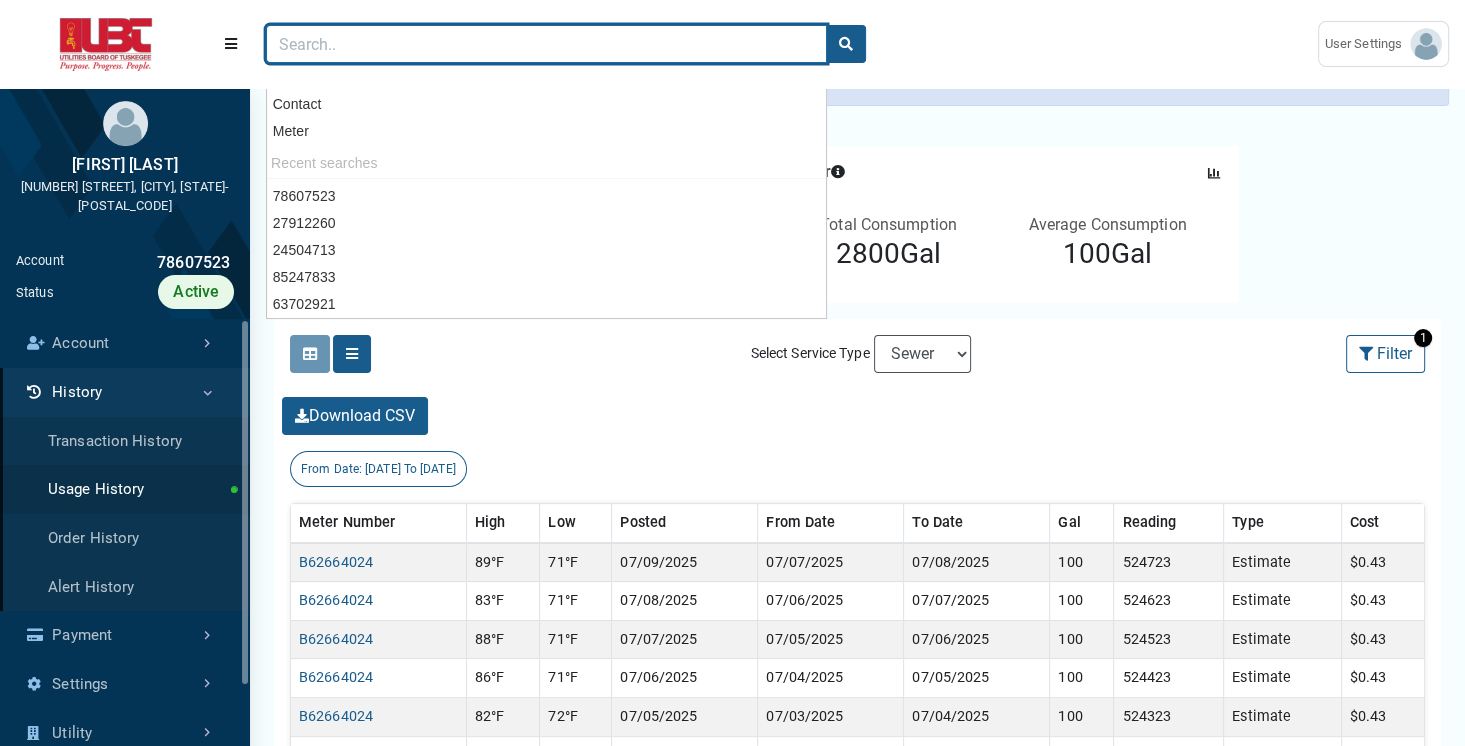 paste on "66055036" 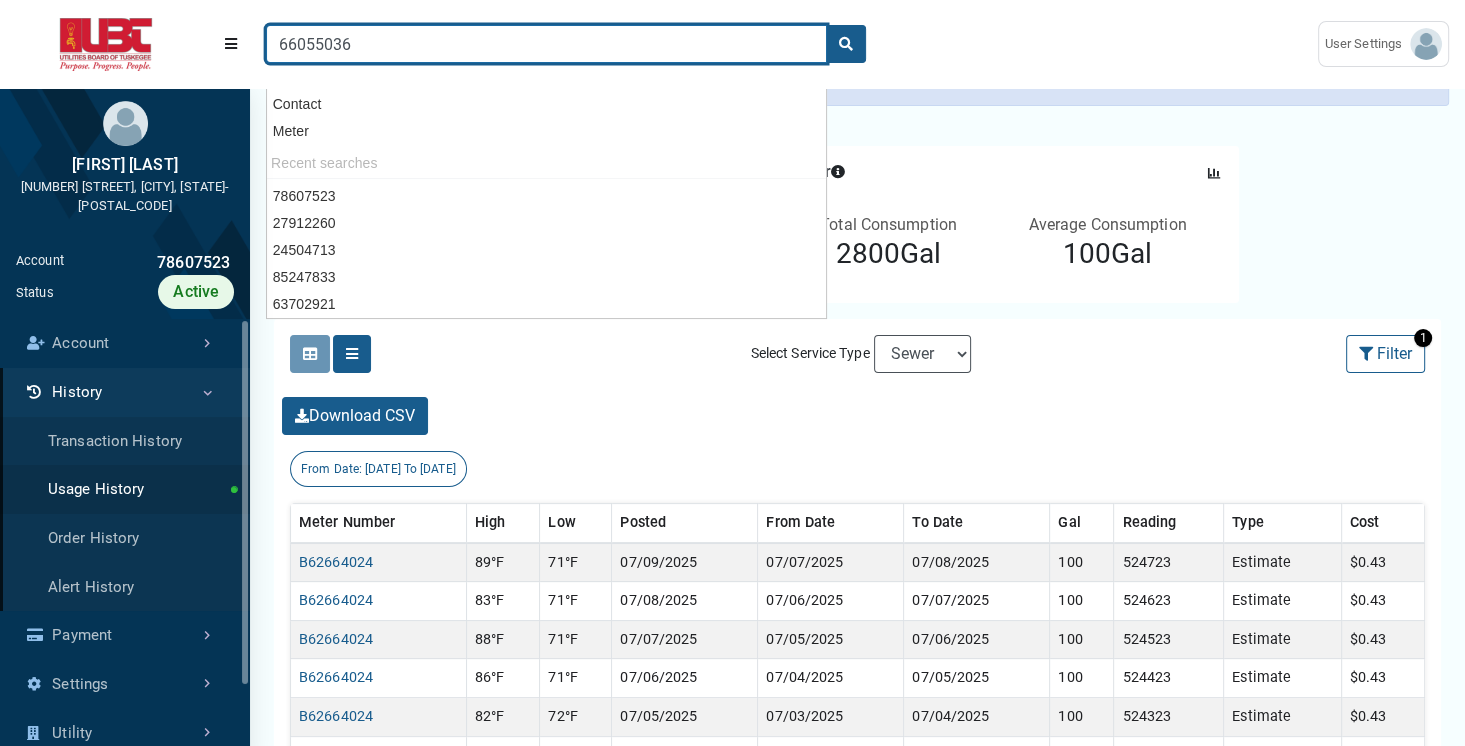 type on "66055036" 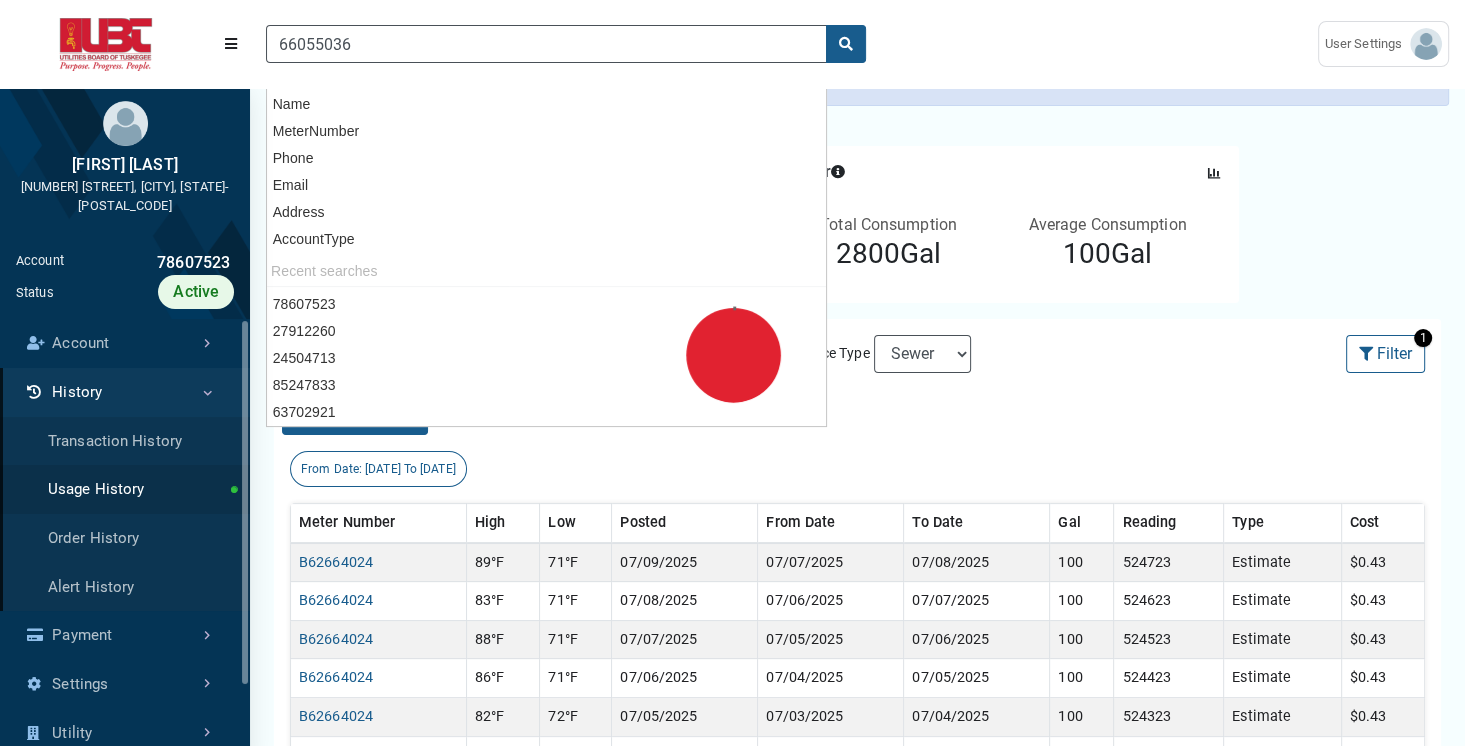 scroll, scrollTop: 53, scrollLeft: 0, axis: vertical 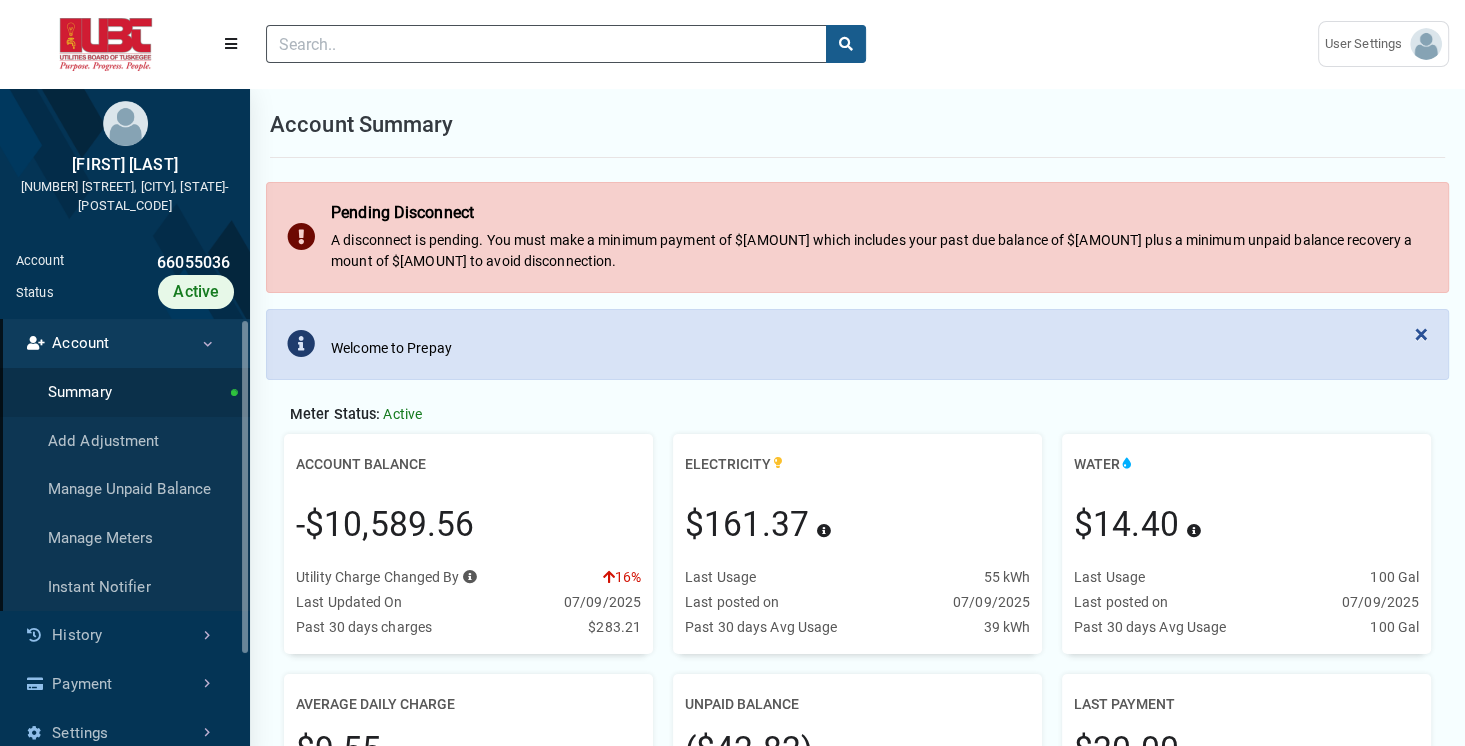 drag, startPoint x: 295, startPoint y: 528, endPoint x: 482, endPoint y: 523, distance: 187.06683 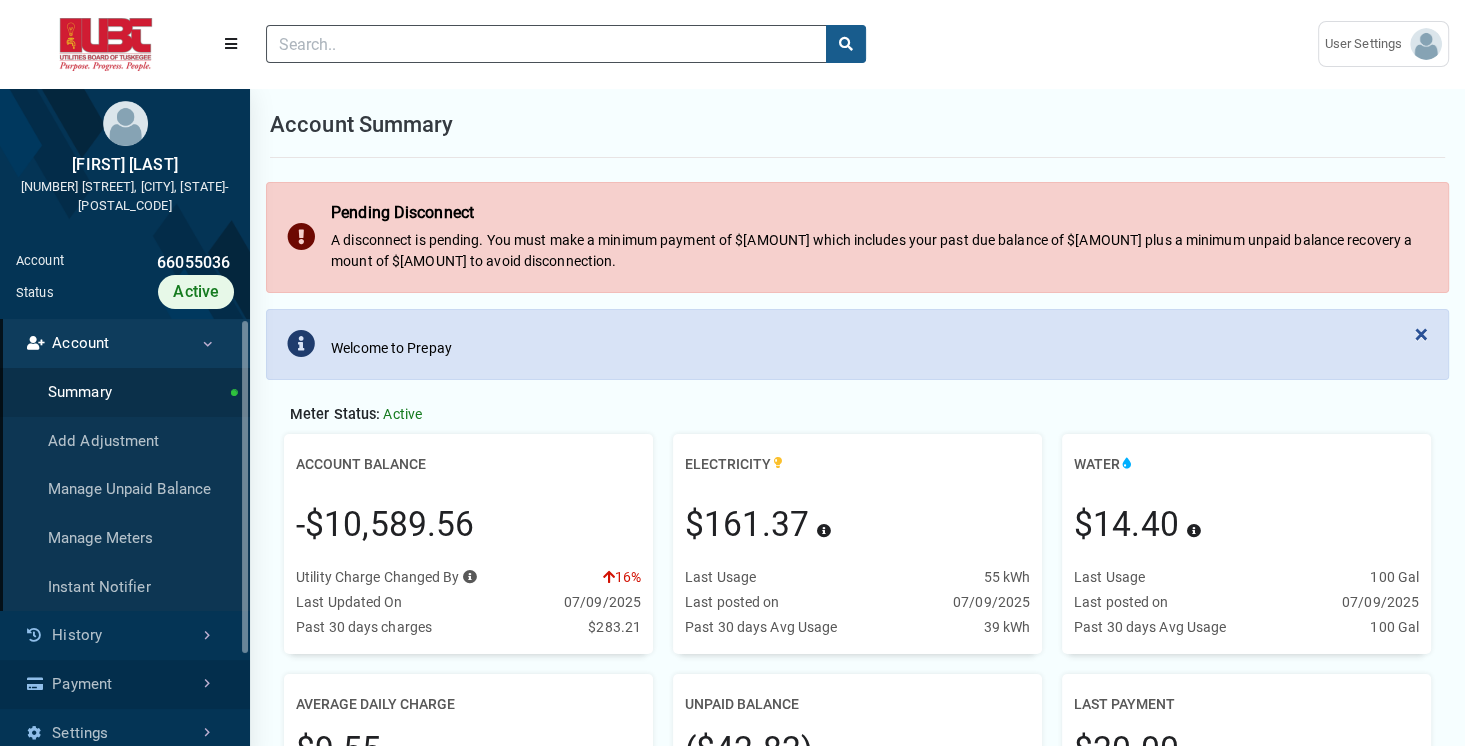 click on "Payment" at bounding box center (125, 684) 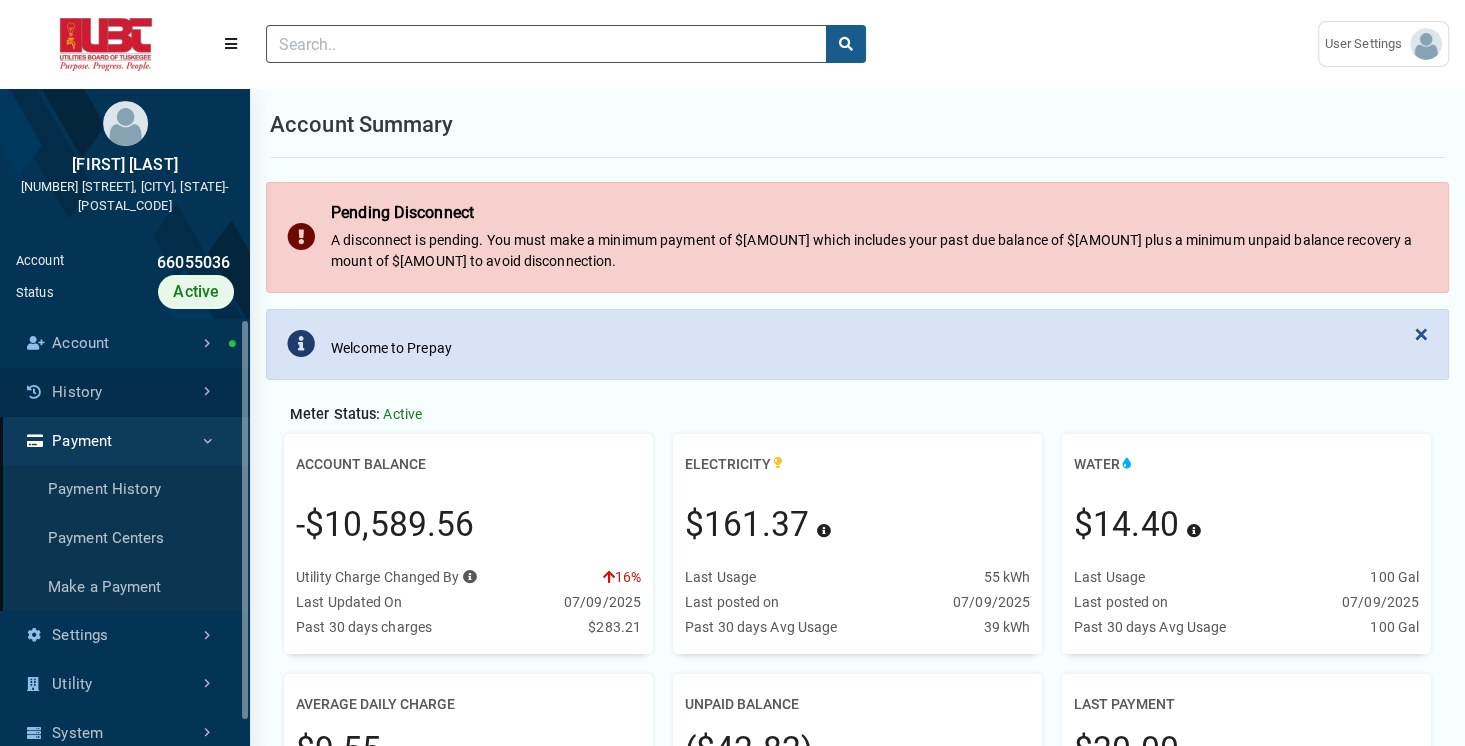 click on "History" at bounding box center [125, 392] 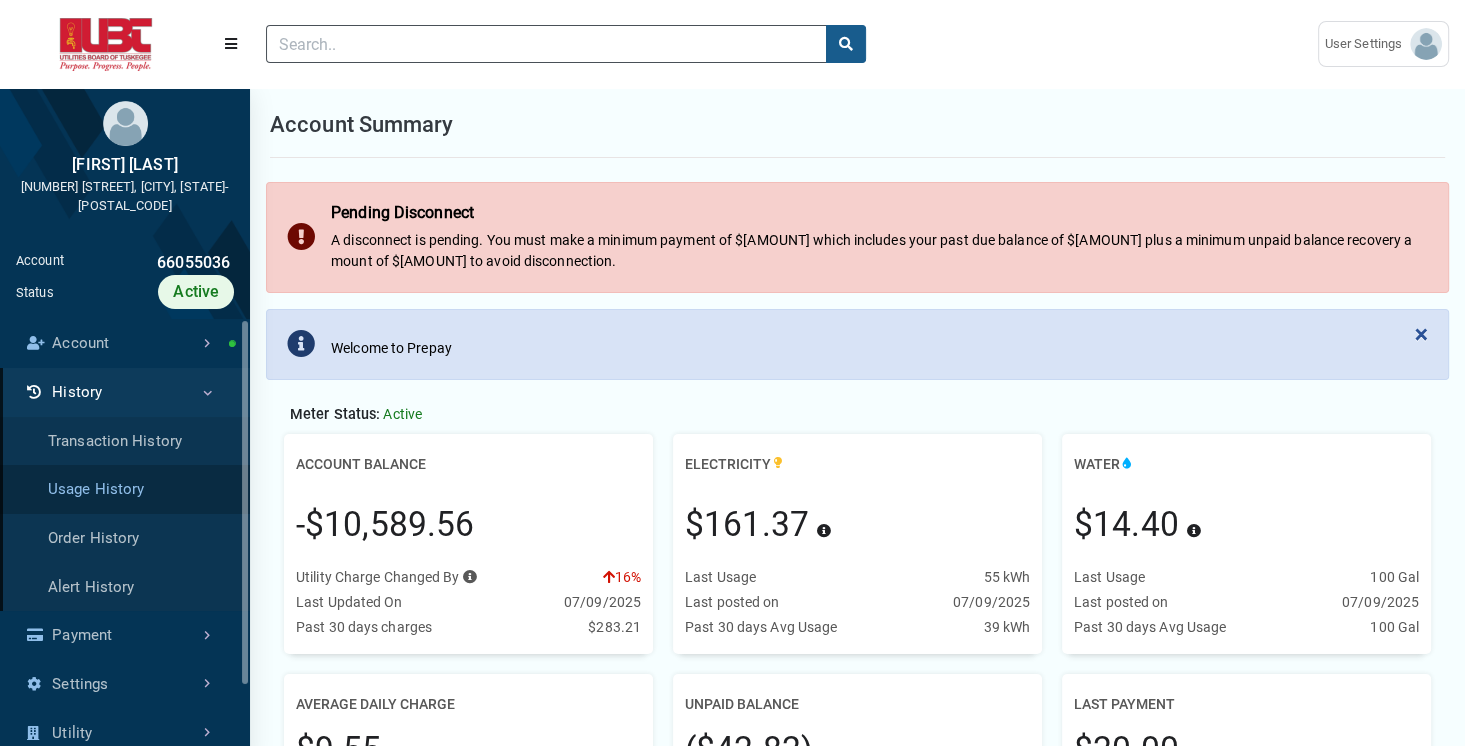 click on "Usage History" at bounding box center [125, 489] 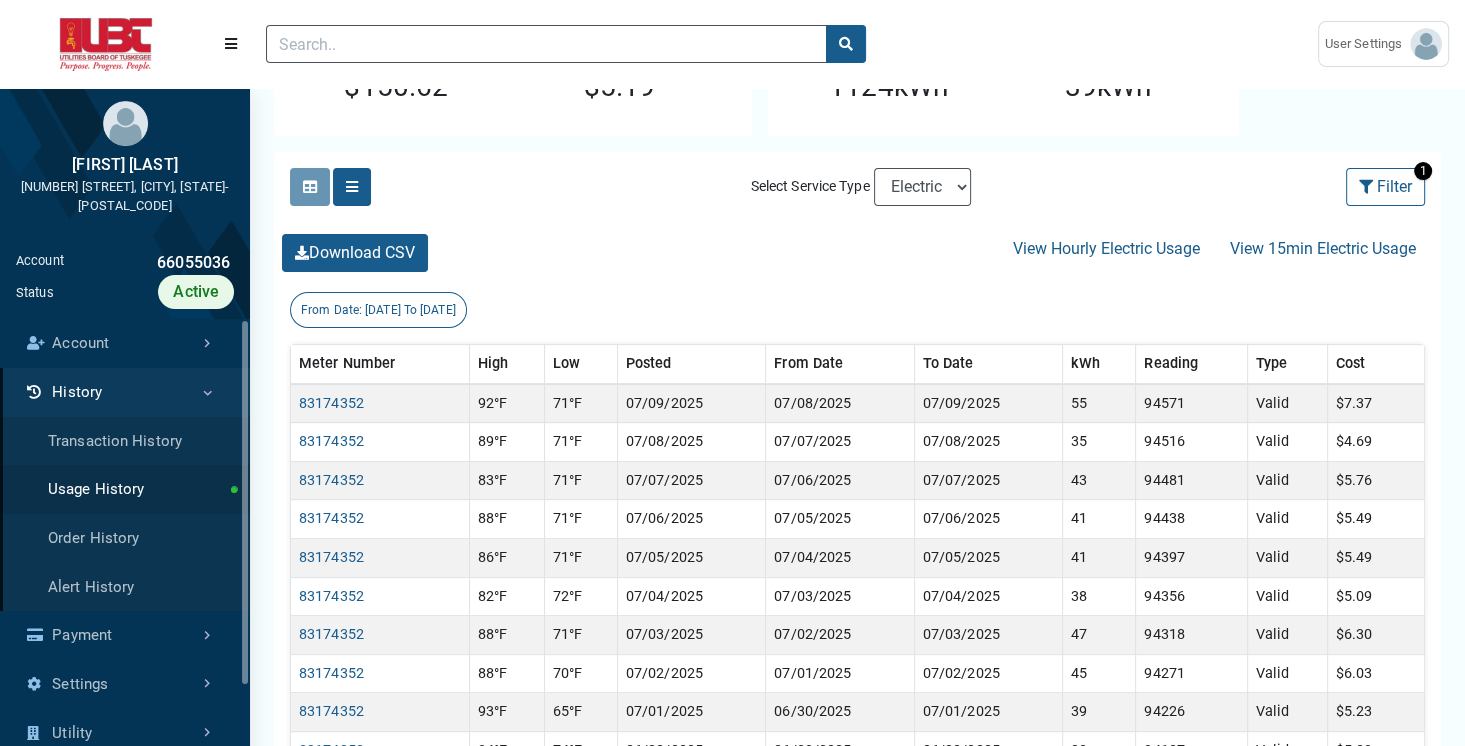 scroll, scrollTop: 457, scrollLeft: 0, axis: vertical 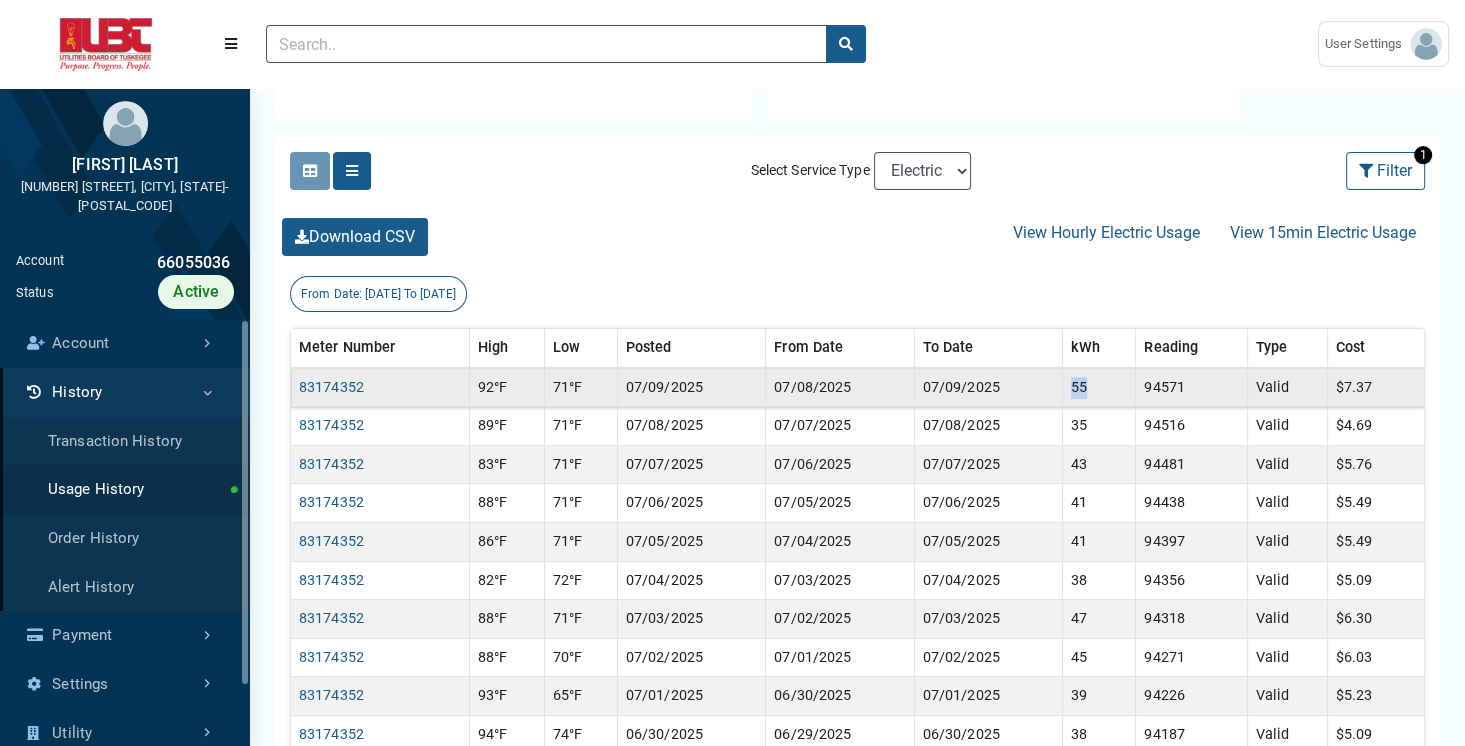 drag, startPoint x: 1068, startPoint y: 383, endPoint x: 1108, endPoint y: 393, distance: 41.231056 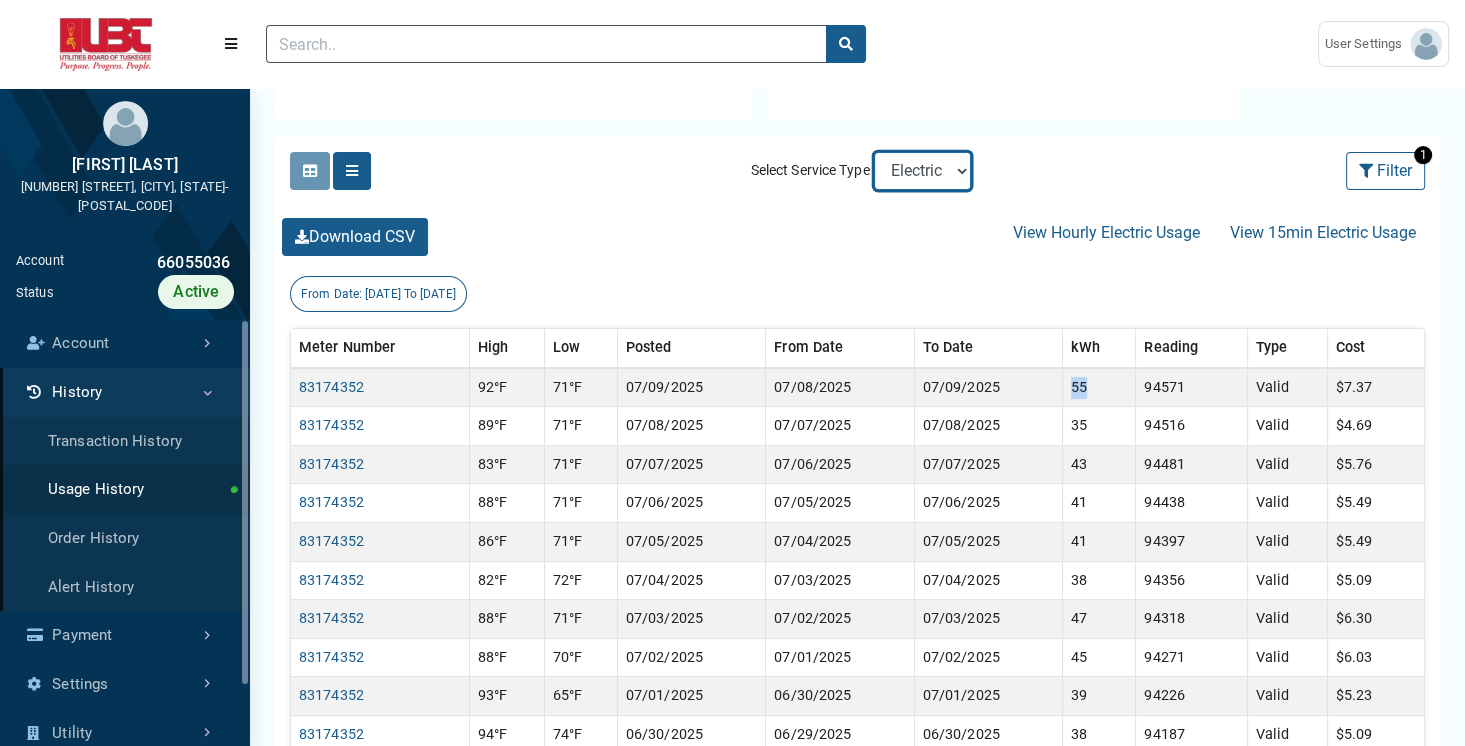 select on "Water" 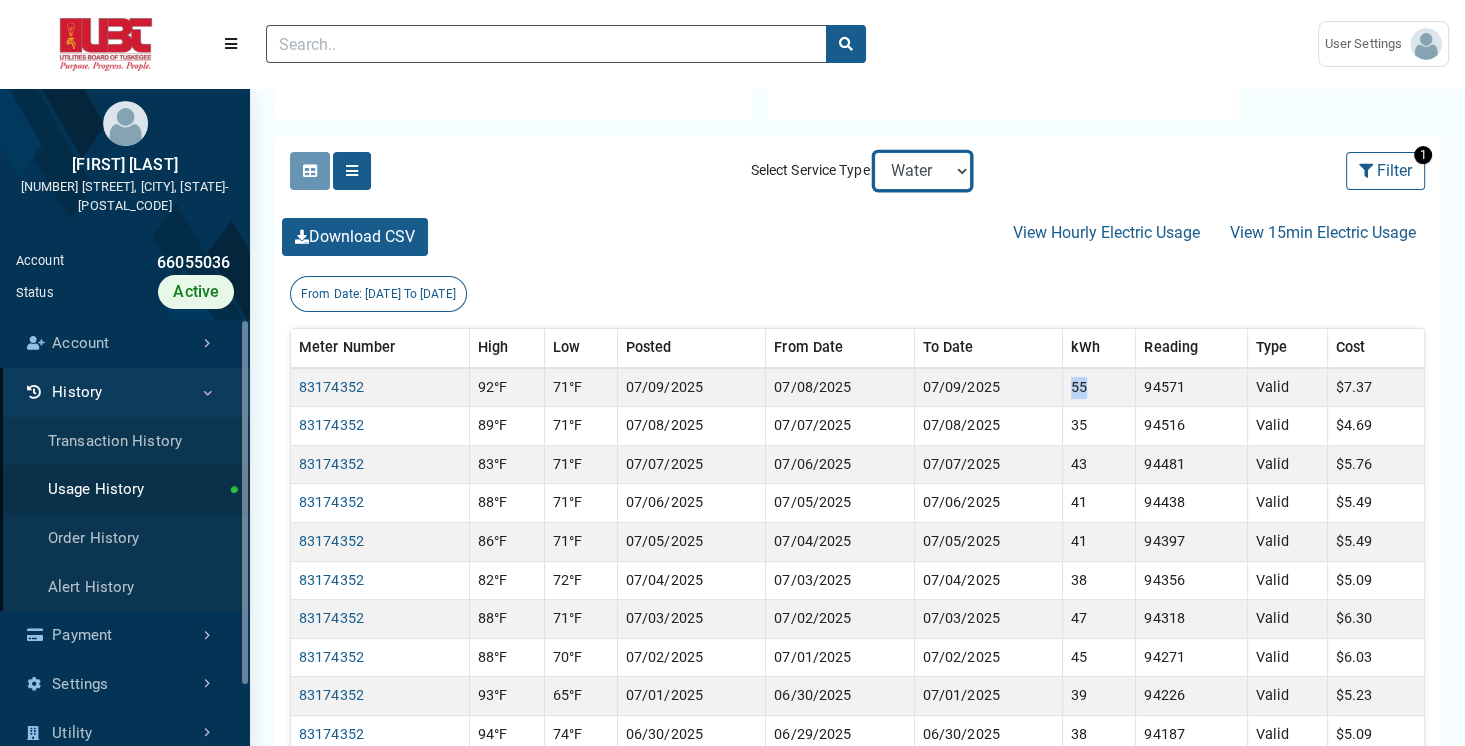 click on "Electric
Sewer
Water" at bounding box center [922, 171] 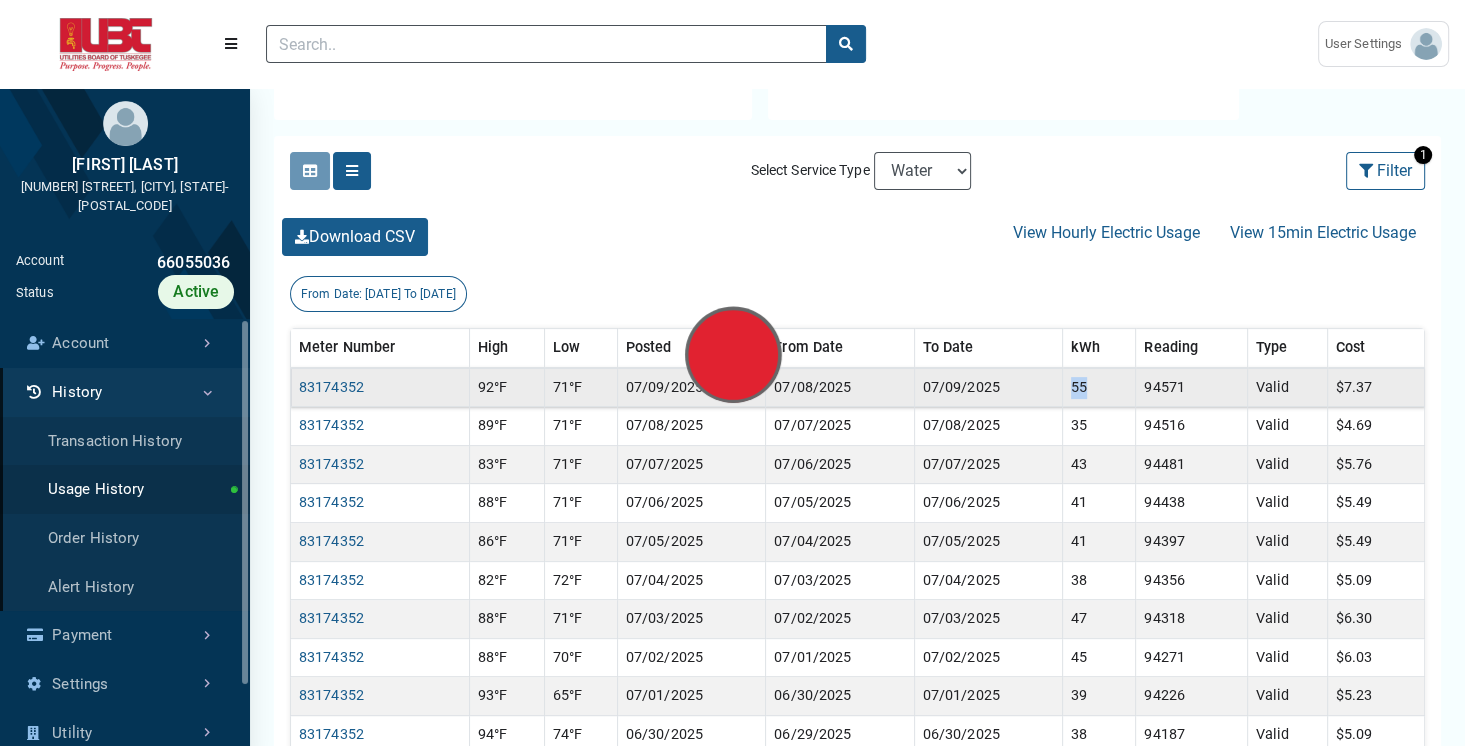 scroll, scrollTop: 0, scrollLeft: 0, axis: both 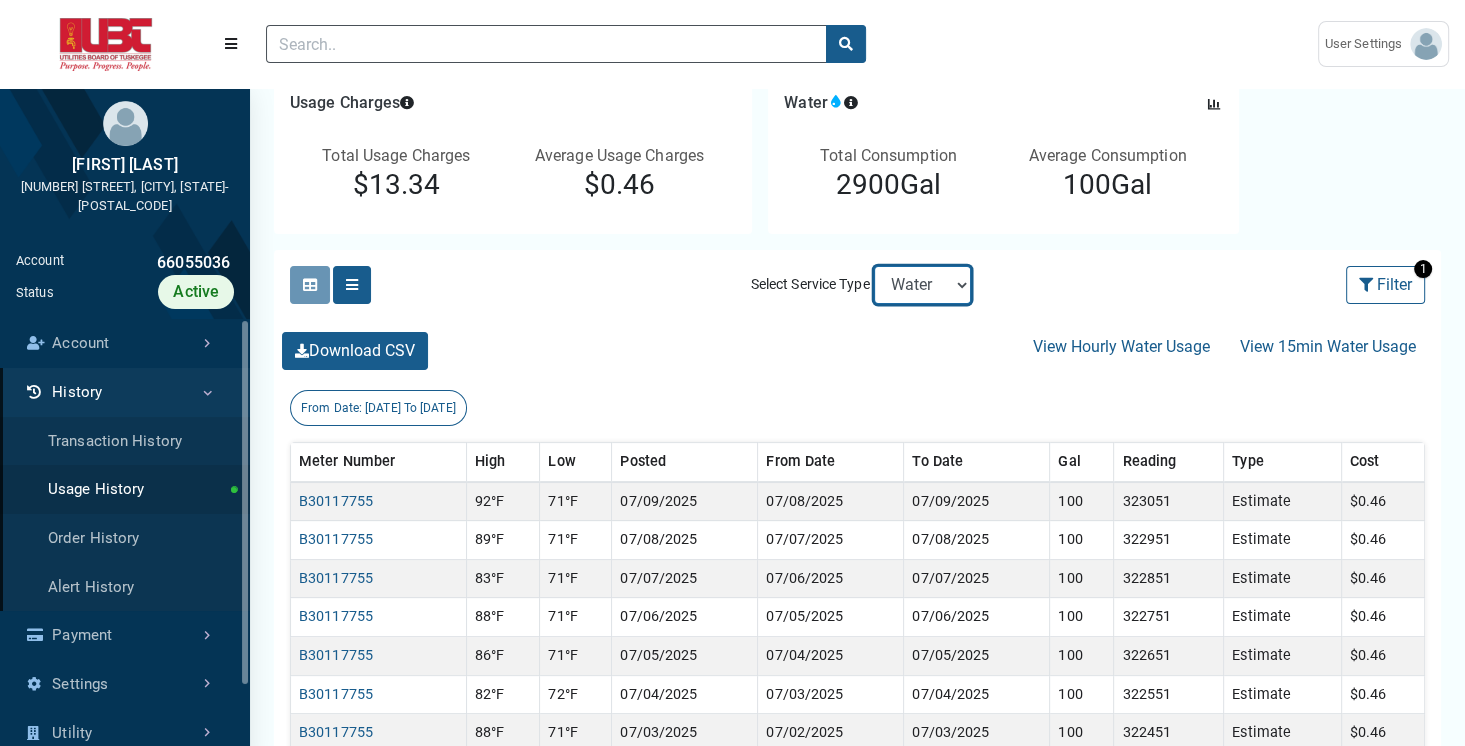 select on "Sewer" 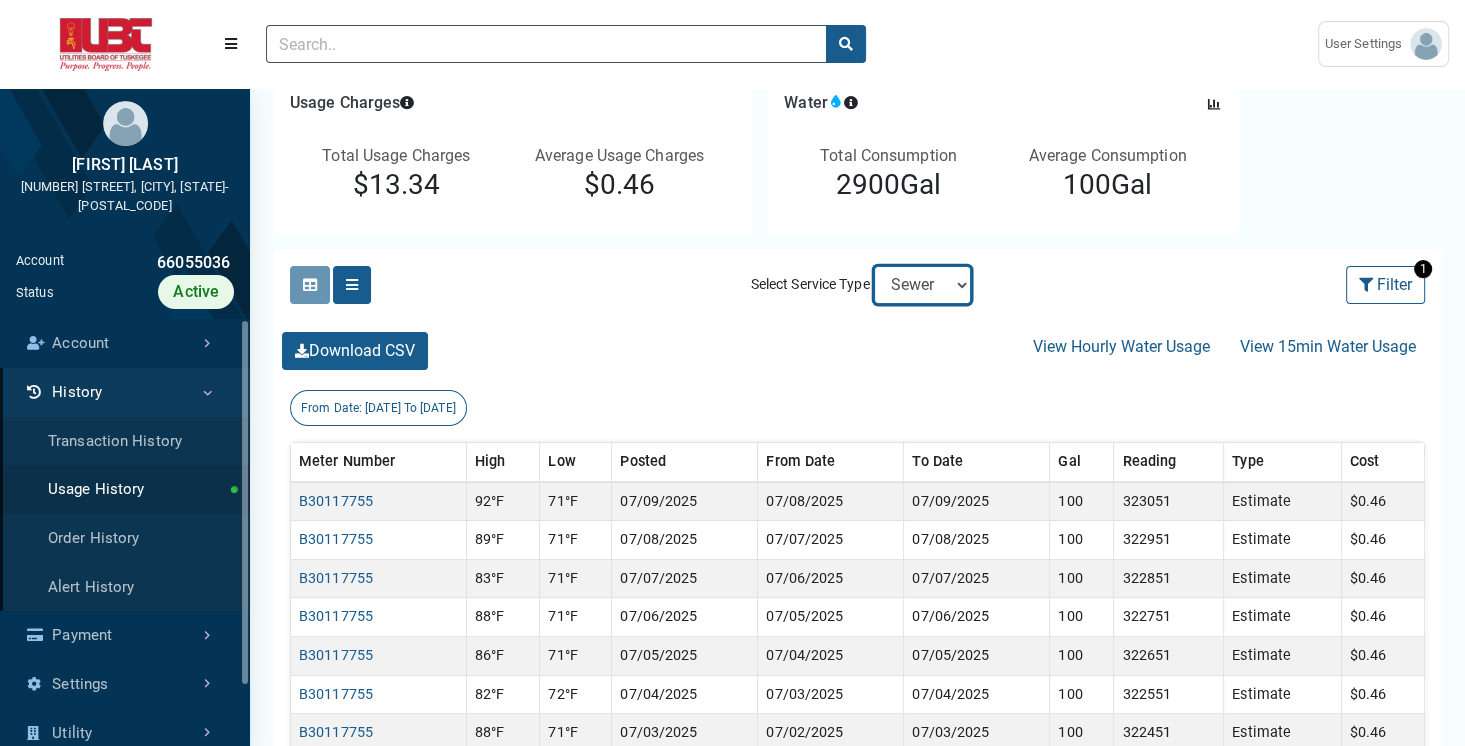 click on "Electric
Sewer
Water" at bounding box center (922, 285) 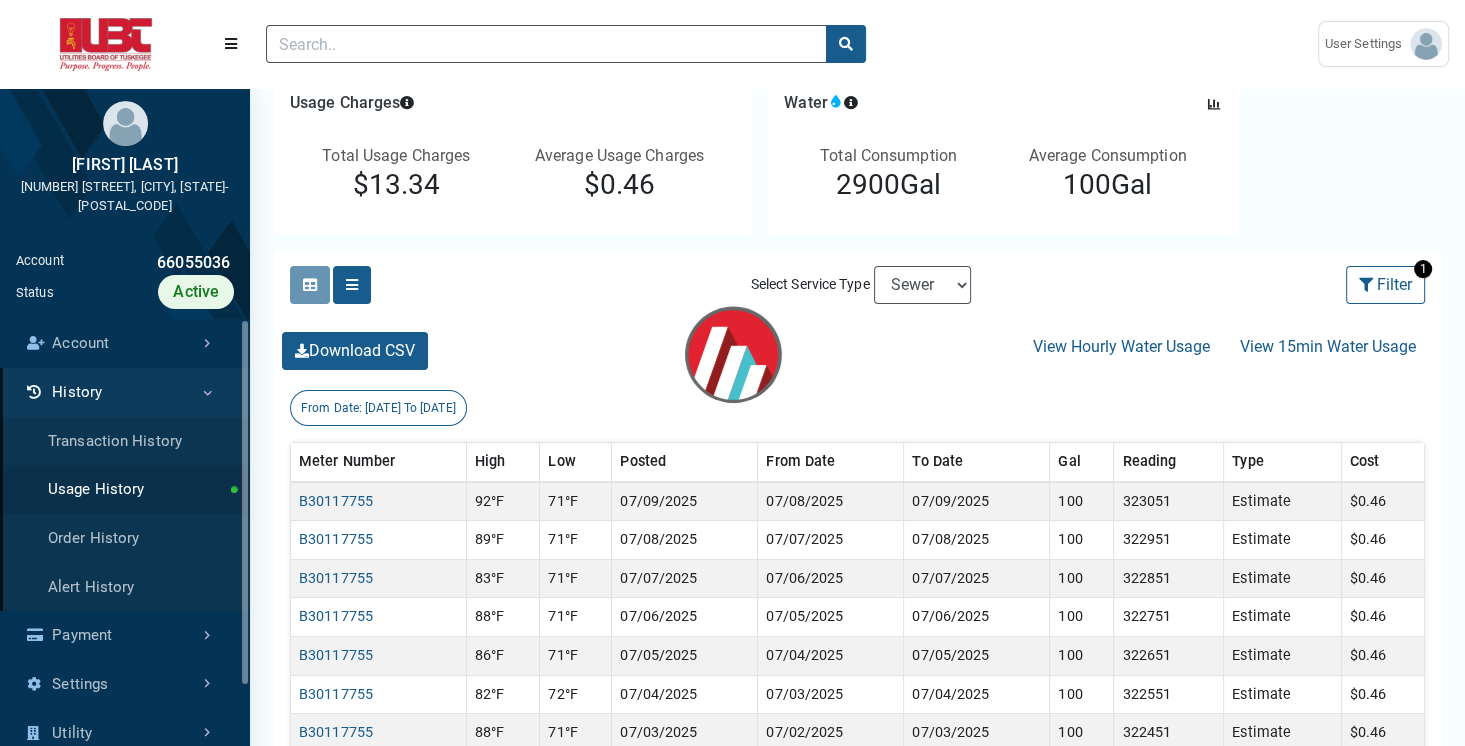 scroll, scrollTop: 0, scrollLeft: 0, axis: both 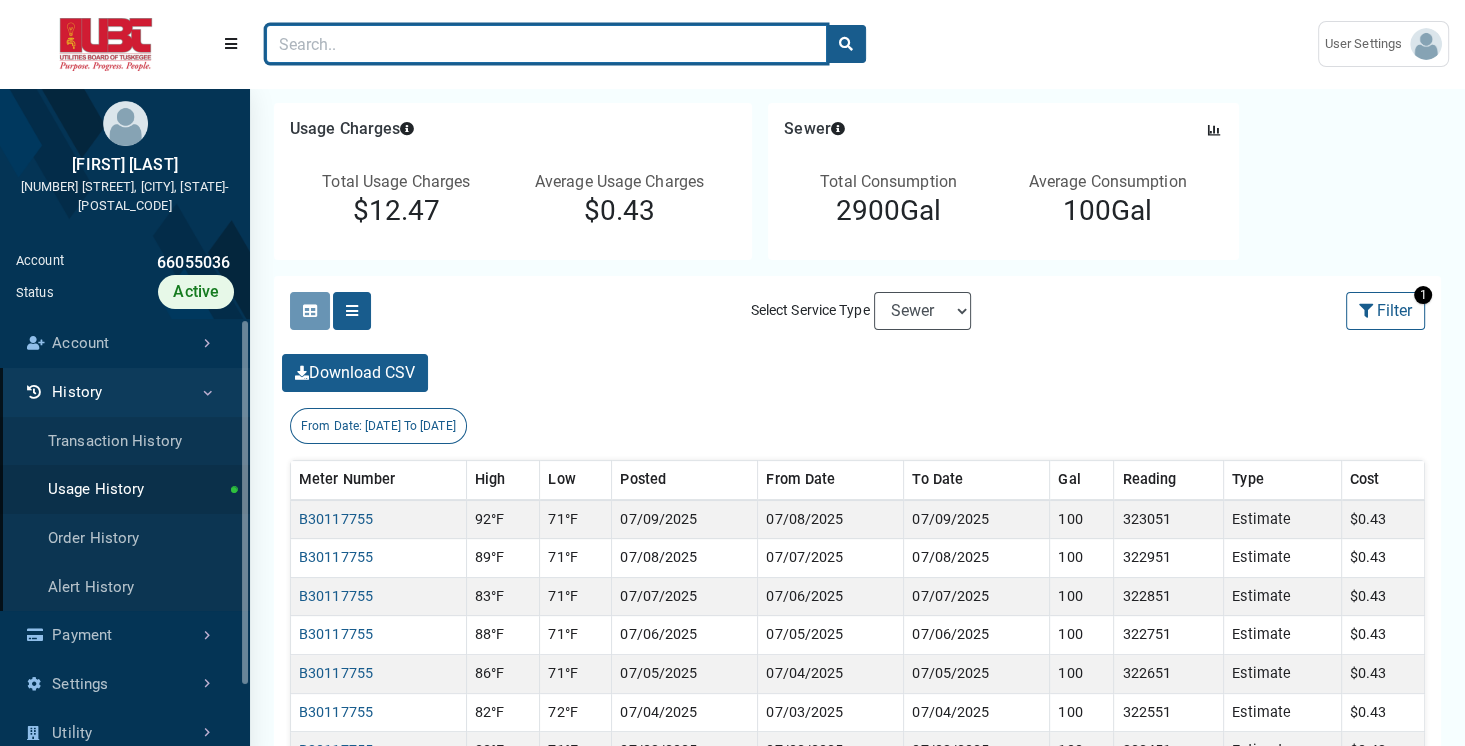 click at bounding box center [546, 44] 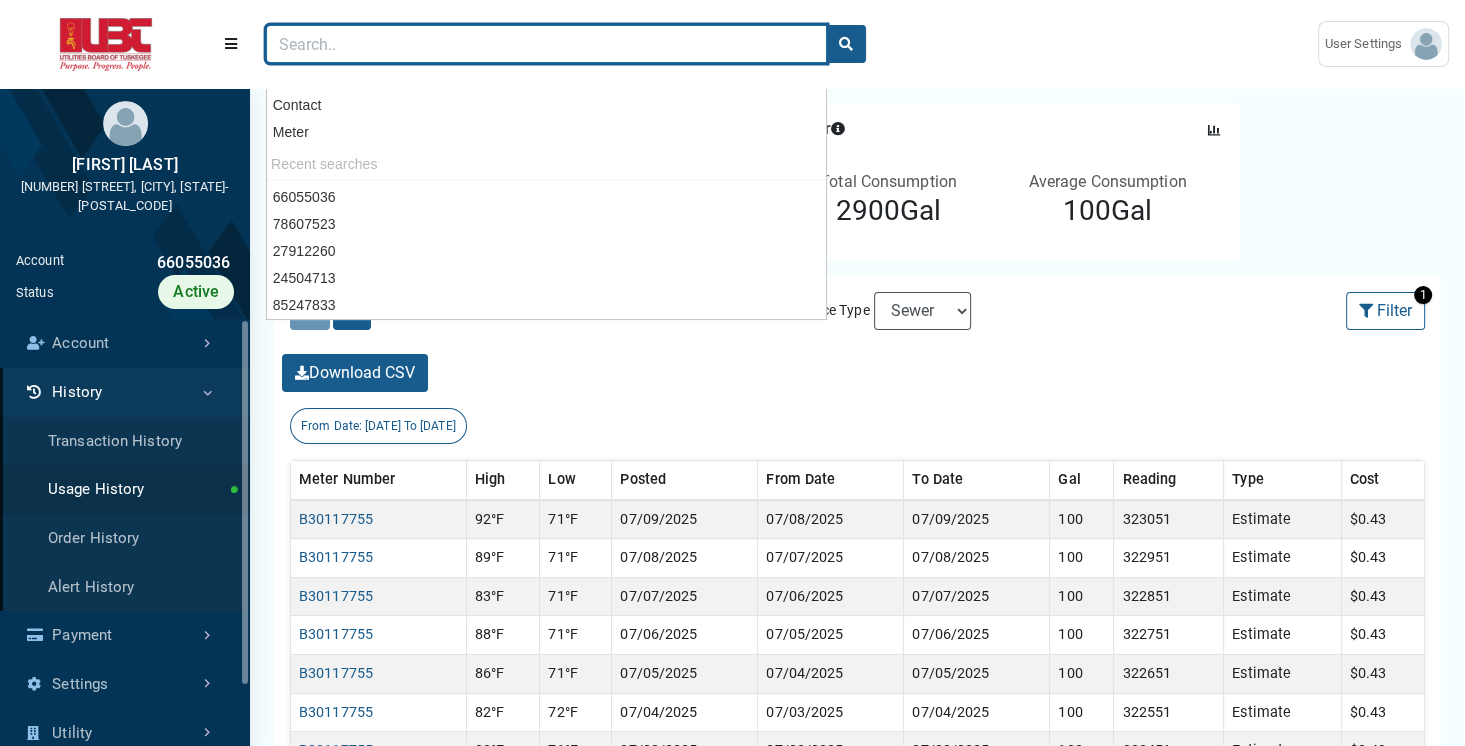 paste on "67060943" 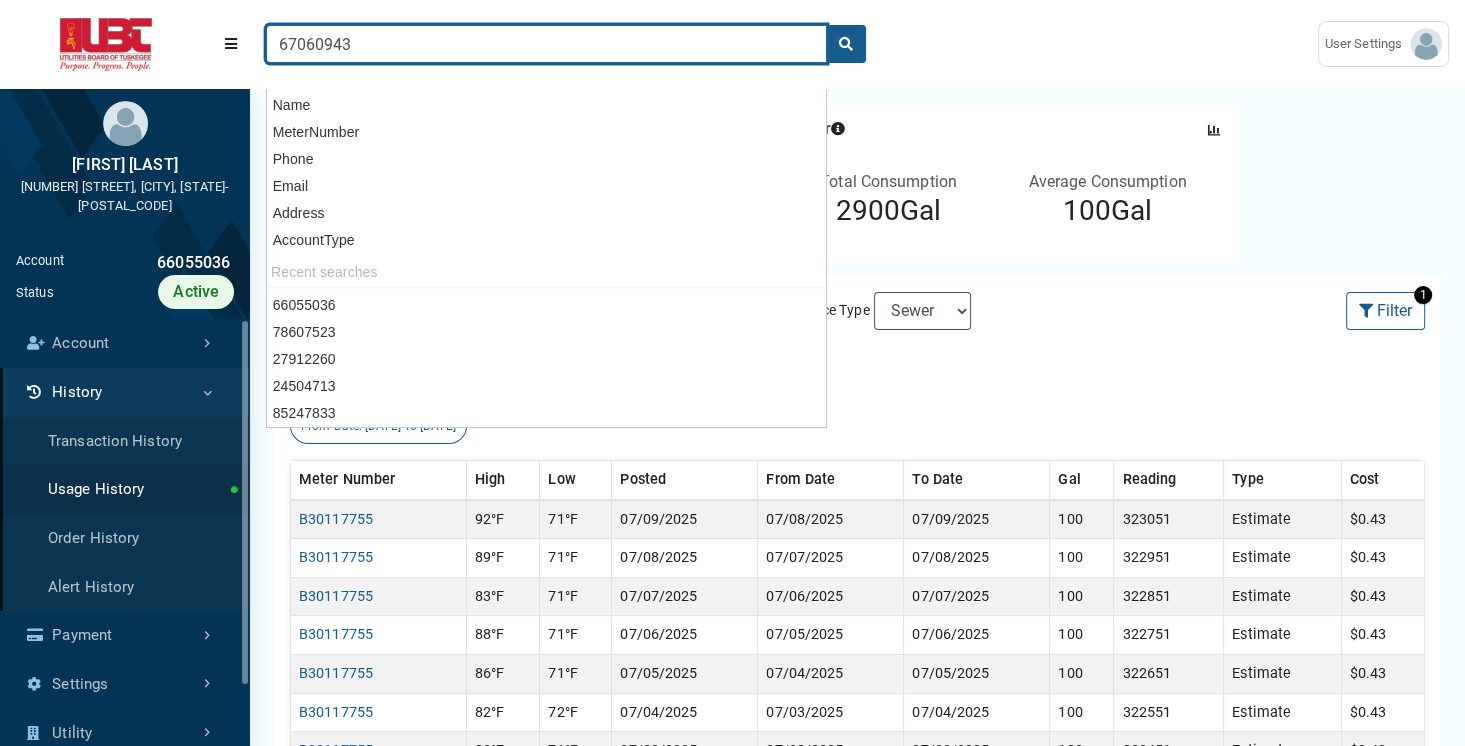 type on "67060943" 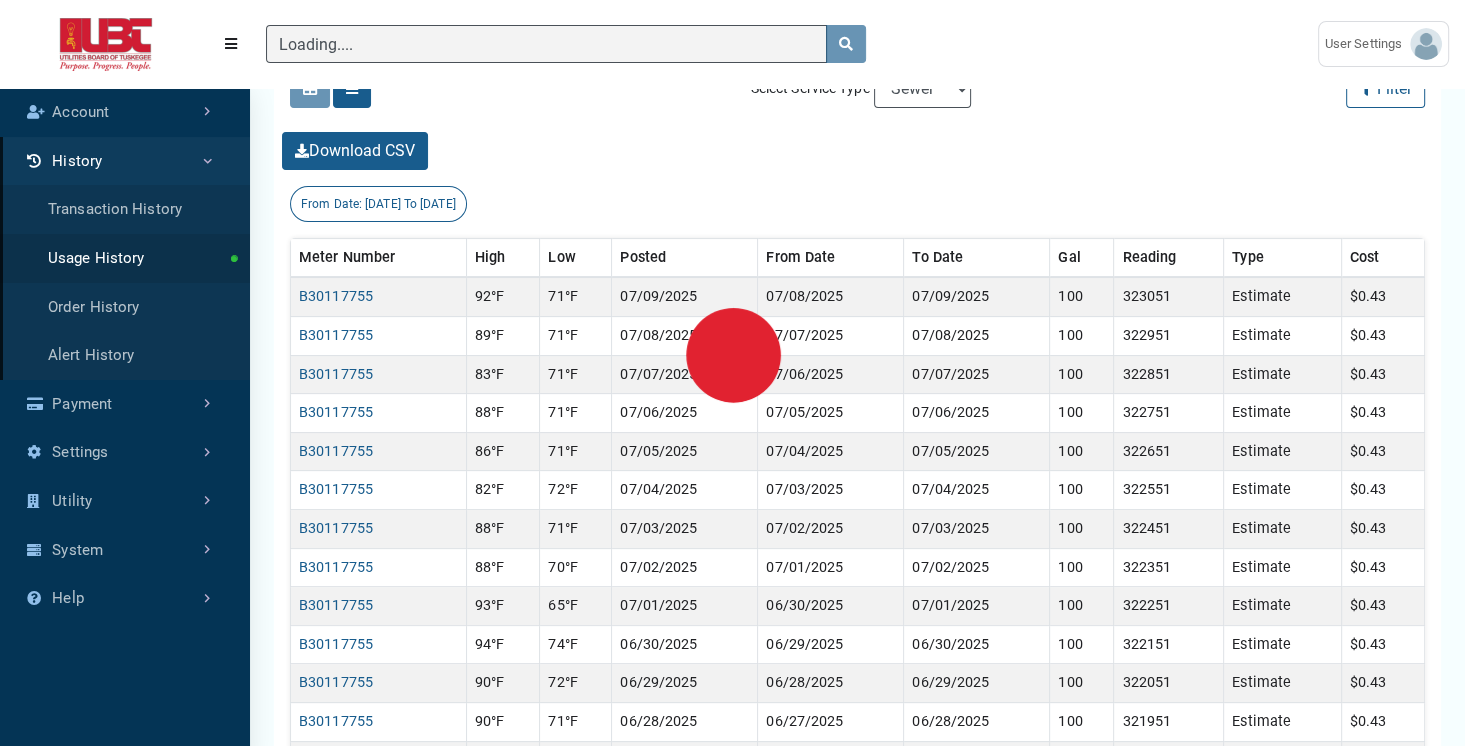 scroll, scrollTop: 96, scrollLeft: 0, axis: vertical 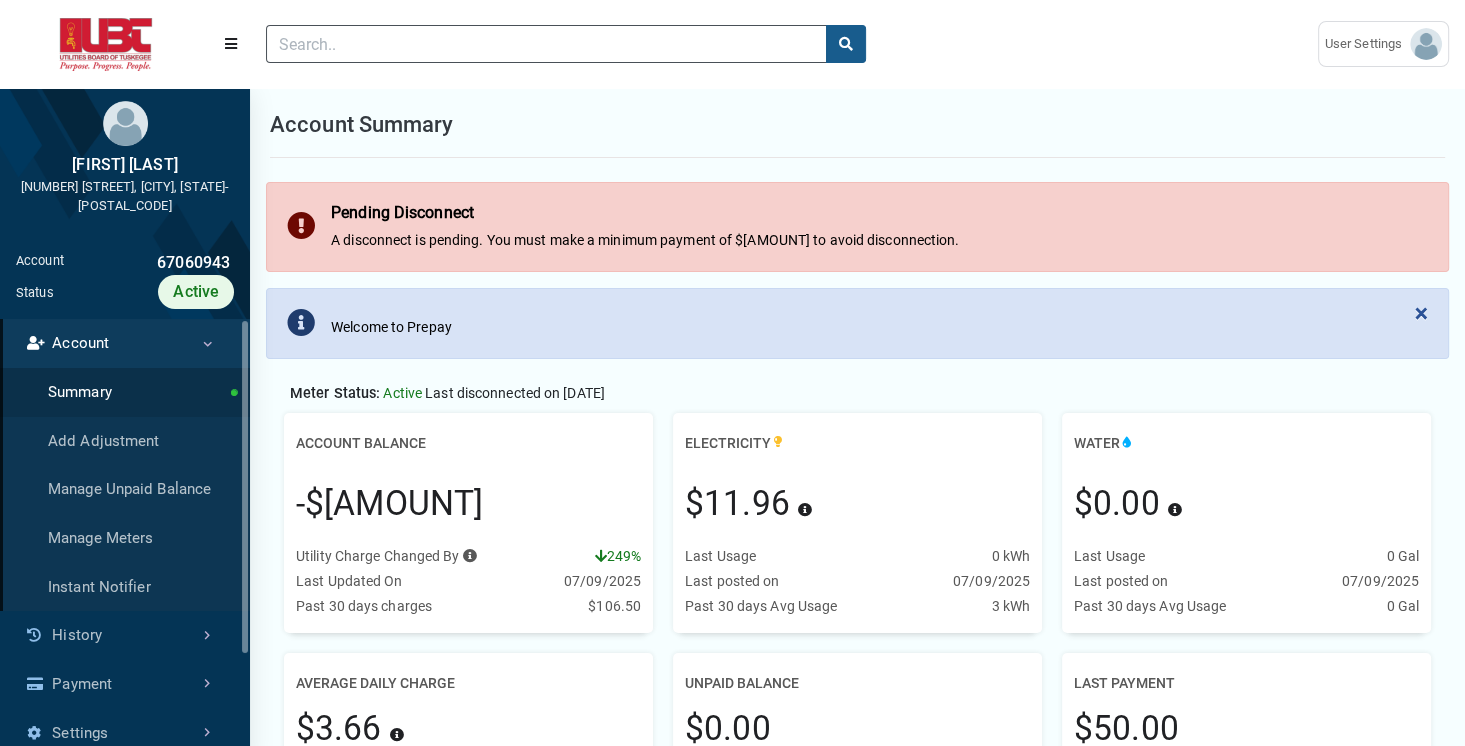 drag, startPoint x: 291, startPoint y: 502, endPoint x: 478, endPoint y: 496, distance: 187.09624 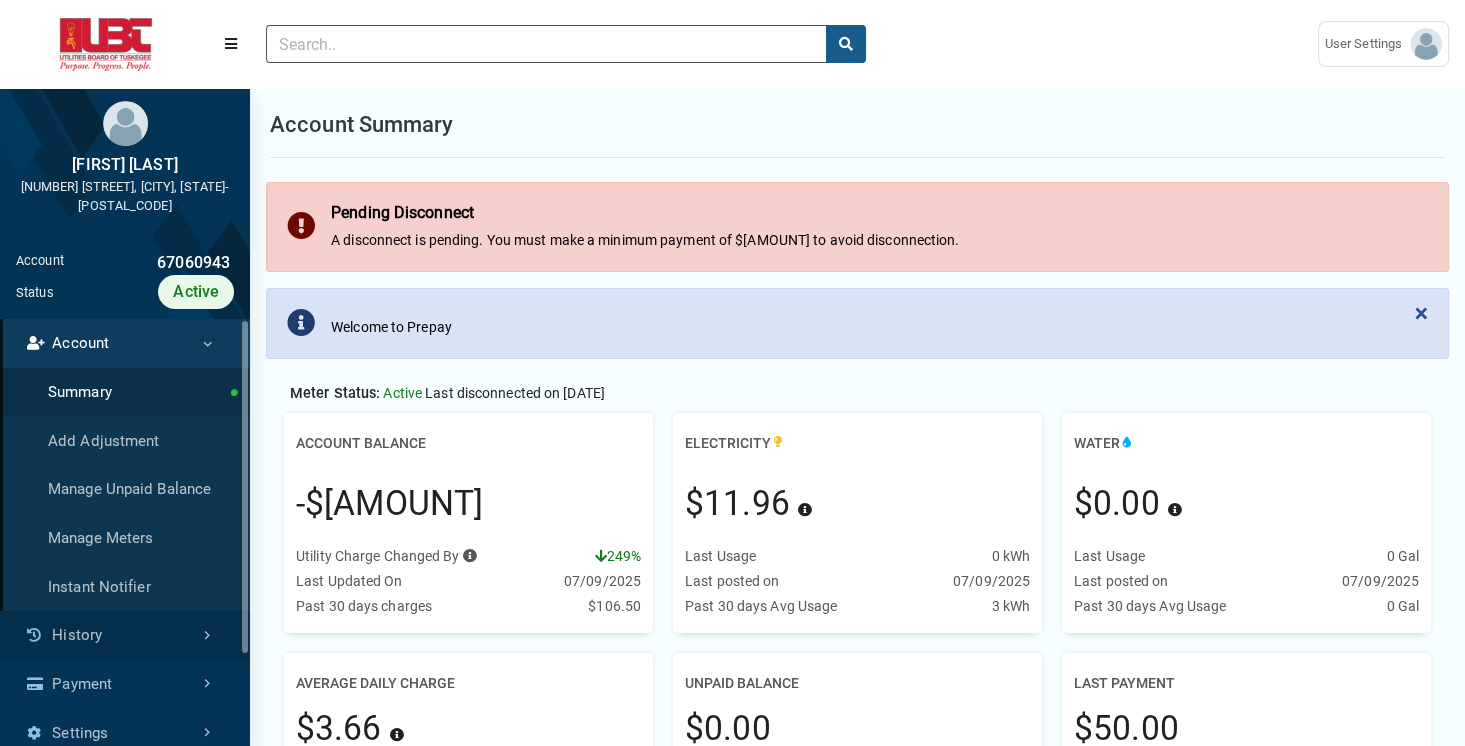 click on "History" at bounding box center [125, 635] 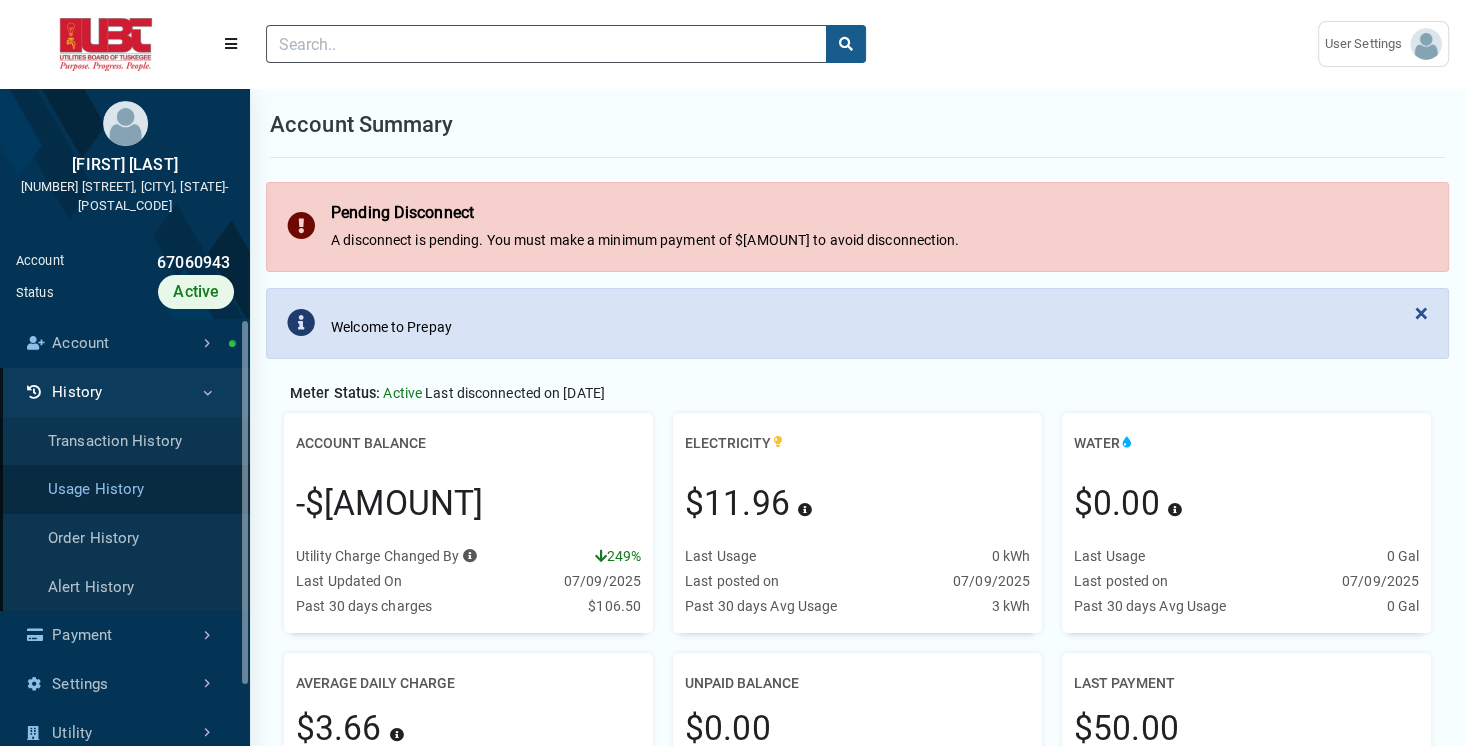 click on "Usage History" at bounding box center [125, 489] 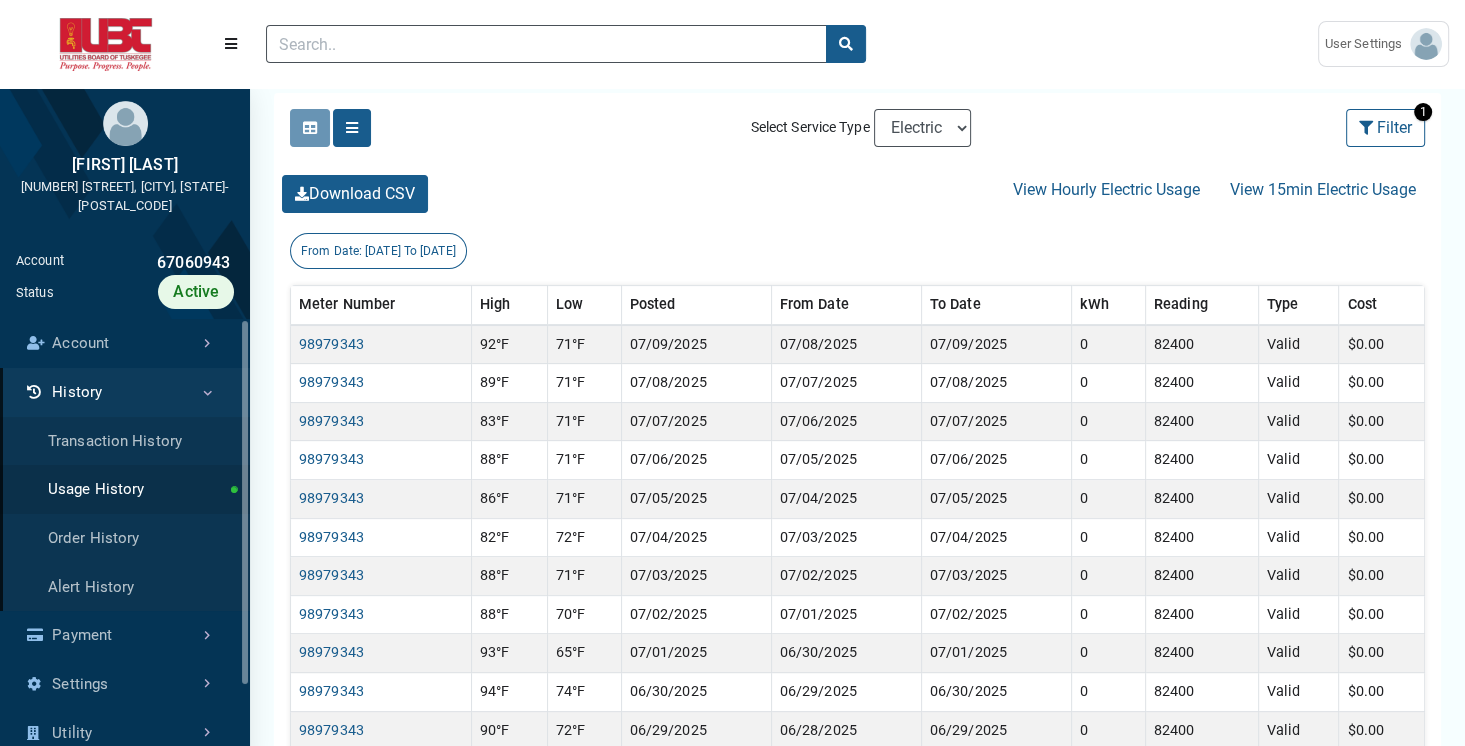 scroll, scrollTop: 480, scrollLeft: 0, axis: vertical 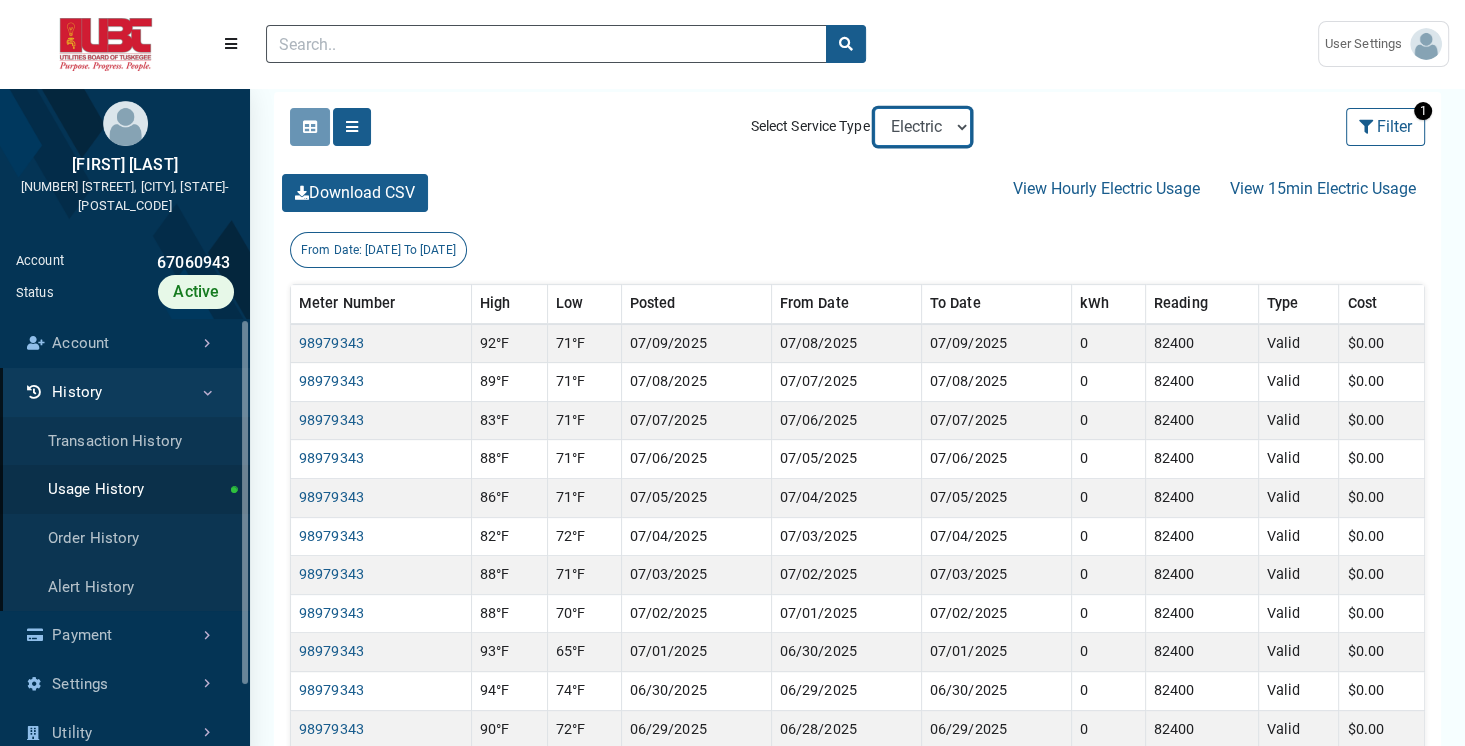 select on "Water" 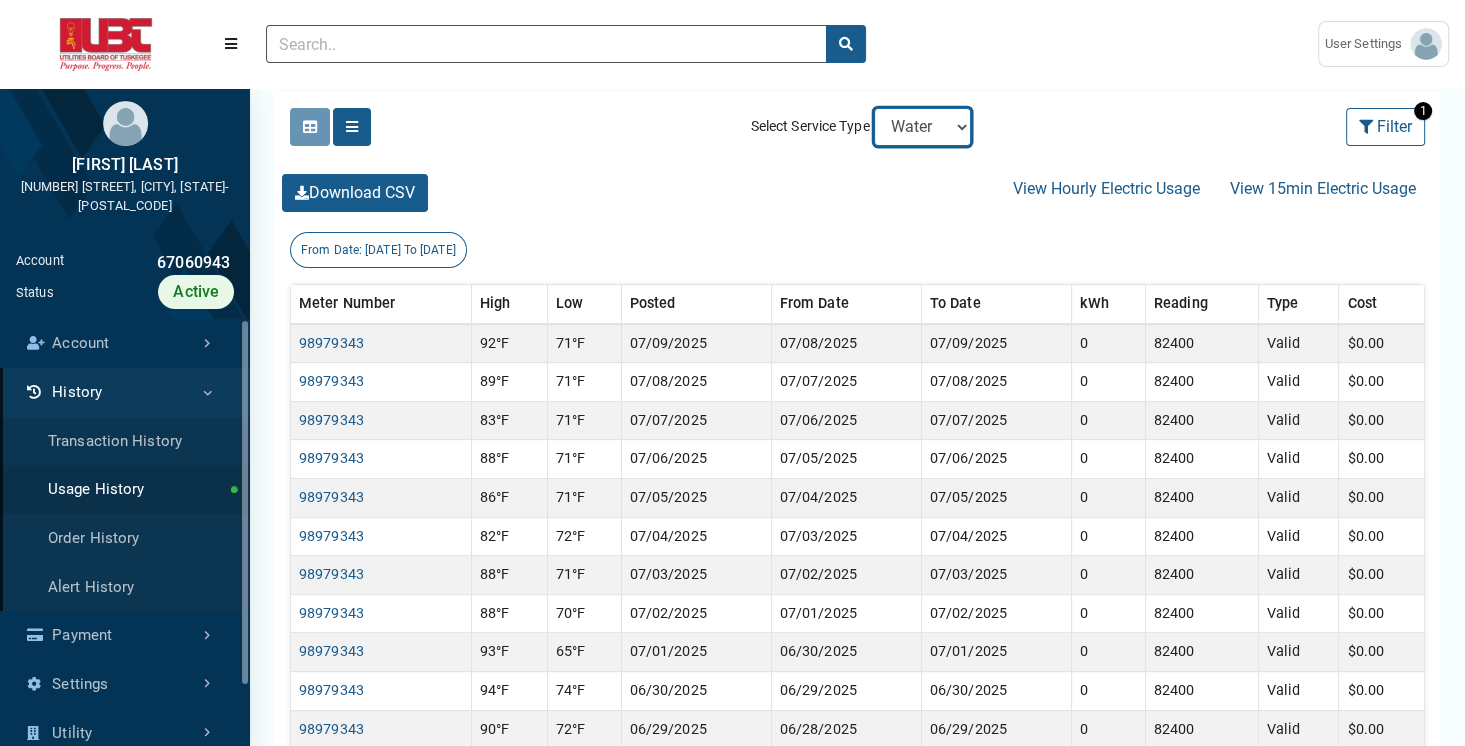 click on "Electric
Sewer
Water" at bounding box center [922, 127] 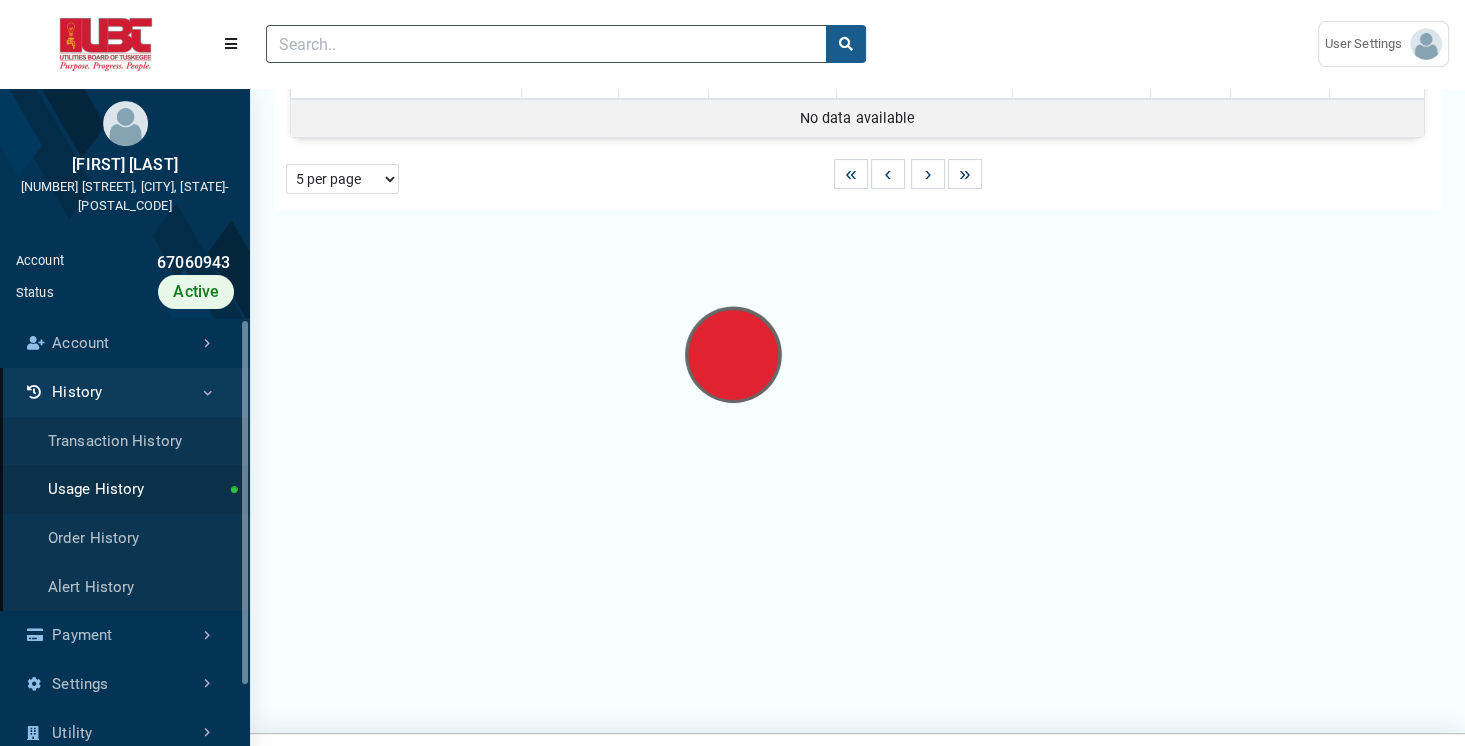 scroll, scrollTop: 0, scrollLeft: 0, axis: both 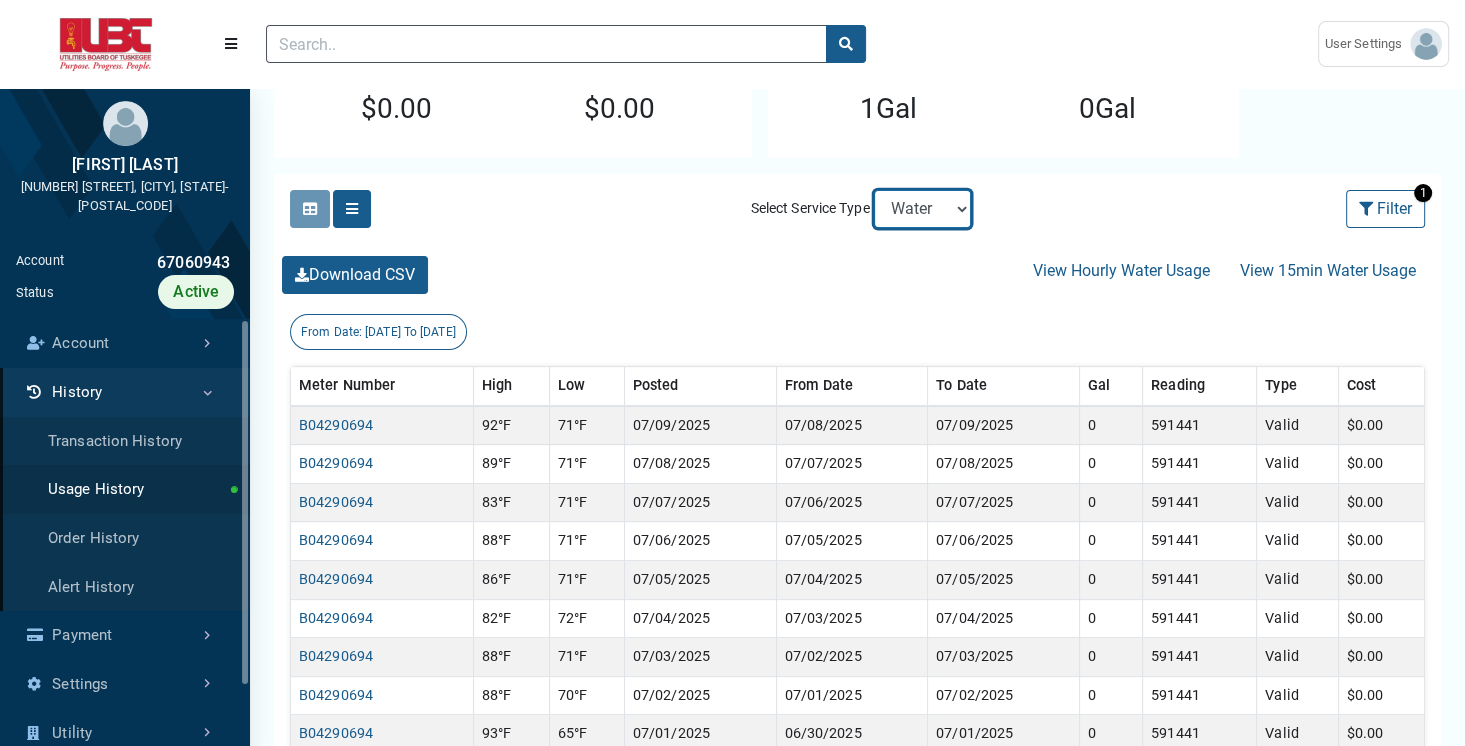 select on "Sewer" 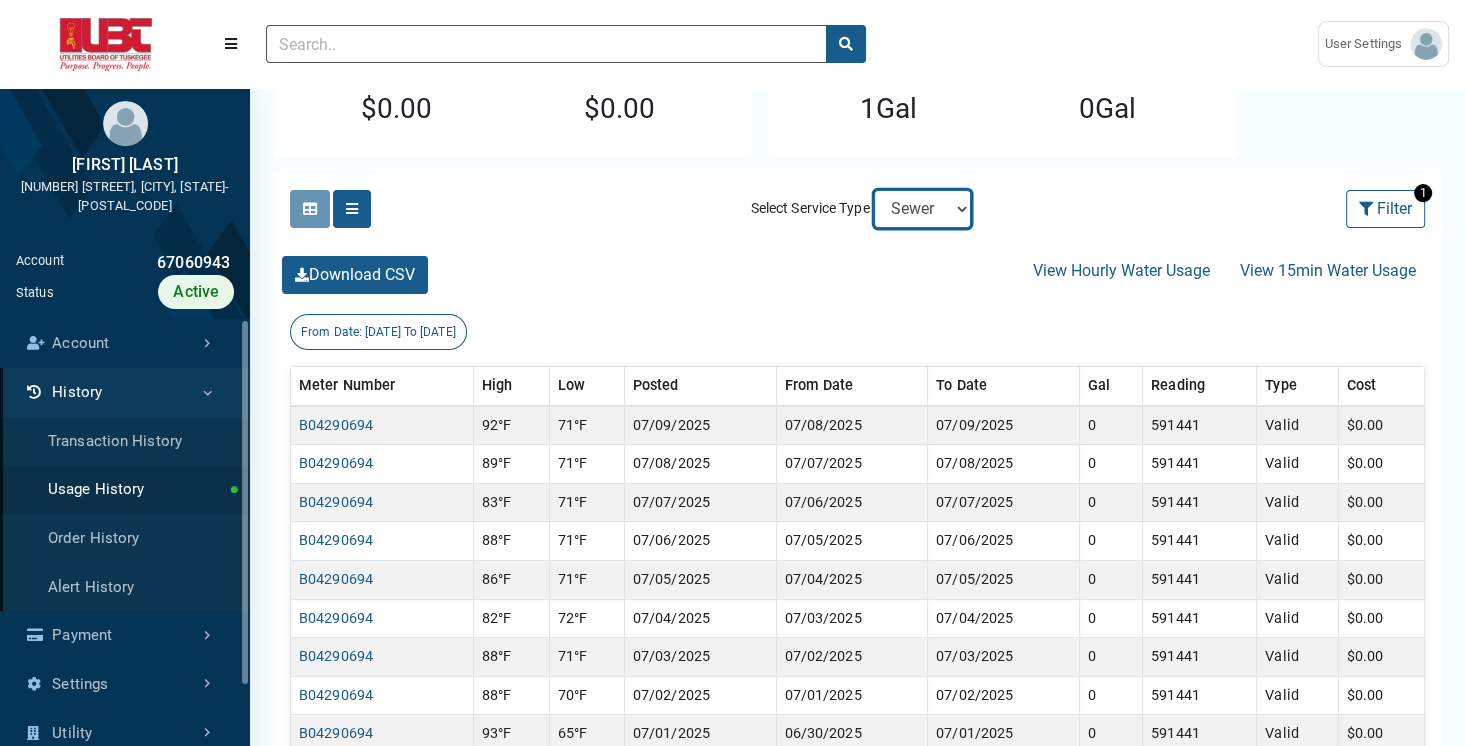 click on "Electric
Sewer
Water" at bounding box center [922, 209] 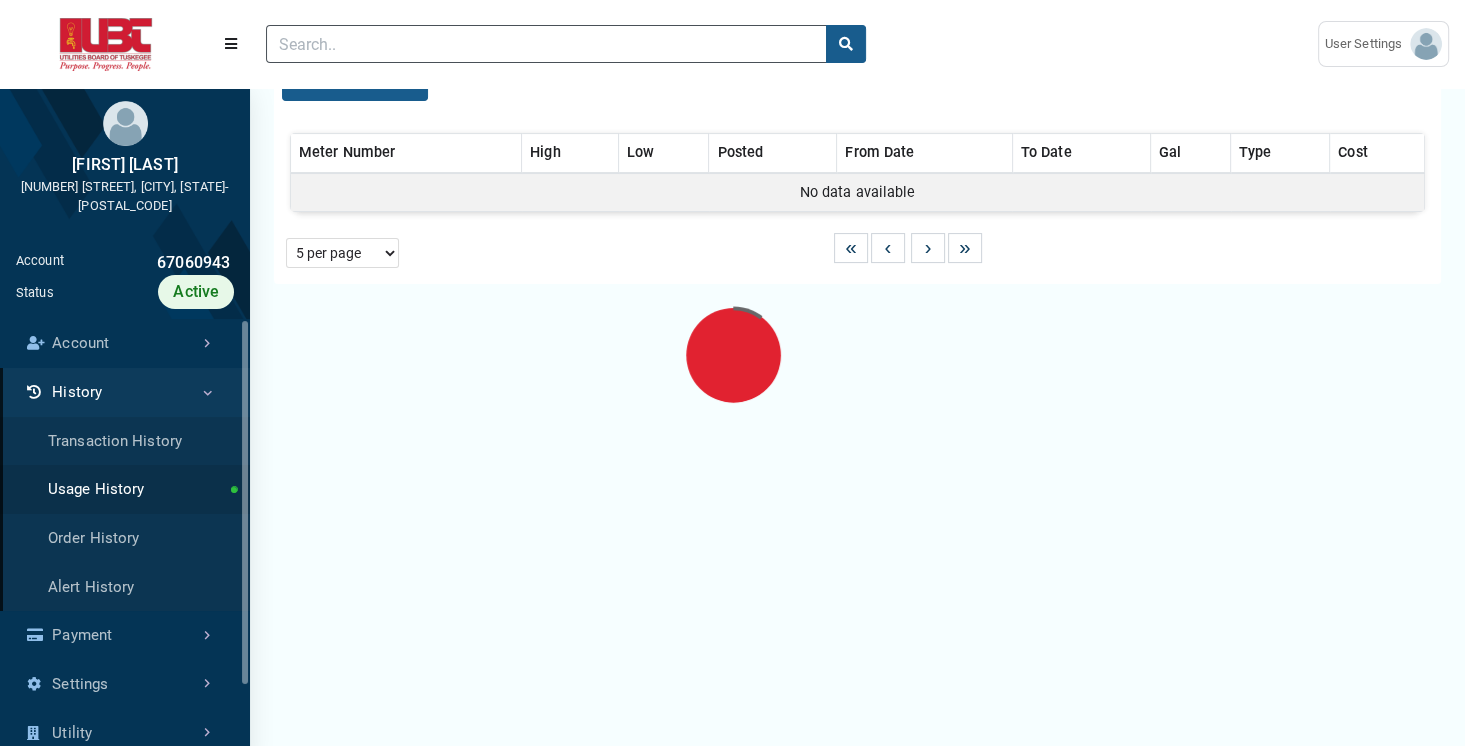 scroll, scrollTop: 0, scrollLeft: 0, axis: both 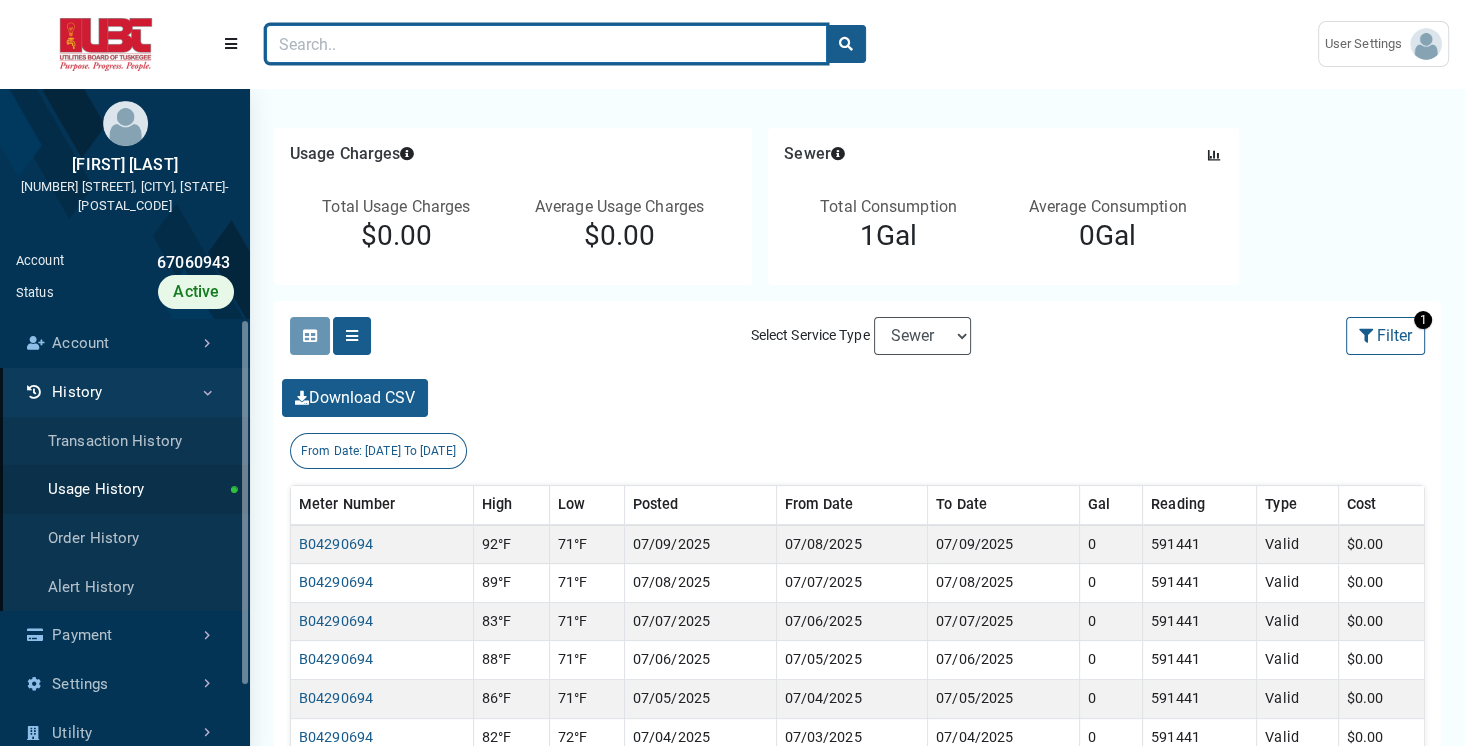 click at bounding box center (546, 44) 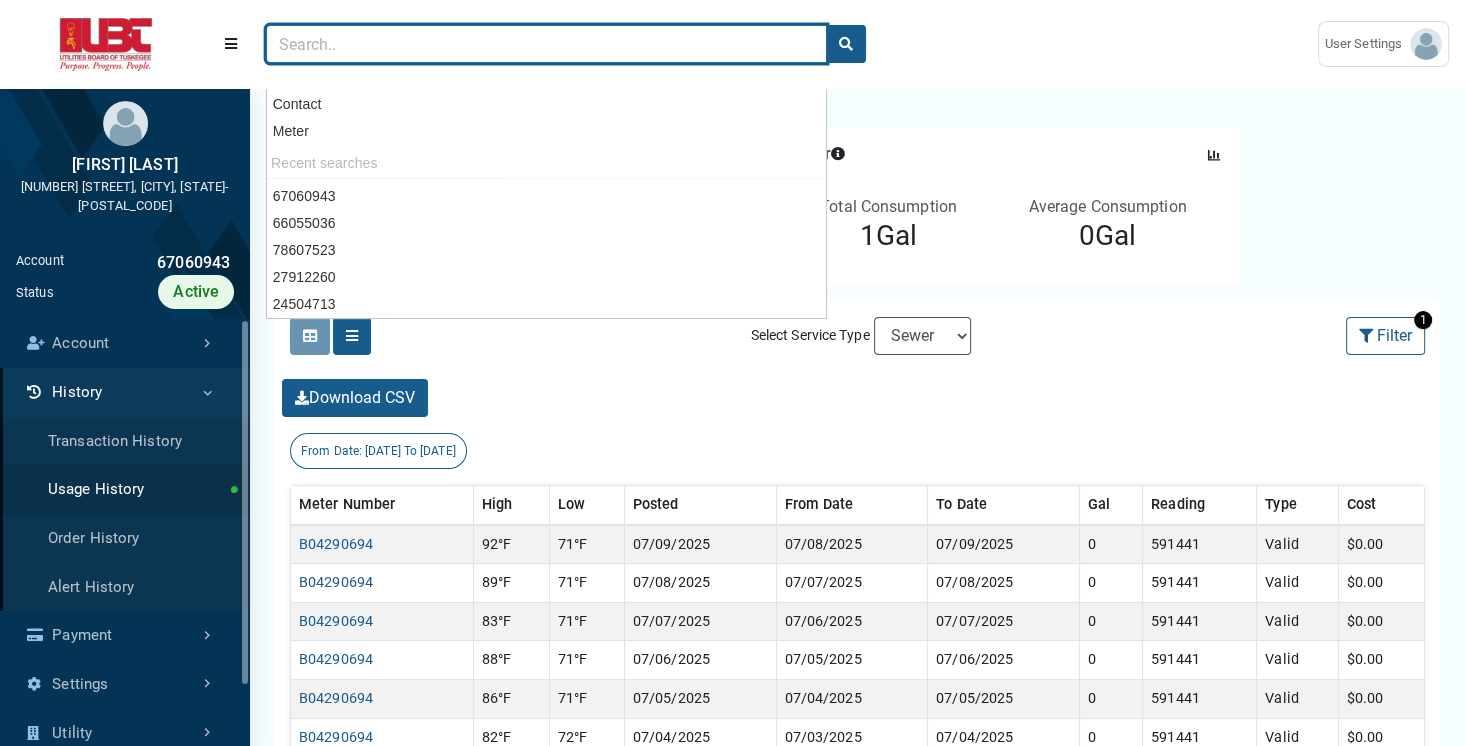 paste on "85247833" 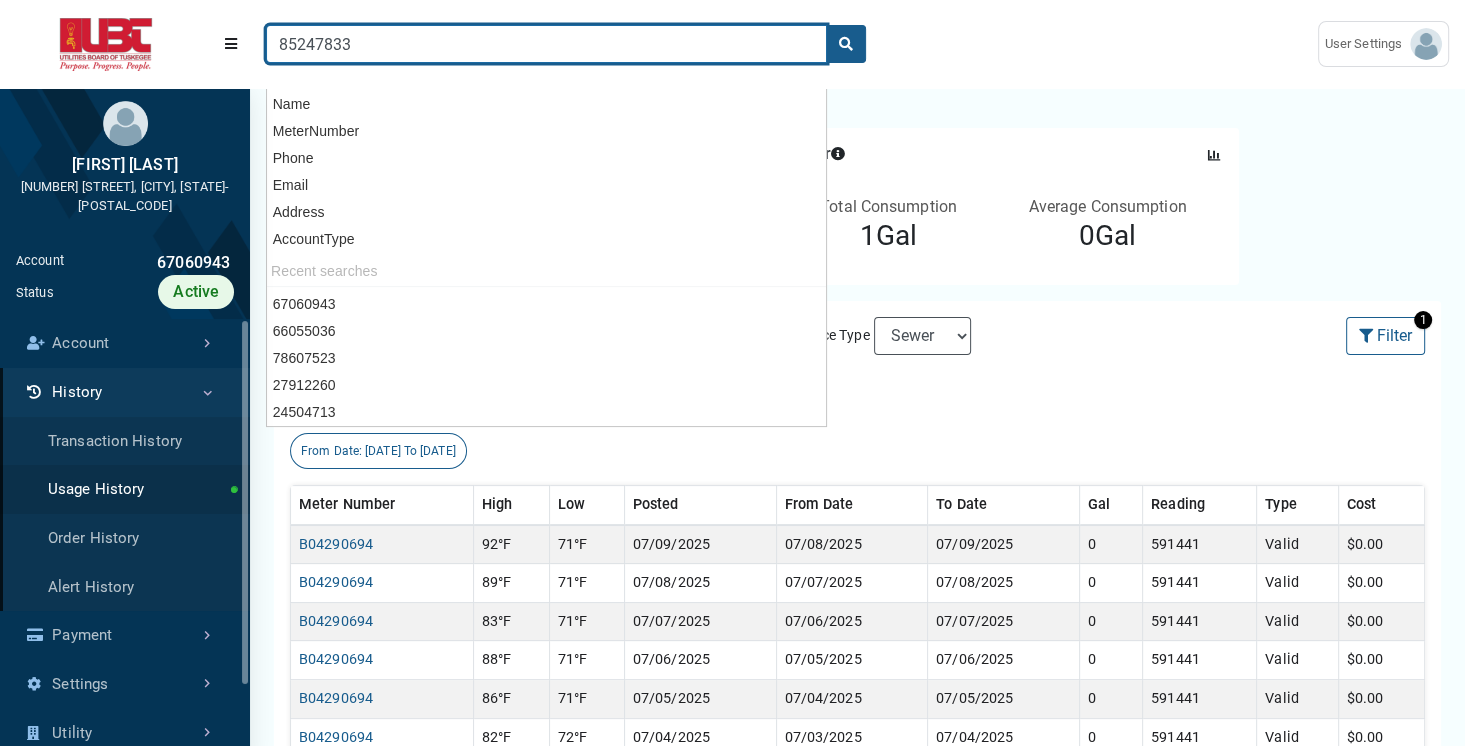 type on "85247833" 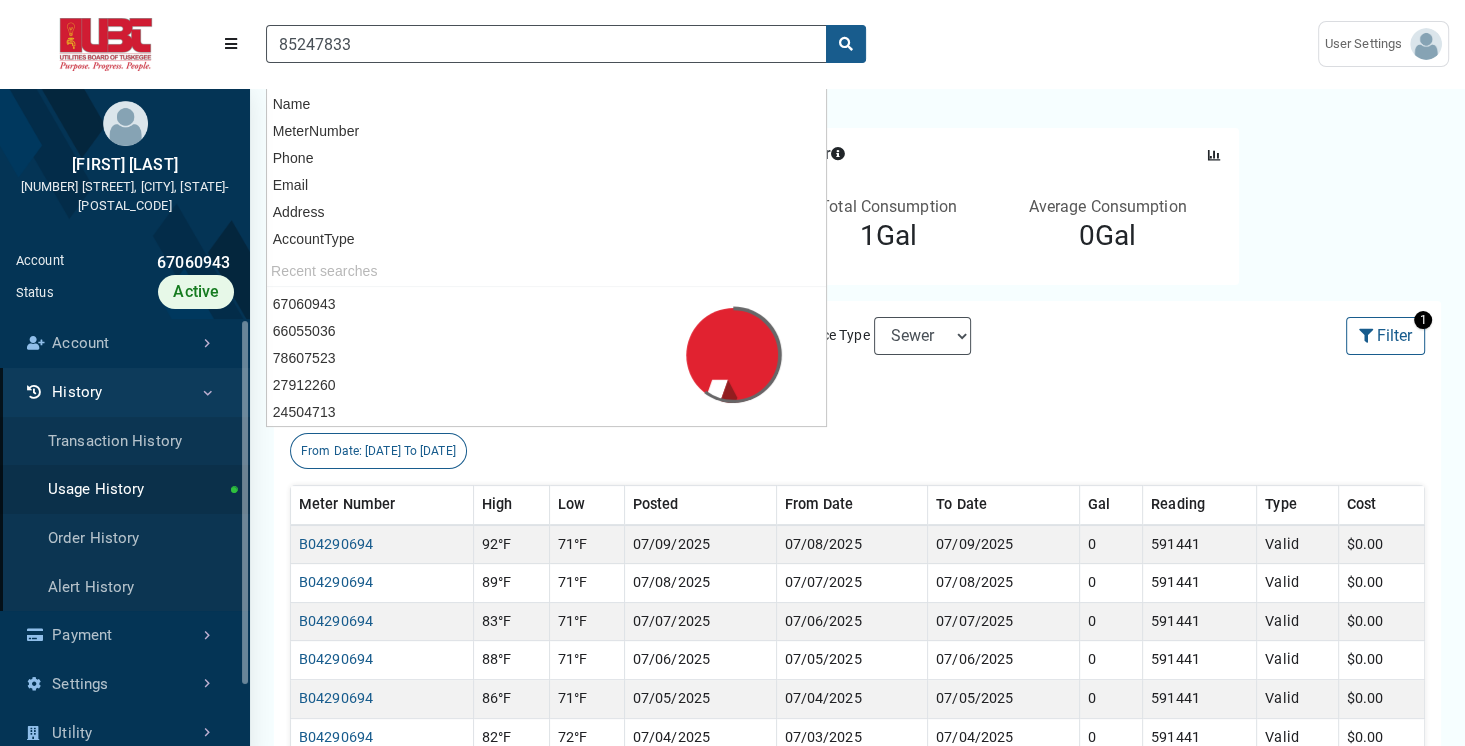scroll, scrollTop: 71, scrollLeft: 0, axis: vertical 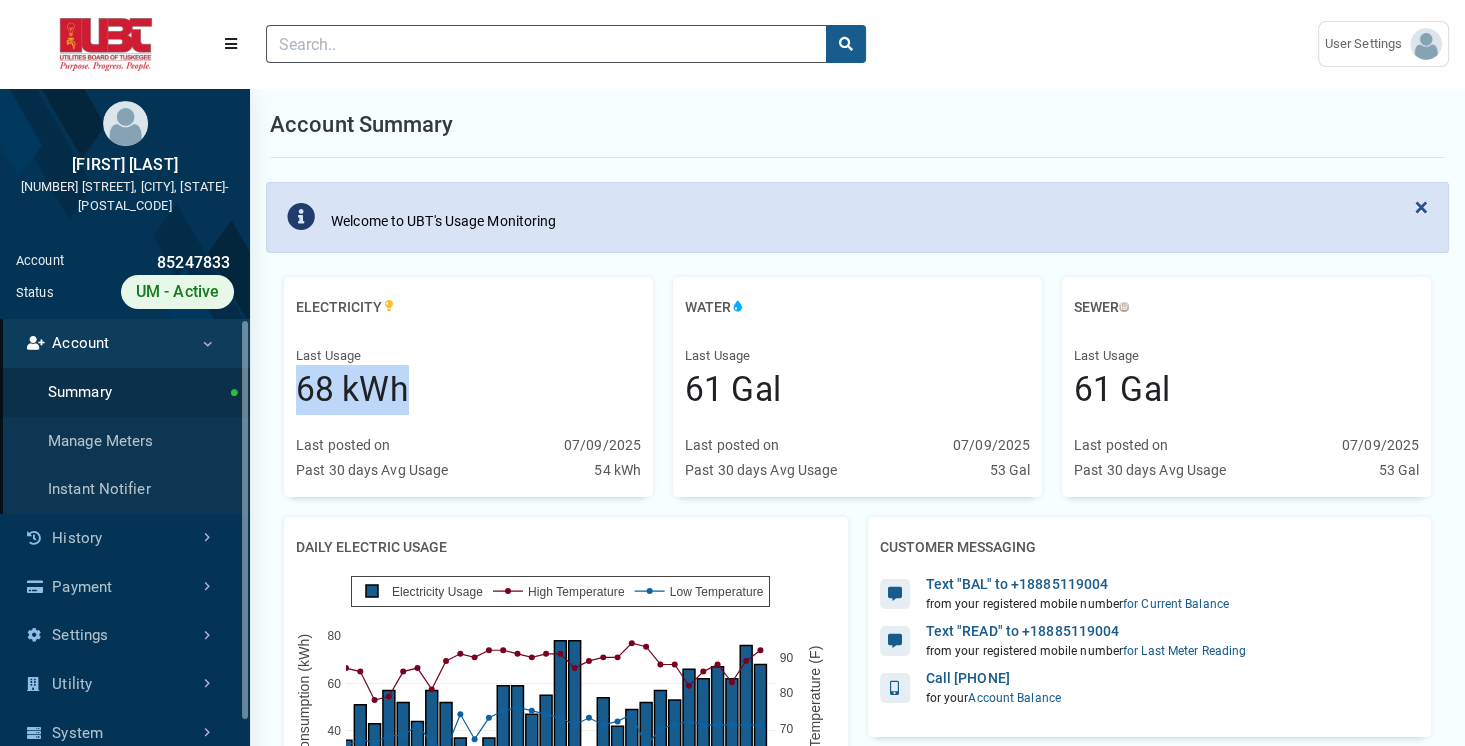 drag, startPoint x: 301, startPoint y: 396, endPoint x: 476, endPoint y: 387, distance: 175.23128 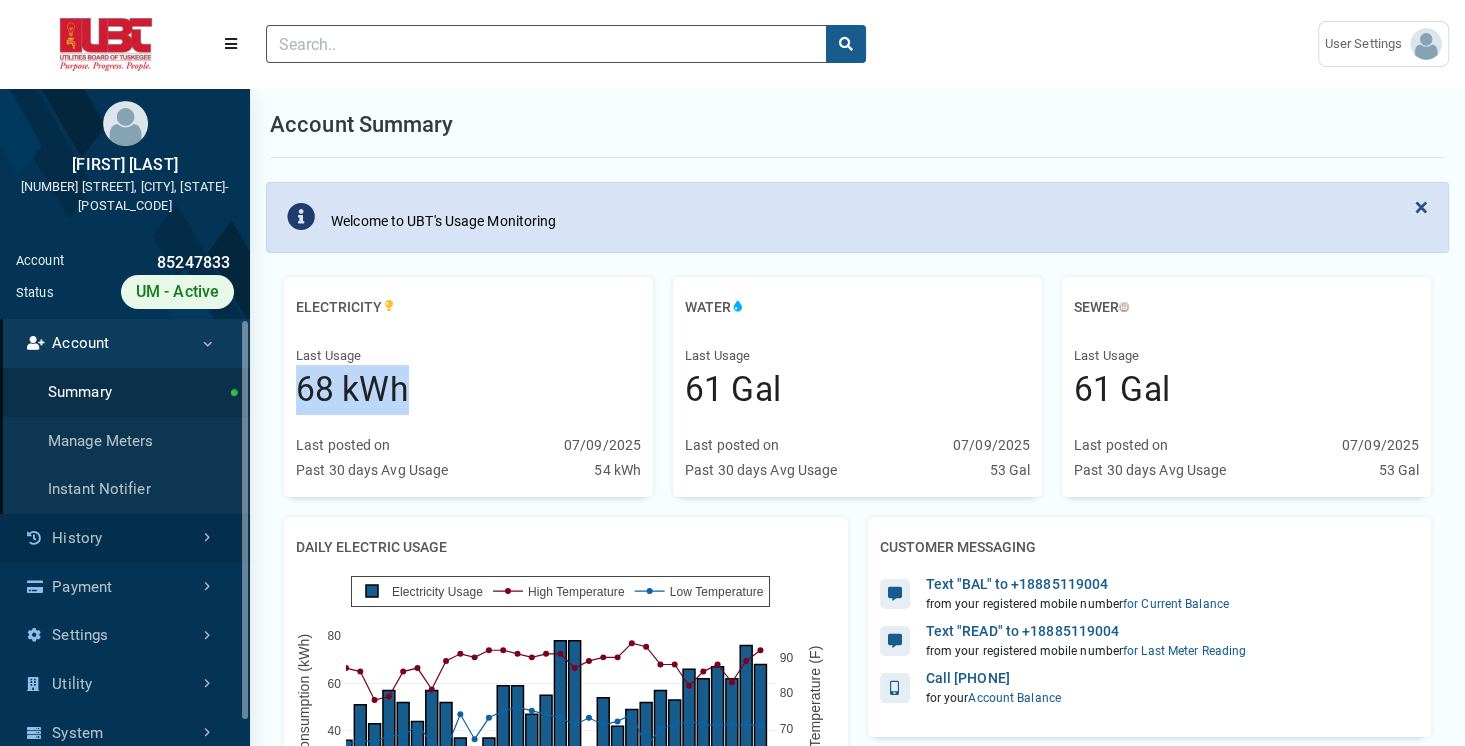 click on "History" at bounding box center [125, 538] 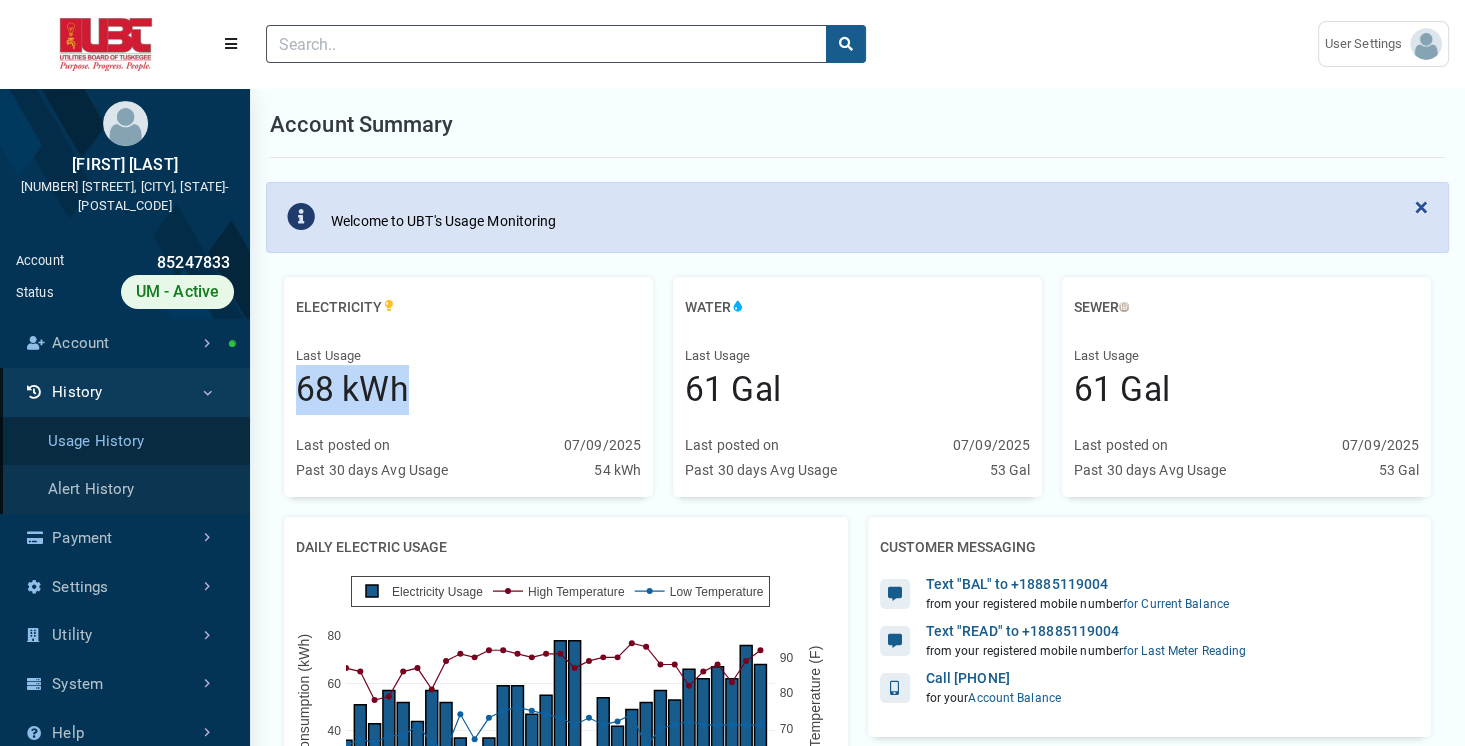 click on "Usage History" at bounding box center [125, 441] 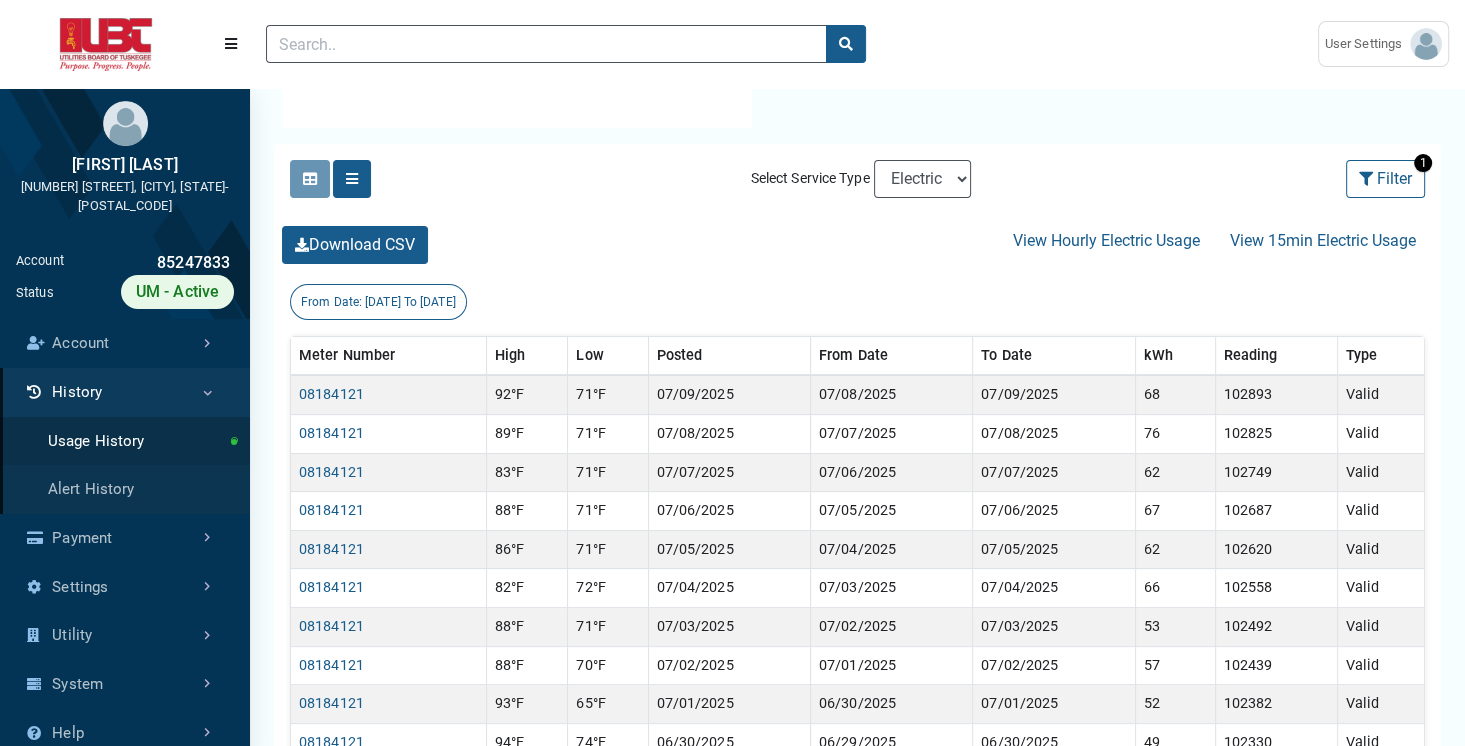 scroll, scrollTop: 405, scrollLeft: 0, axis: vertical 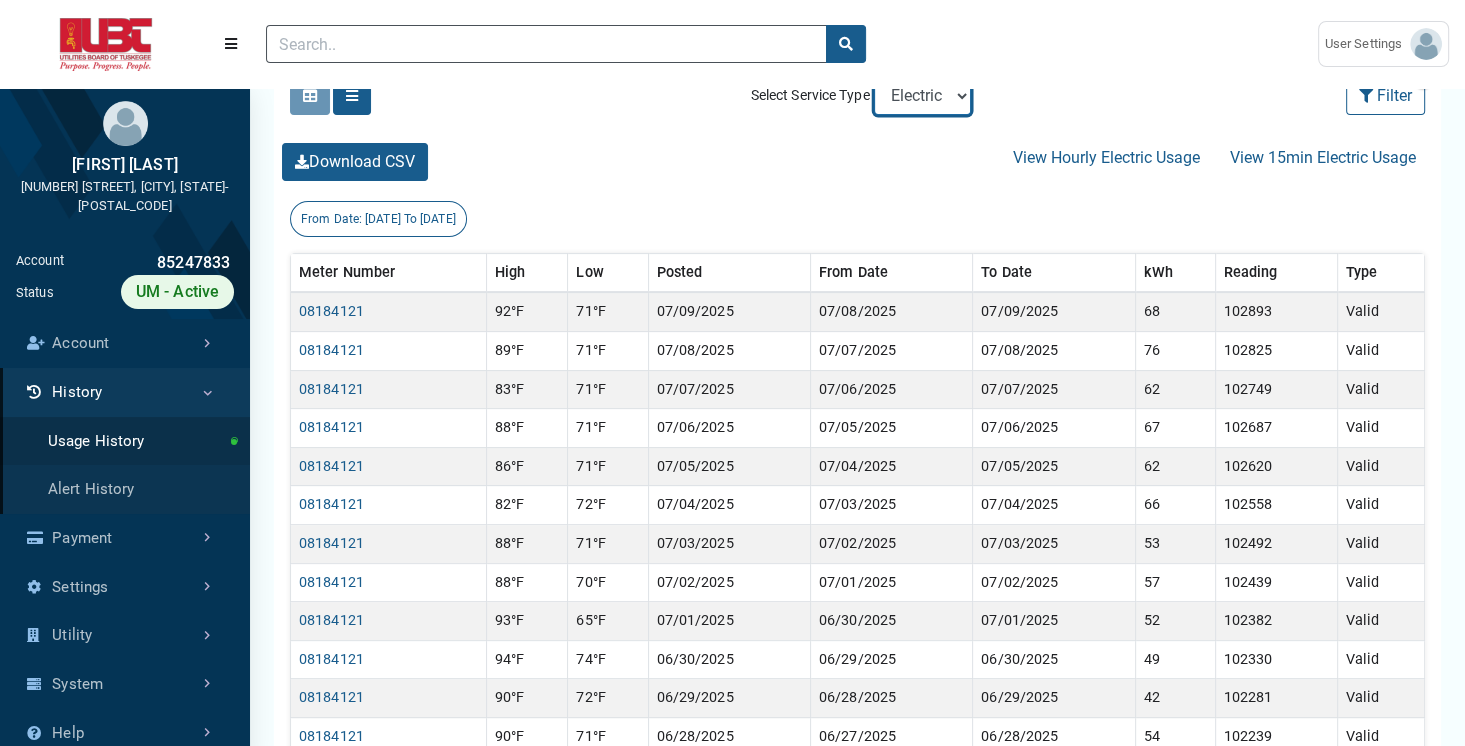 select on "Water" 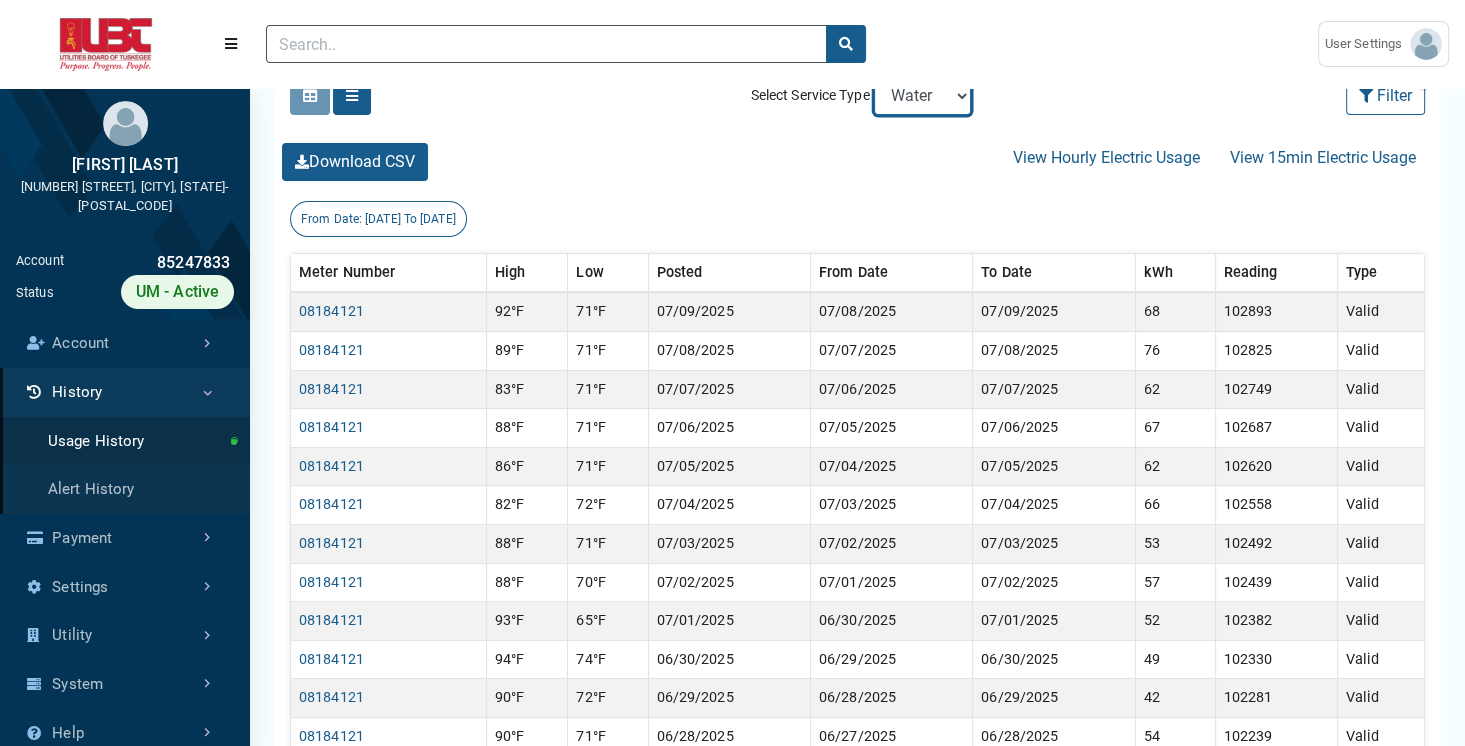 click on "Electric
Sewer
Water" at bounding box center (922, 96) 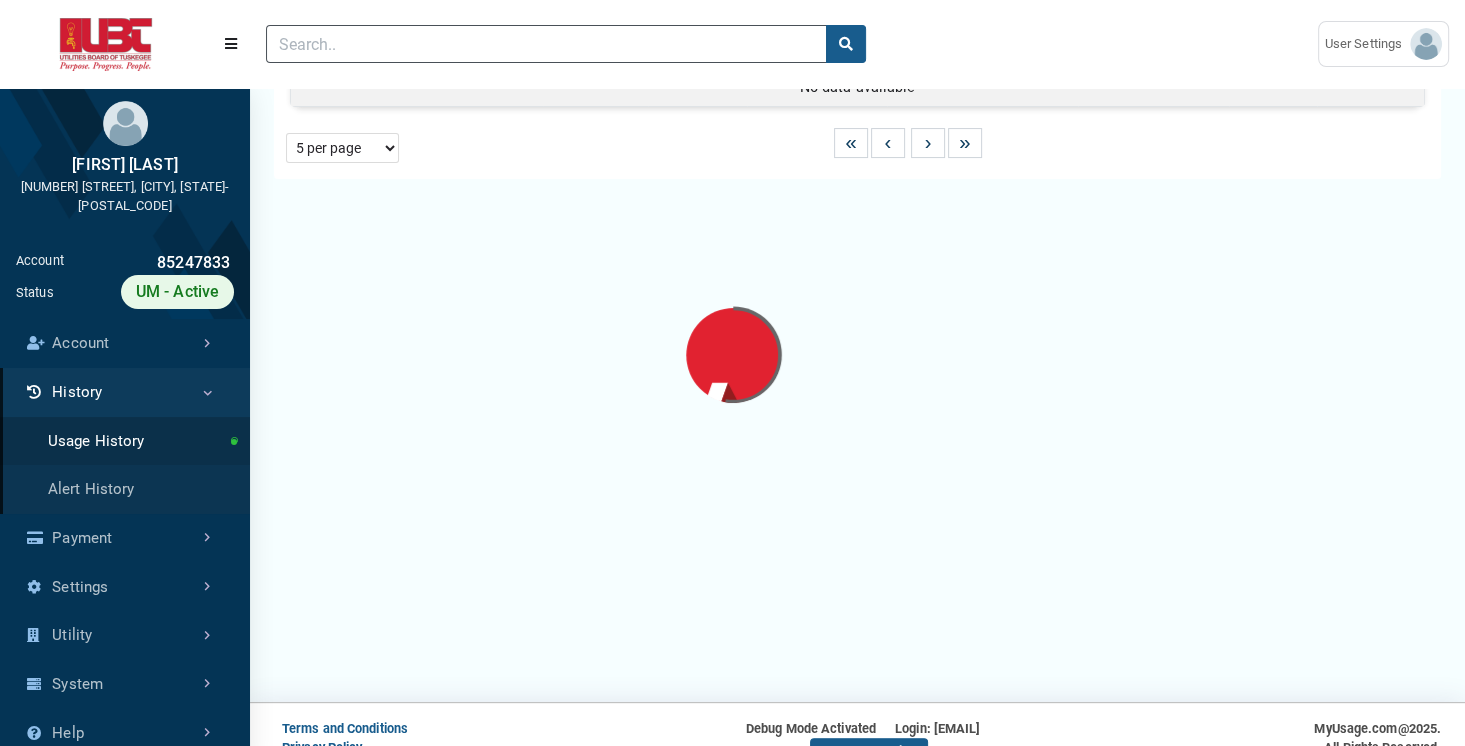 scroll, scrollTop: 0, scrollLeft: 0, axis: both 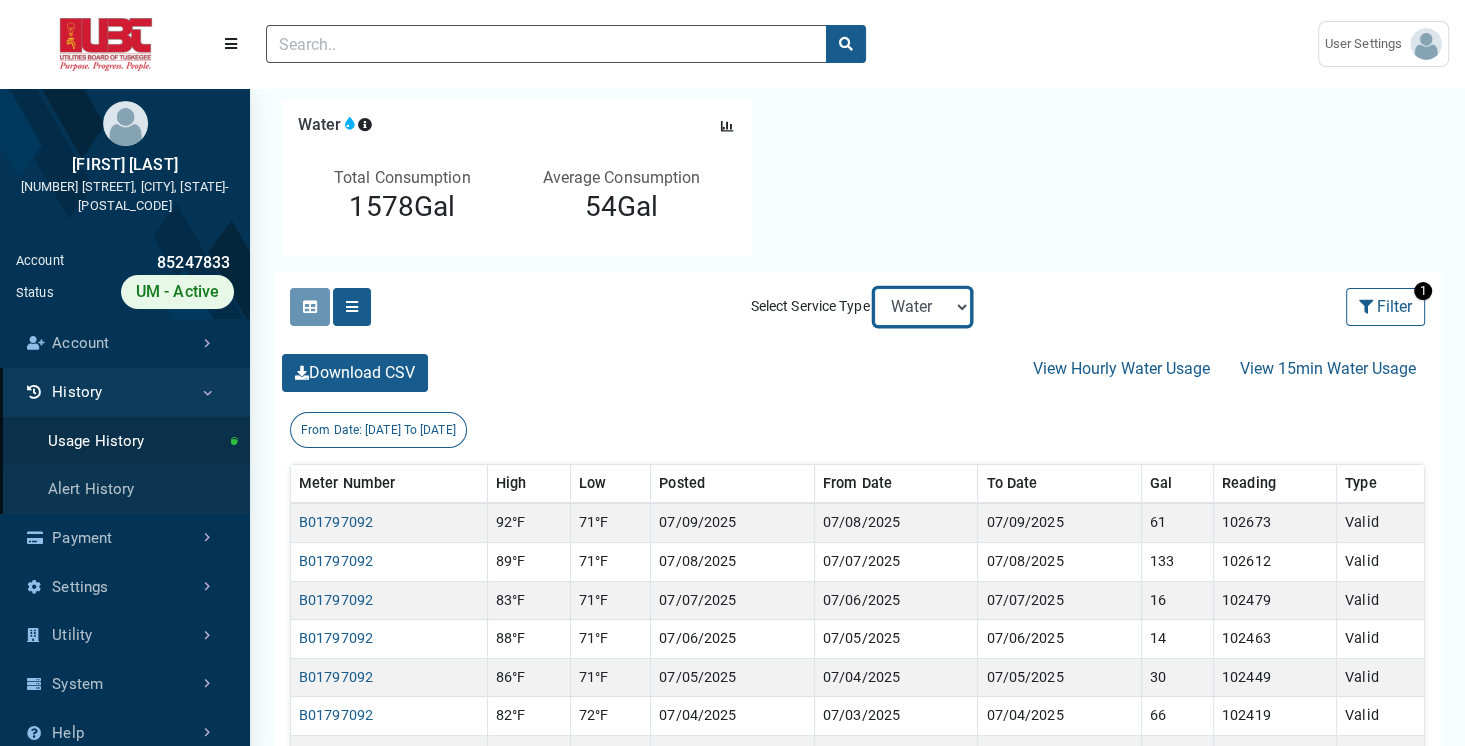 select on "Sewer" 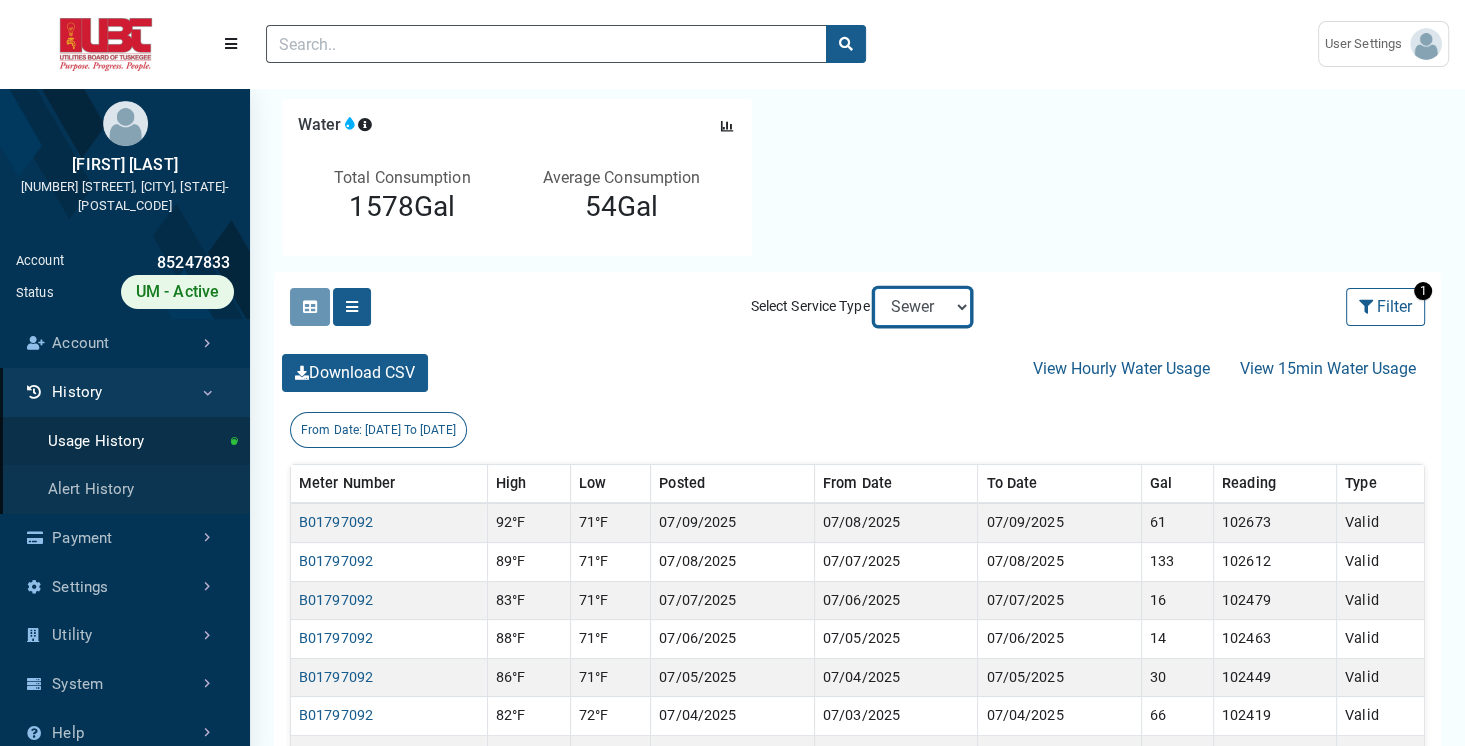 click on "Electric
Sewer
Water" at bounding box center (922, 307) 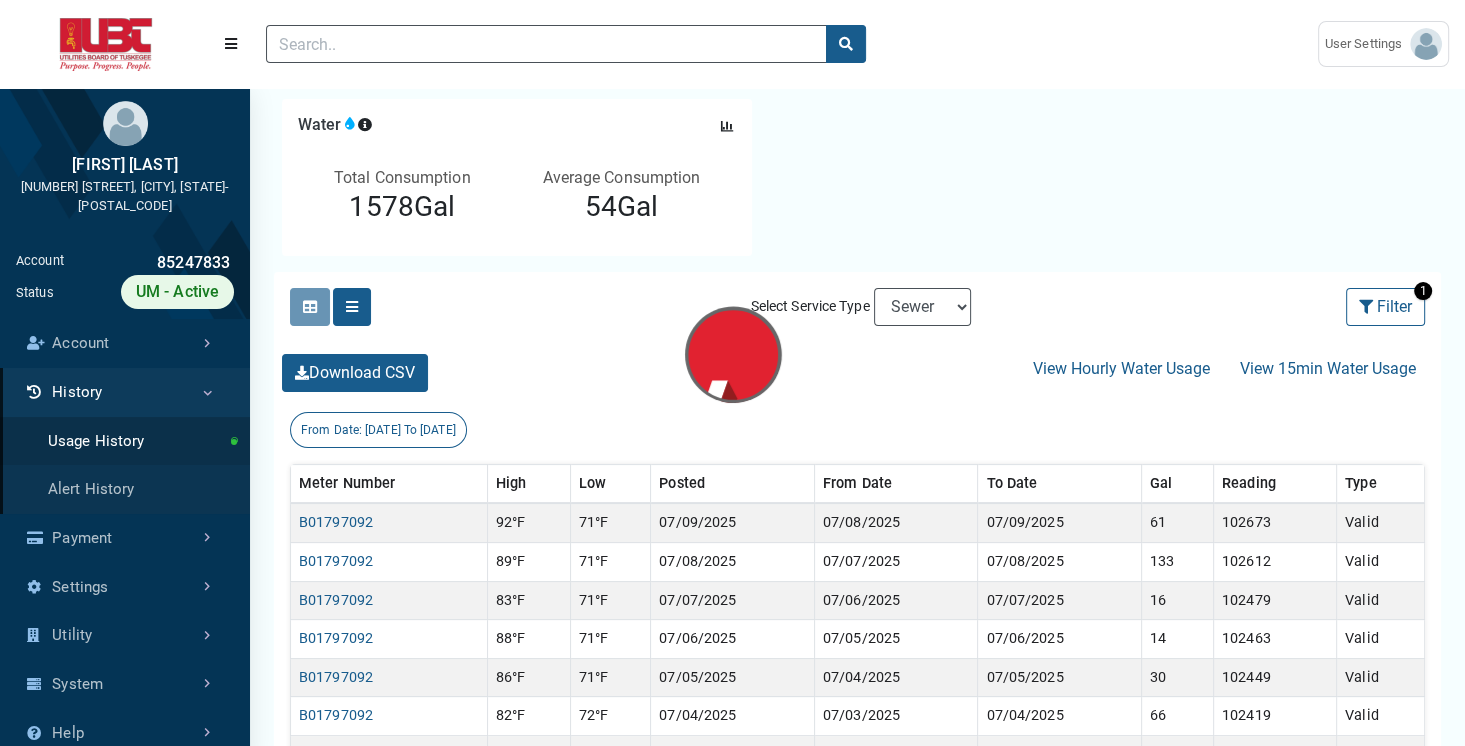 scroll, scrollTop: 0, scrollLeft: 0, axis: both 